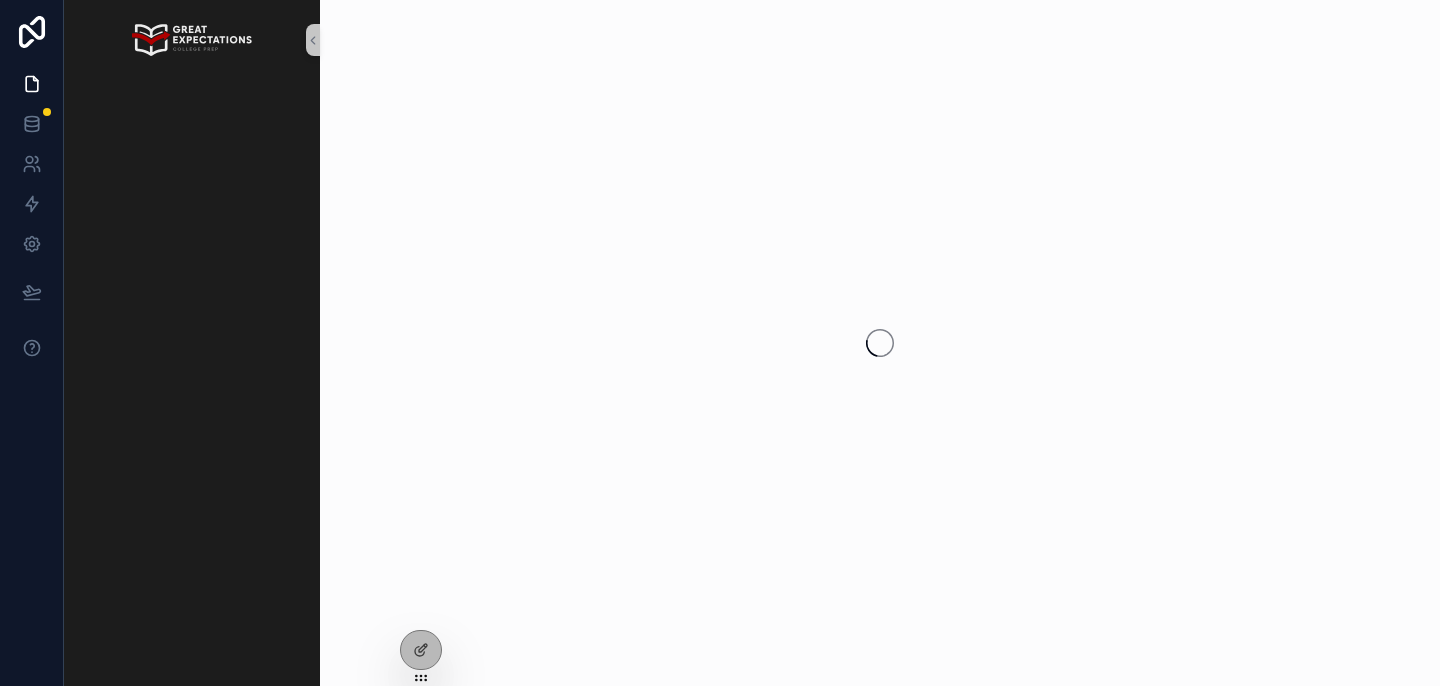 scroll, scrollTop: 0, scrollLeft: 0, axis: both 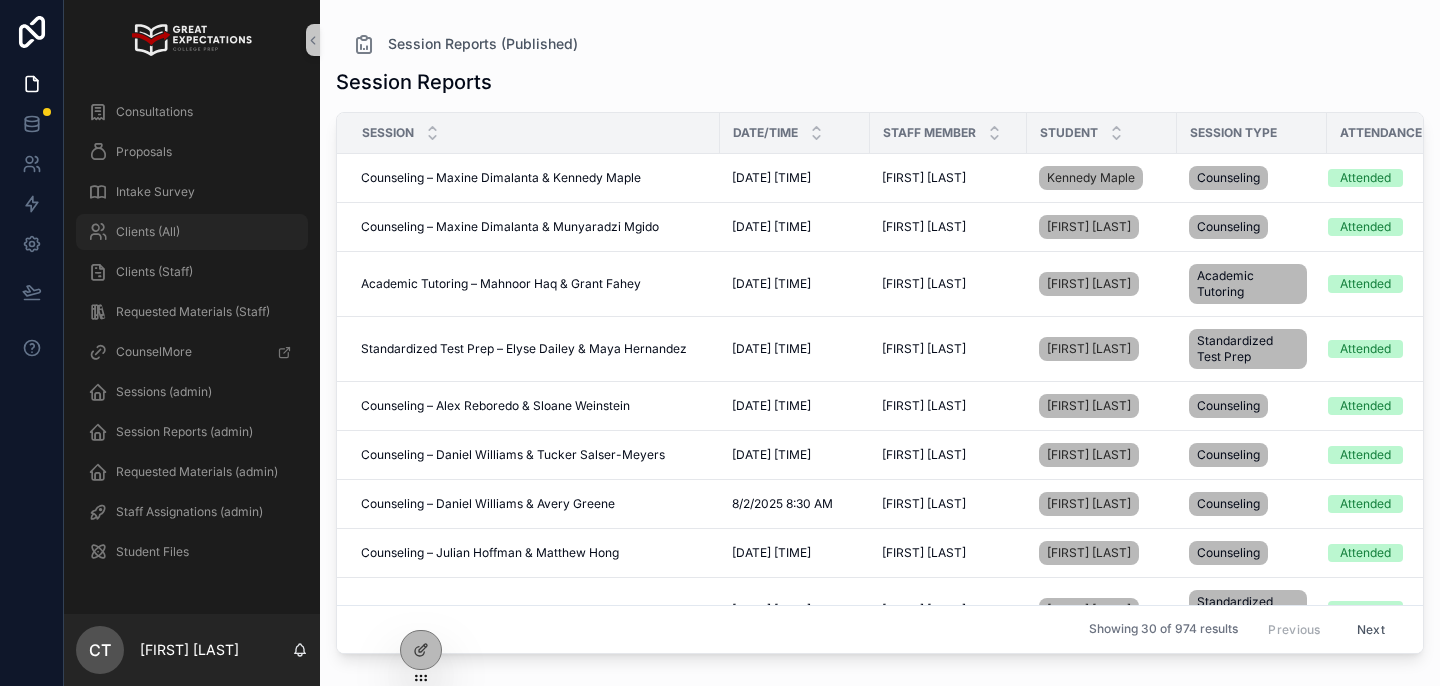click on "Clients (All)" at bounding box center [192, 232] 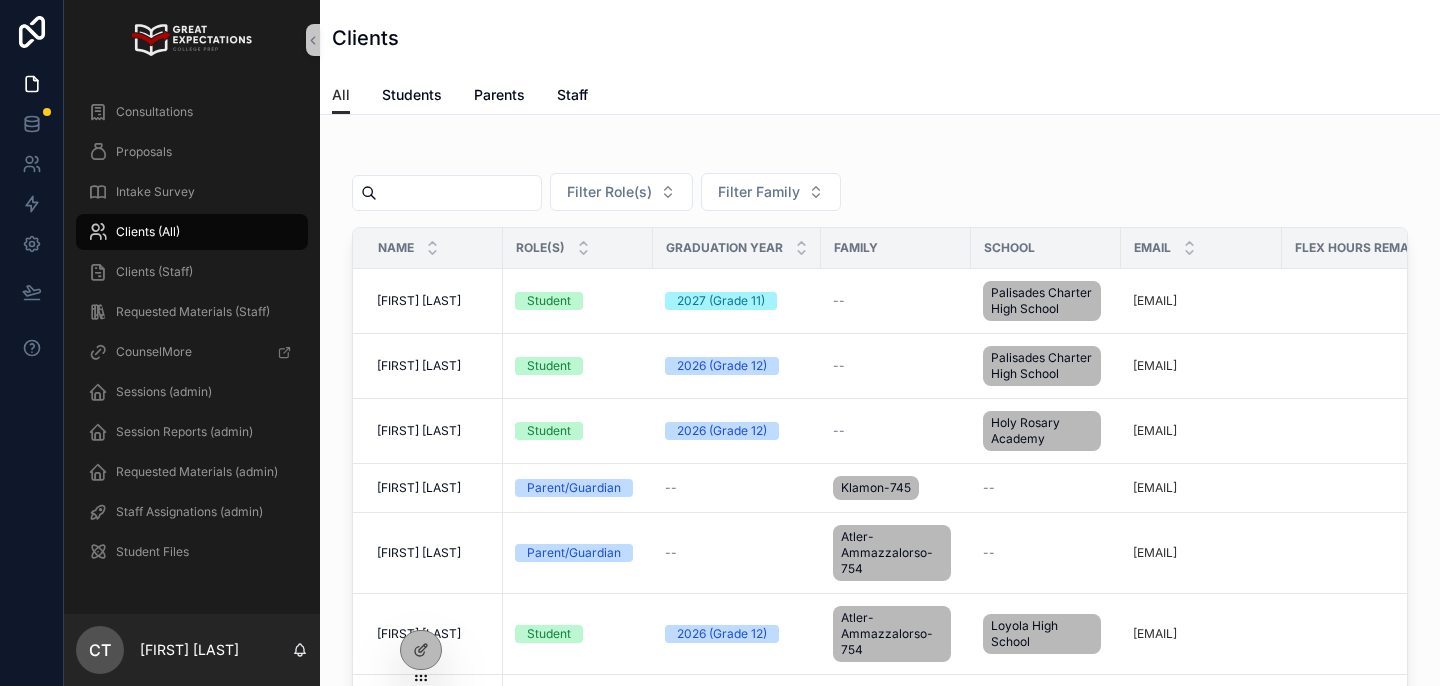 click at bounding box center (459, 193) 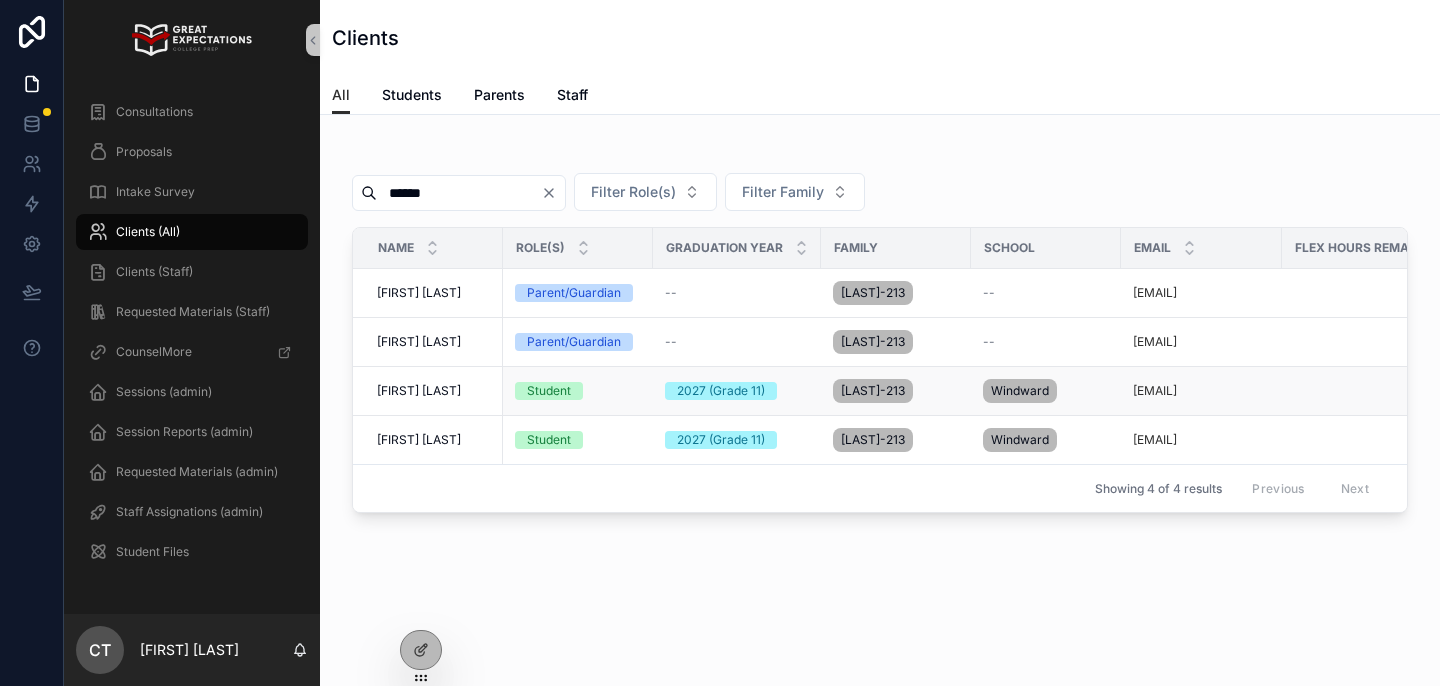 type on "******" 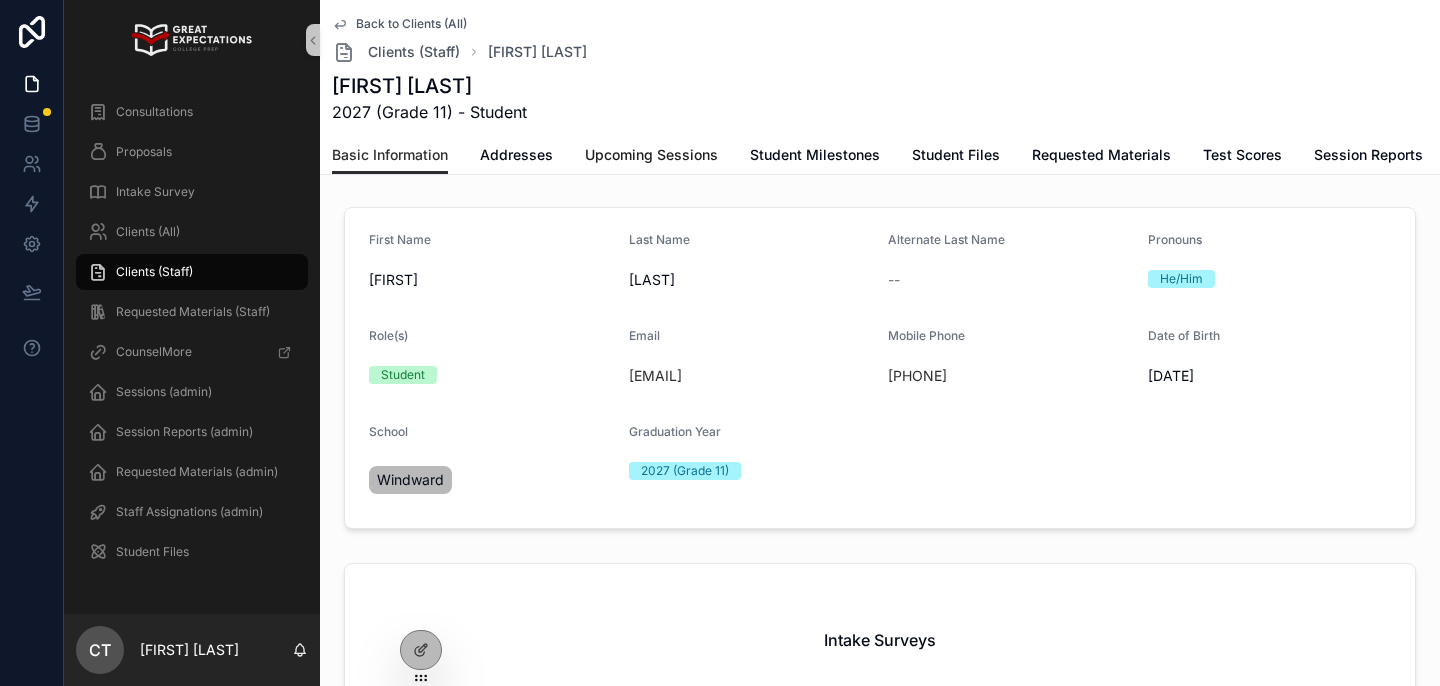 click on "Upcoming Sessions" at bounding box center (651, 155) 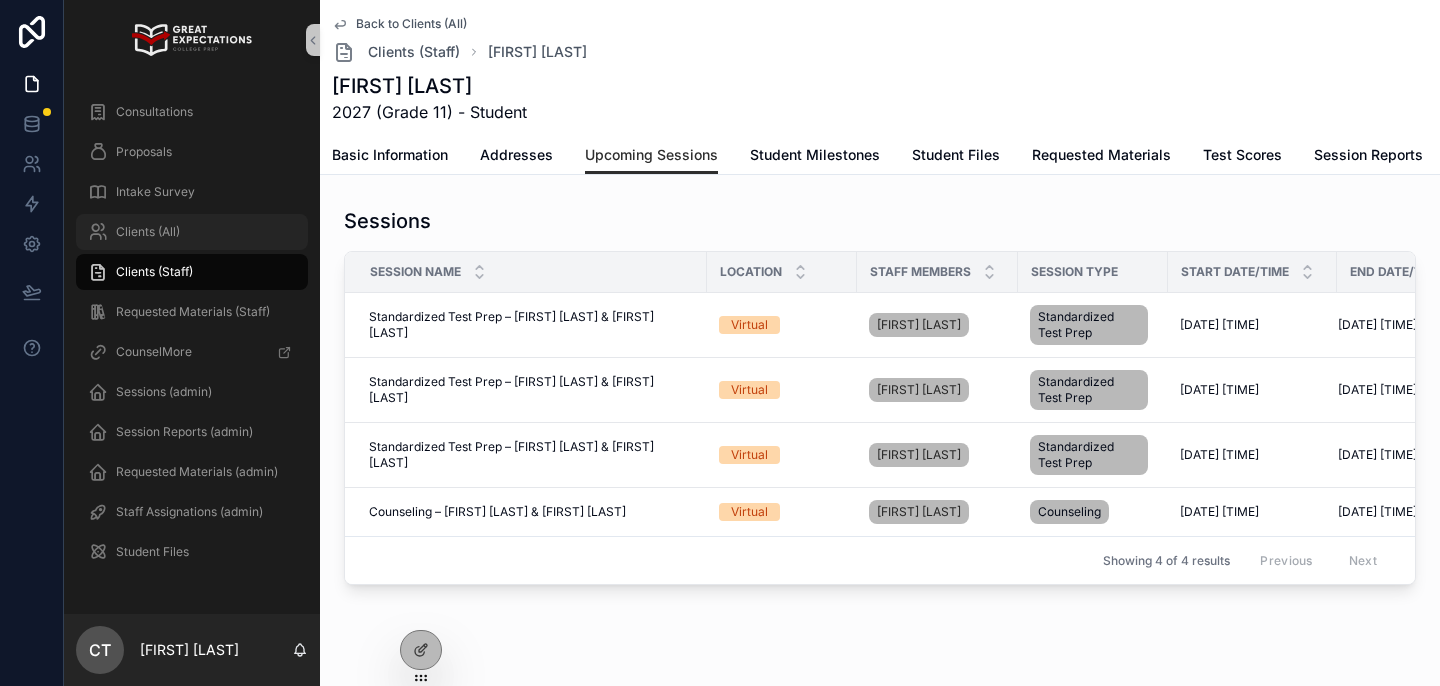 click on "Clients (All)" at bounding box center [192, 232] 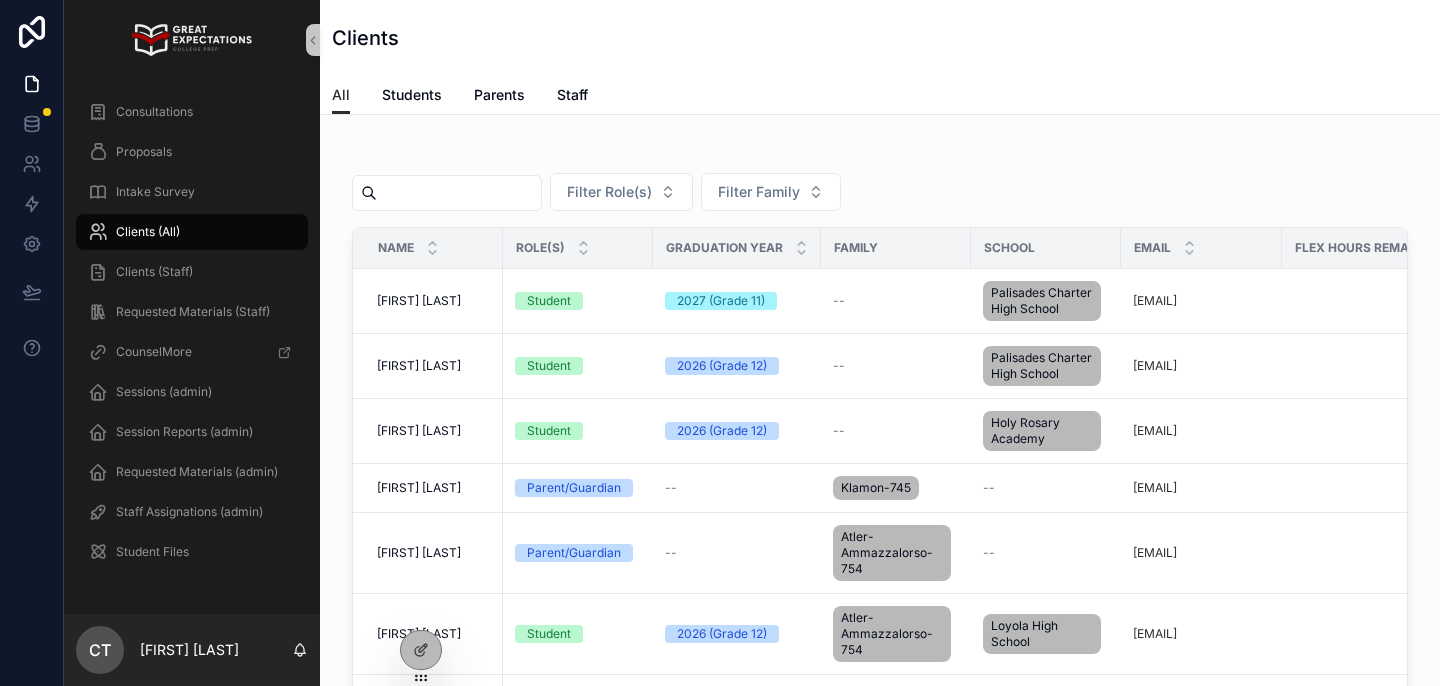 click at bounding box center [459, 193] 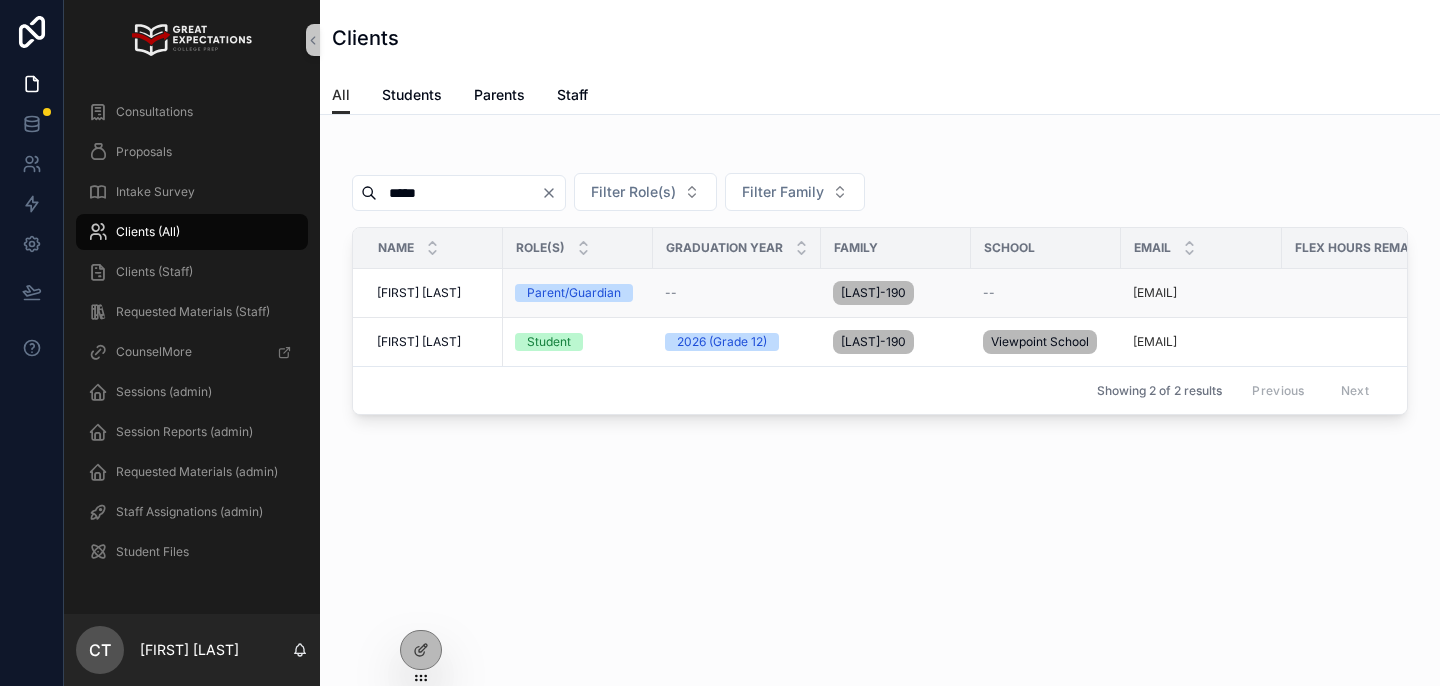 type on "*****" 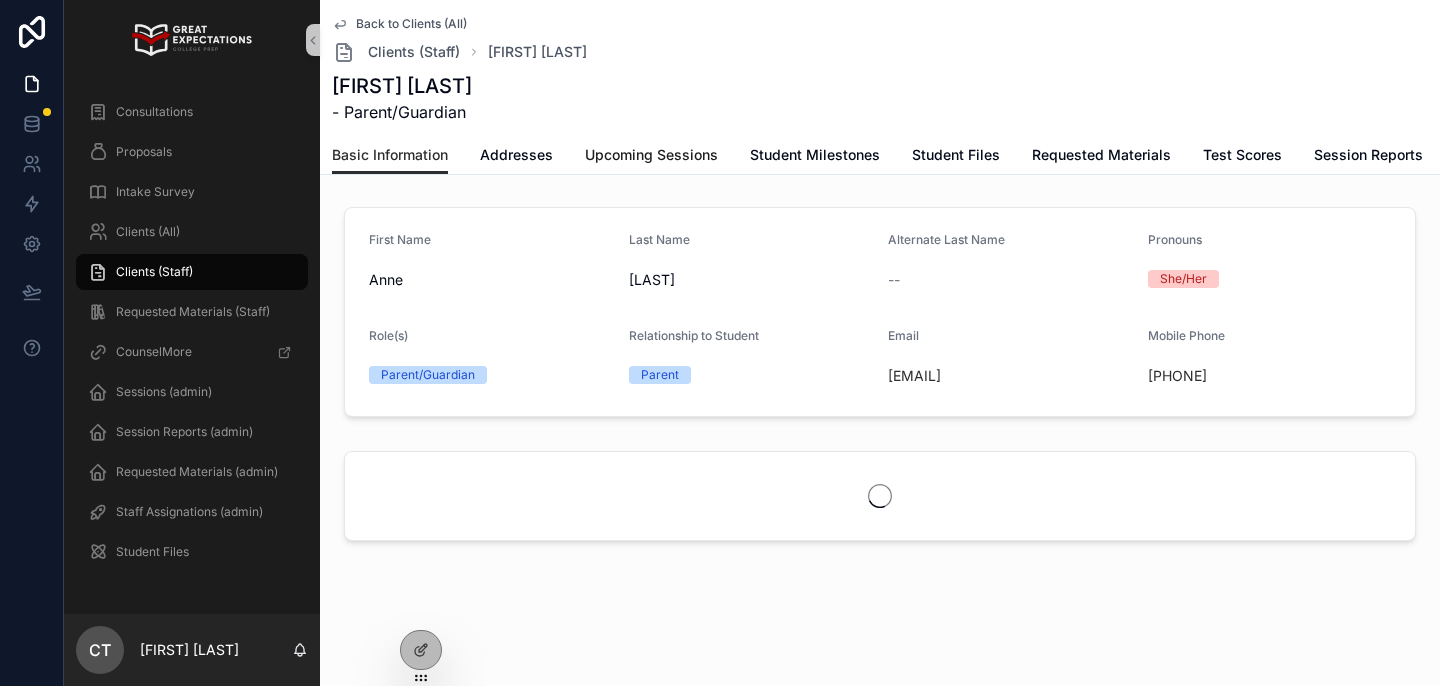 click on "Upcoming Sessions" at bounding box center (651, 155) 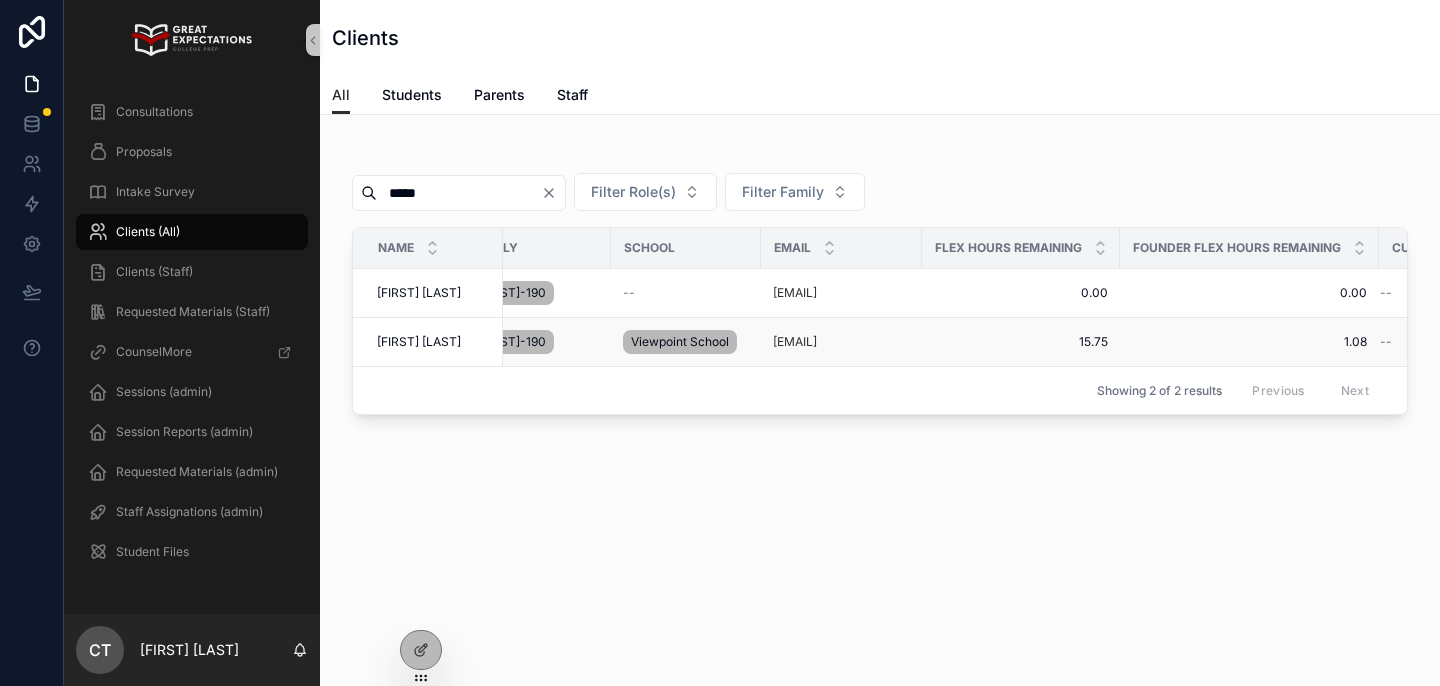 scroll, scrollTop: 0, scrollLeft: 496, axis: horizontal 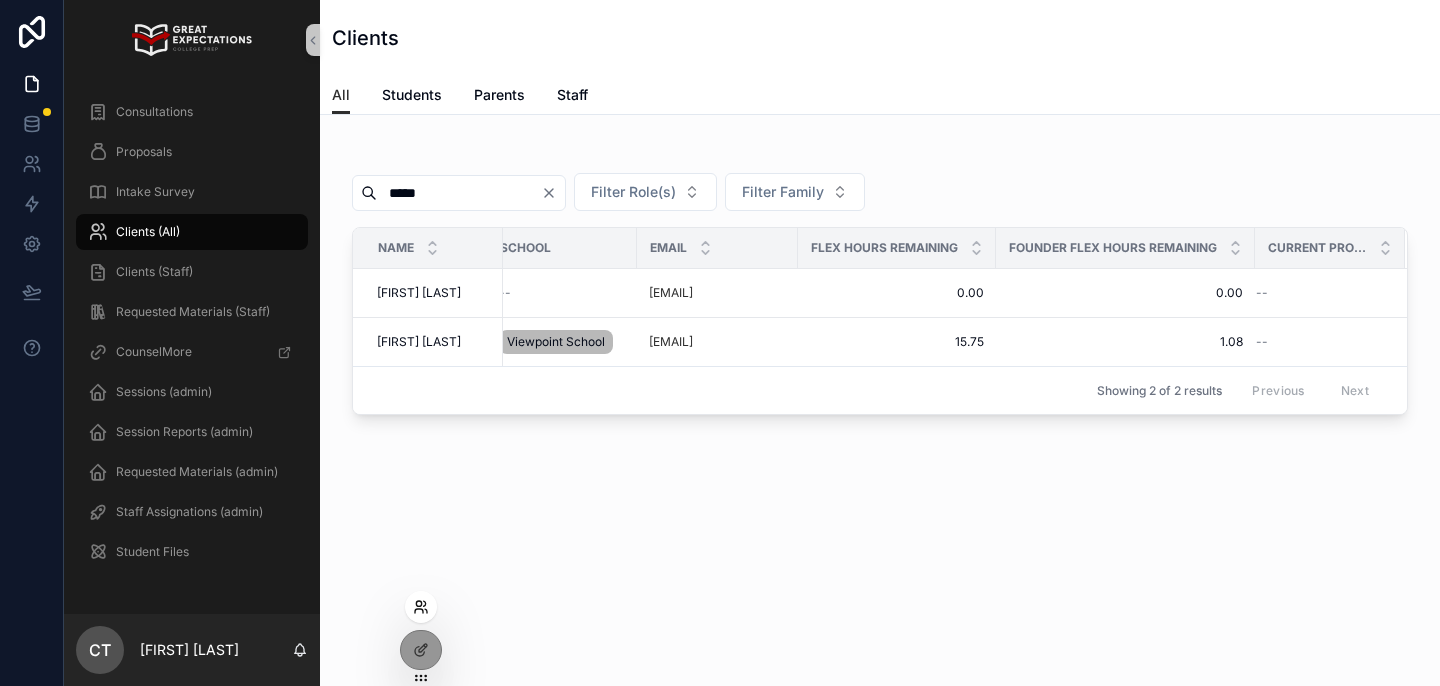 click 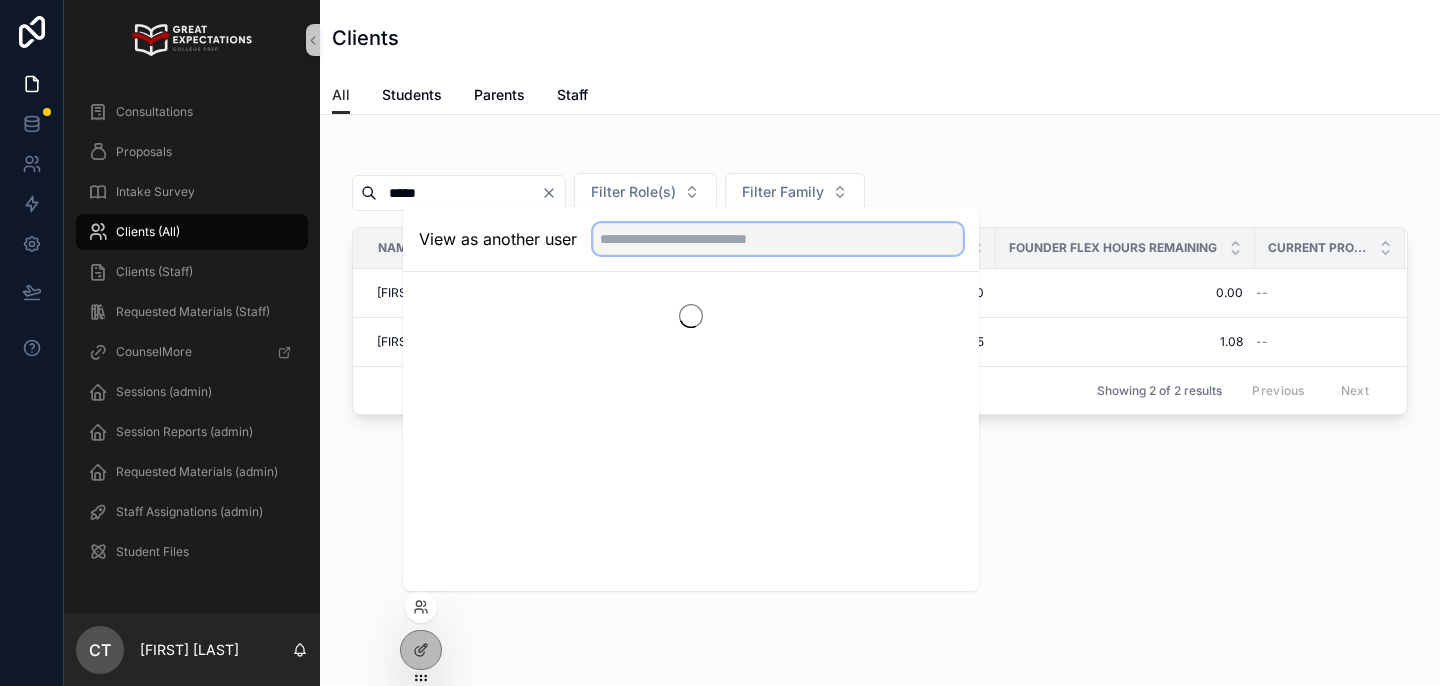 click at bounding box center (778, 239) 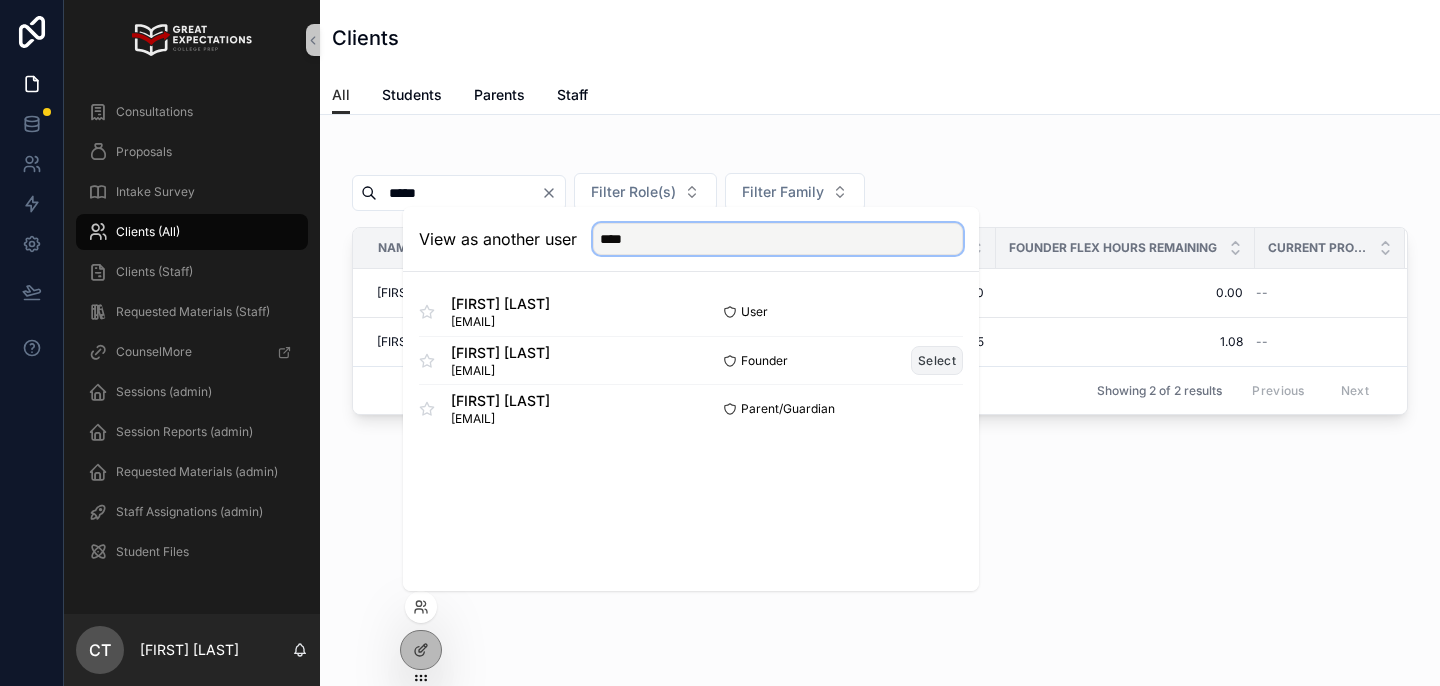 type on "****" 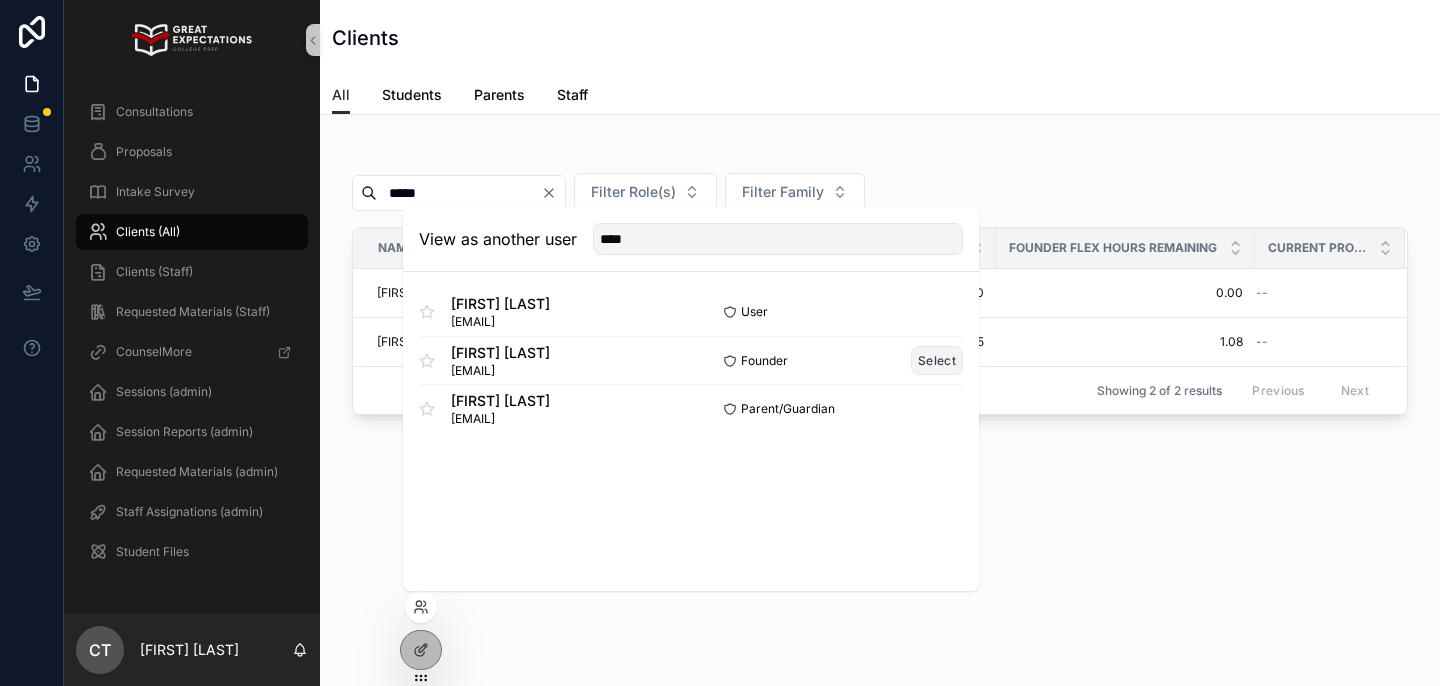 click on "Select" at bounding box center [937, 360] 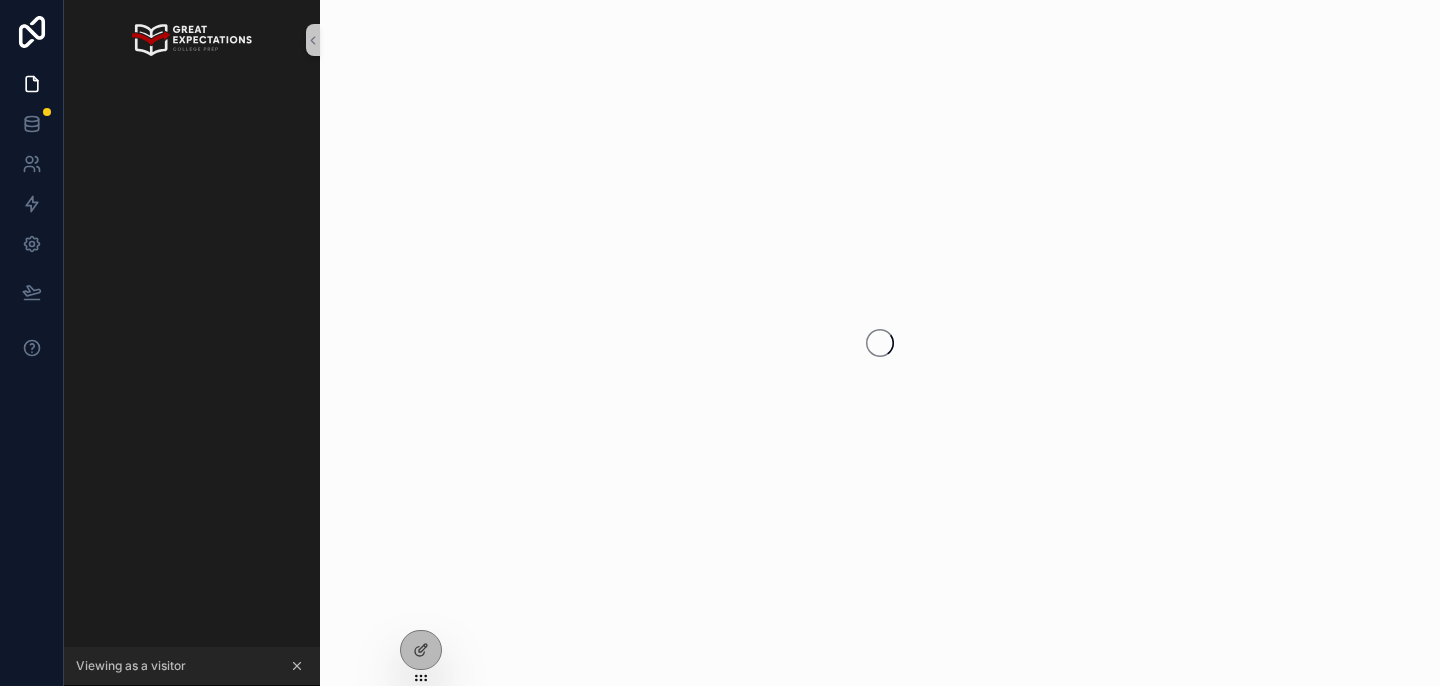 scroll, scrollTop: 0, scrollLeft: 0, axis: both 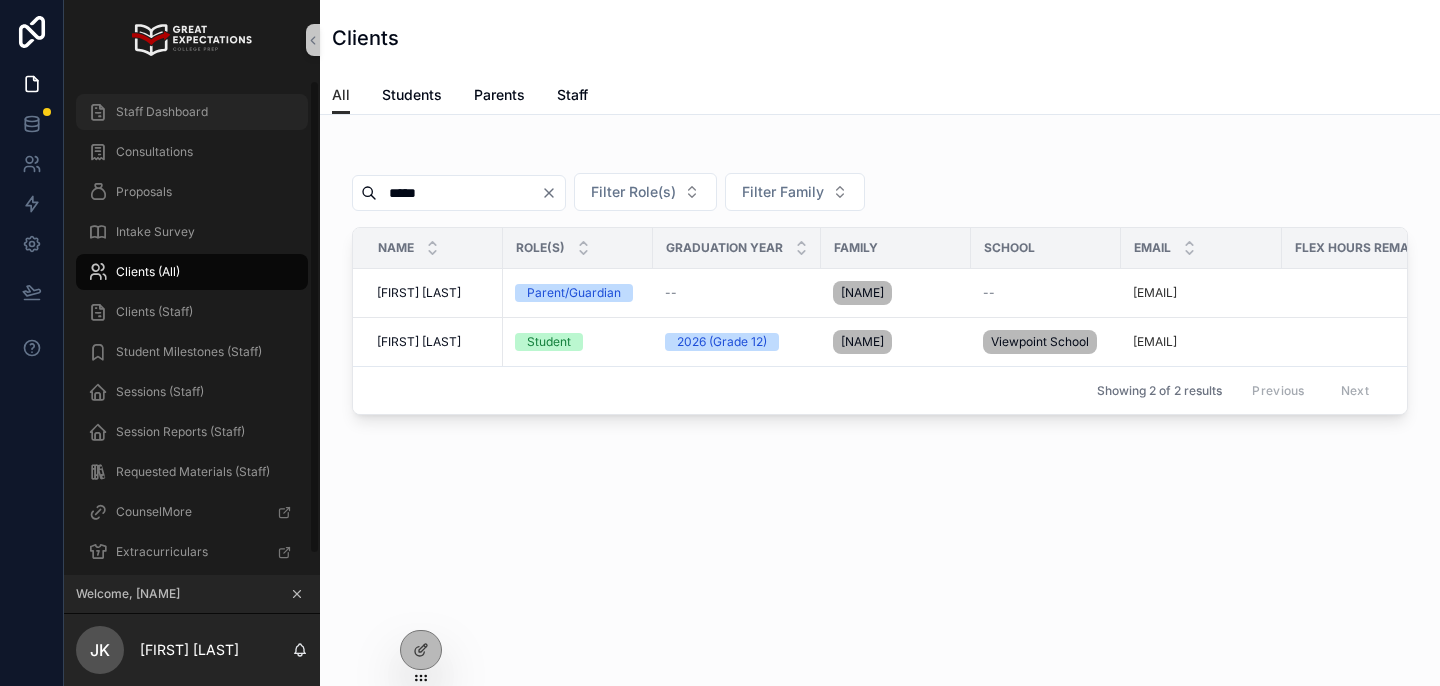 click on "Staff Dashboard" at bounding box center (162, 112) 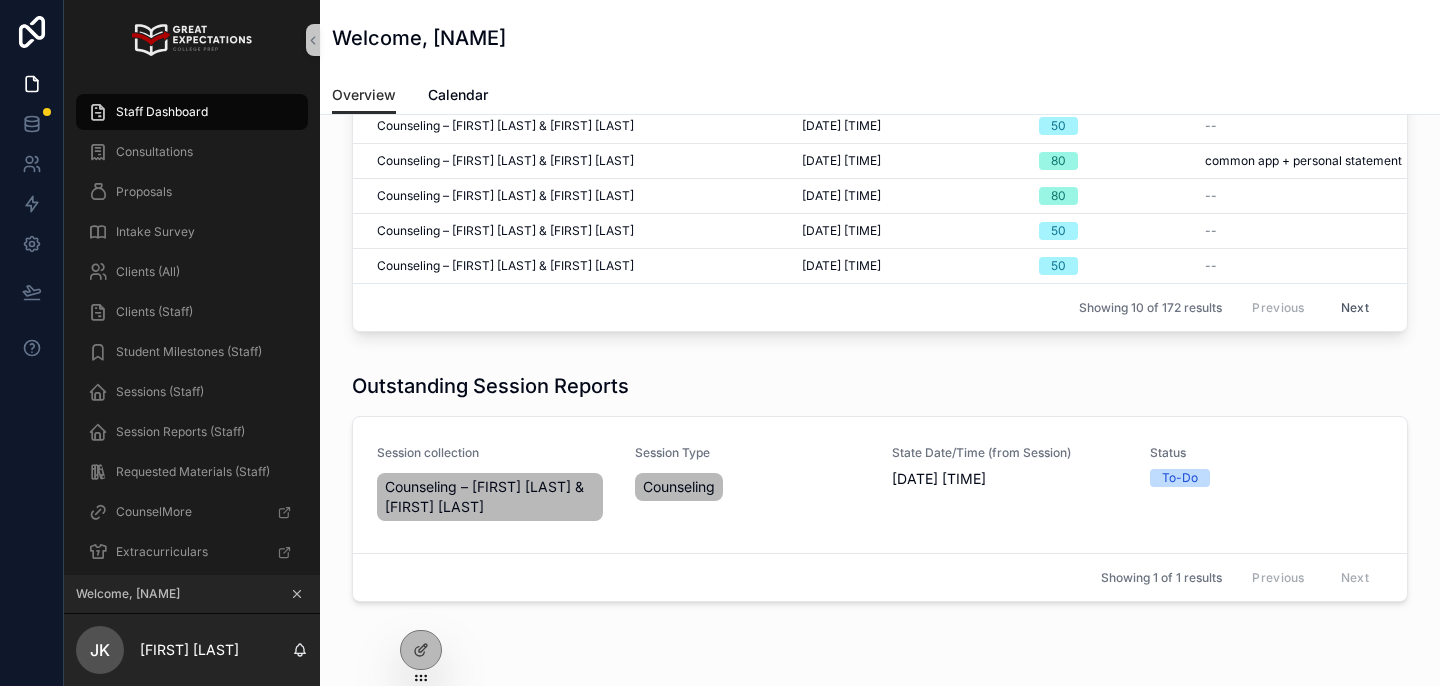 scroll, scrollTop: 451, scrollLeft: 0, axis: vertical 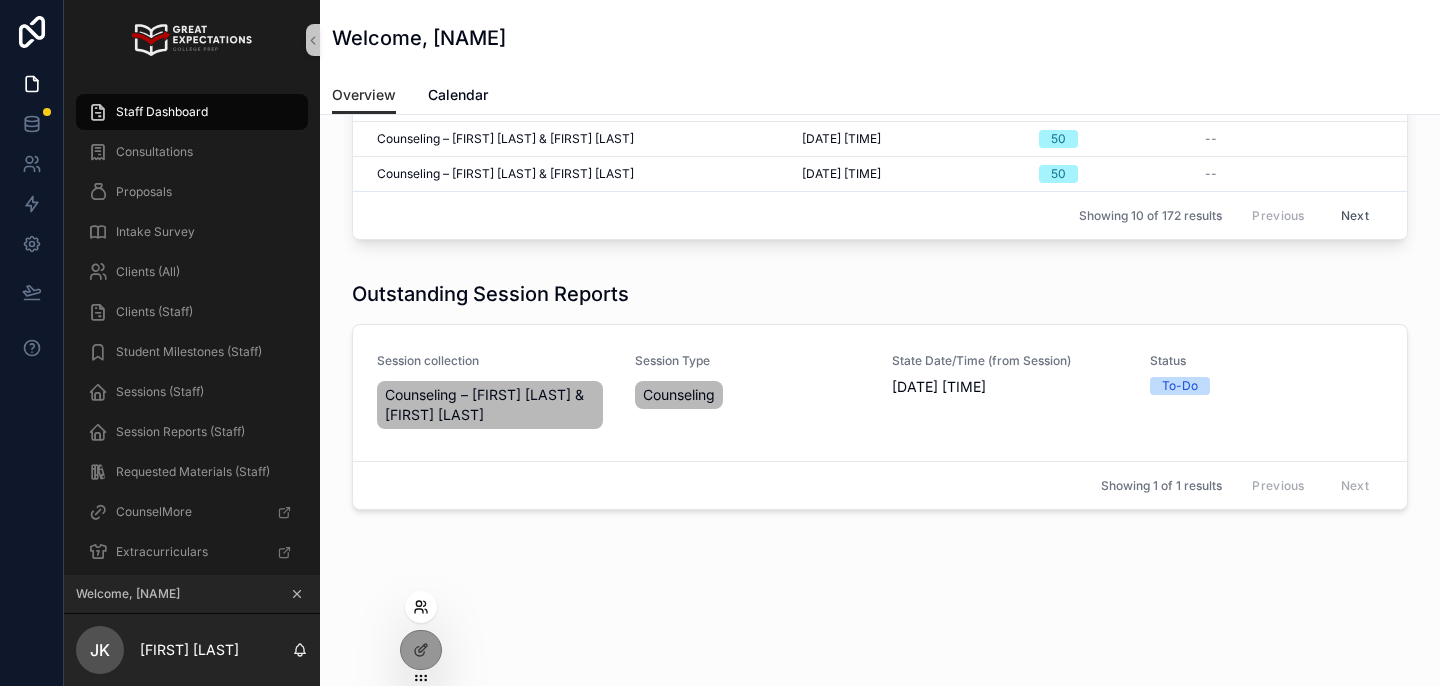 click 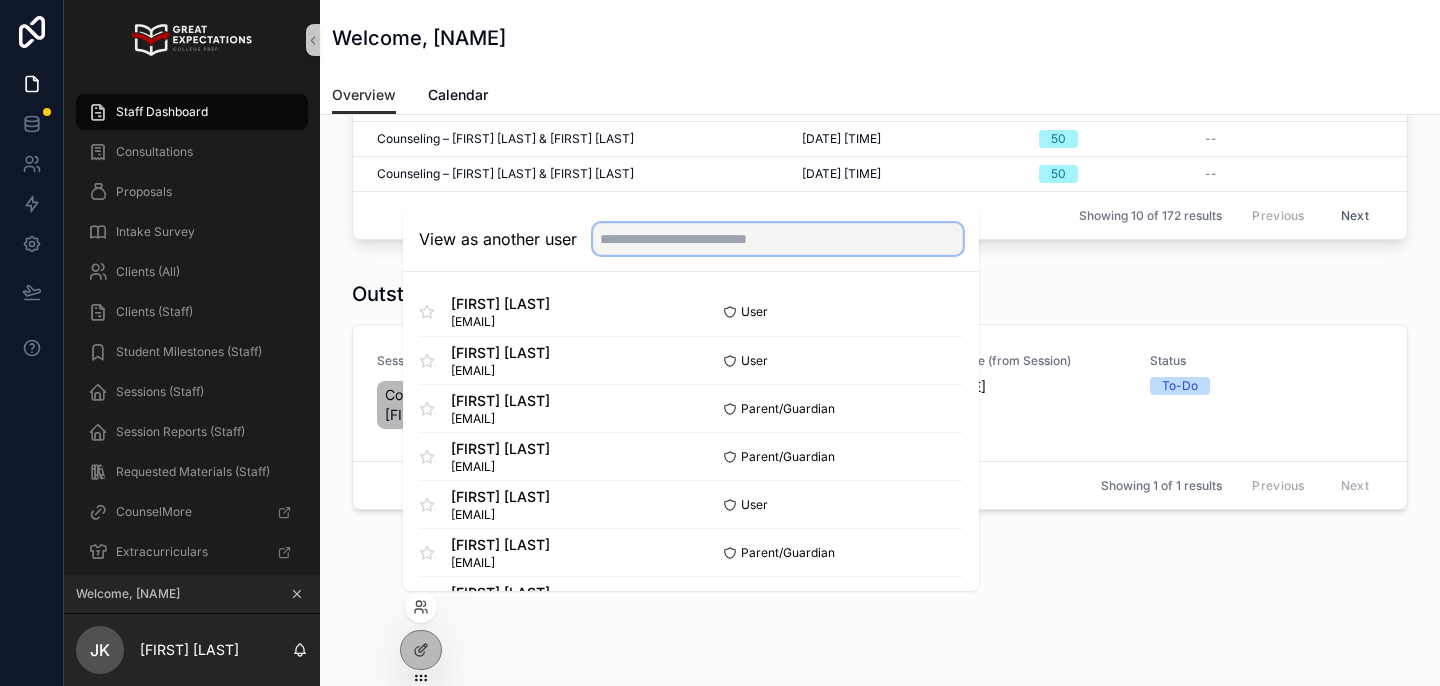 click at bounding box center (778, 239) 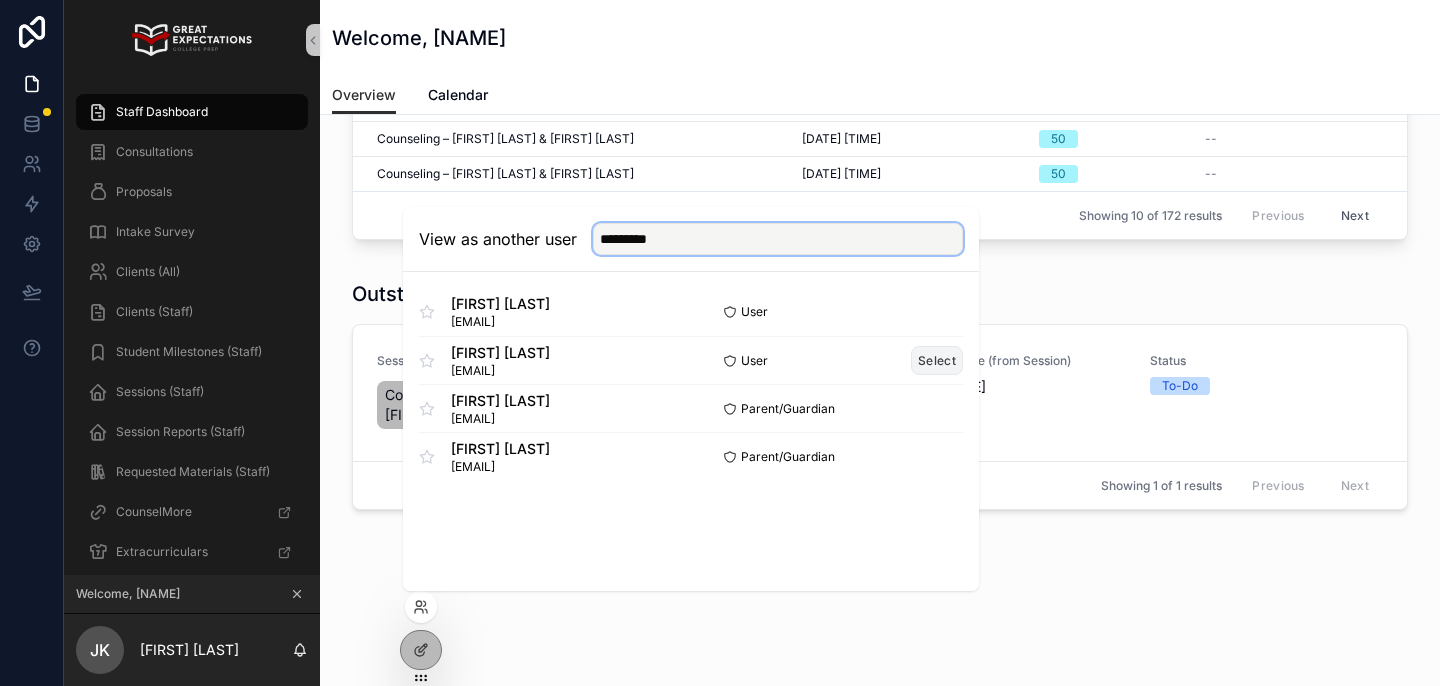 type on "*********" 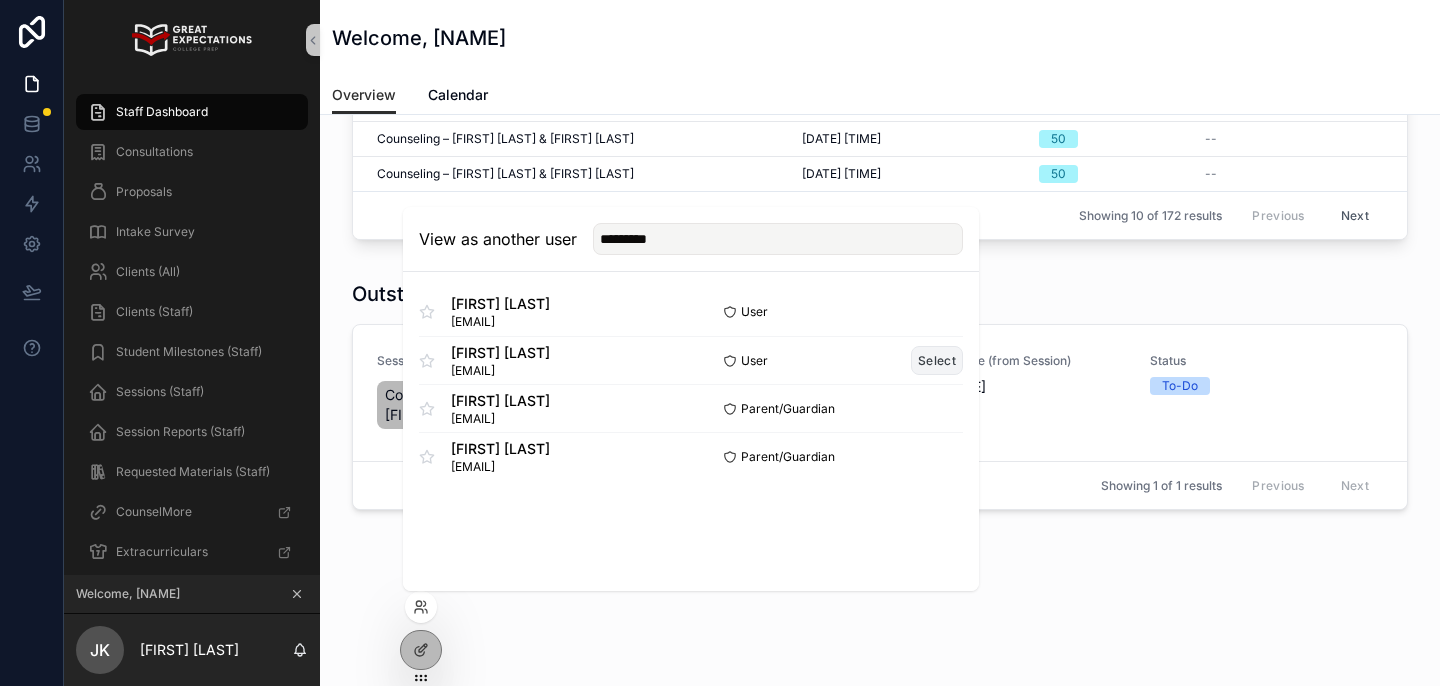 click on "Select" at bounding box center (937, 360) 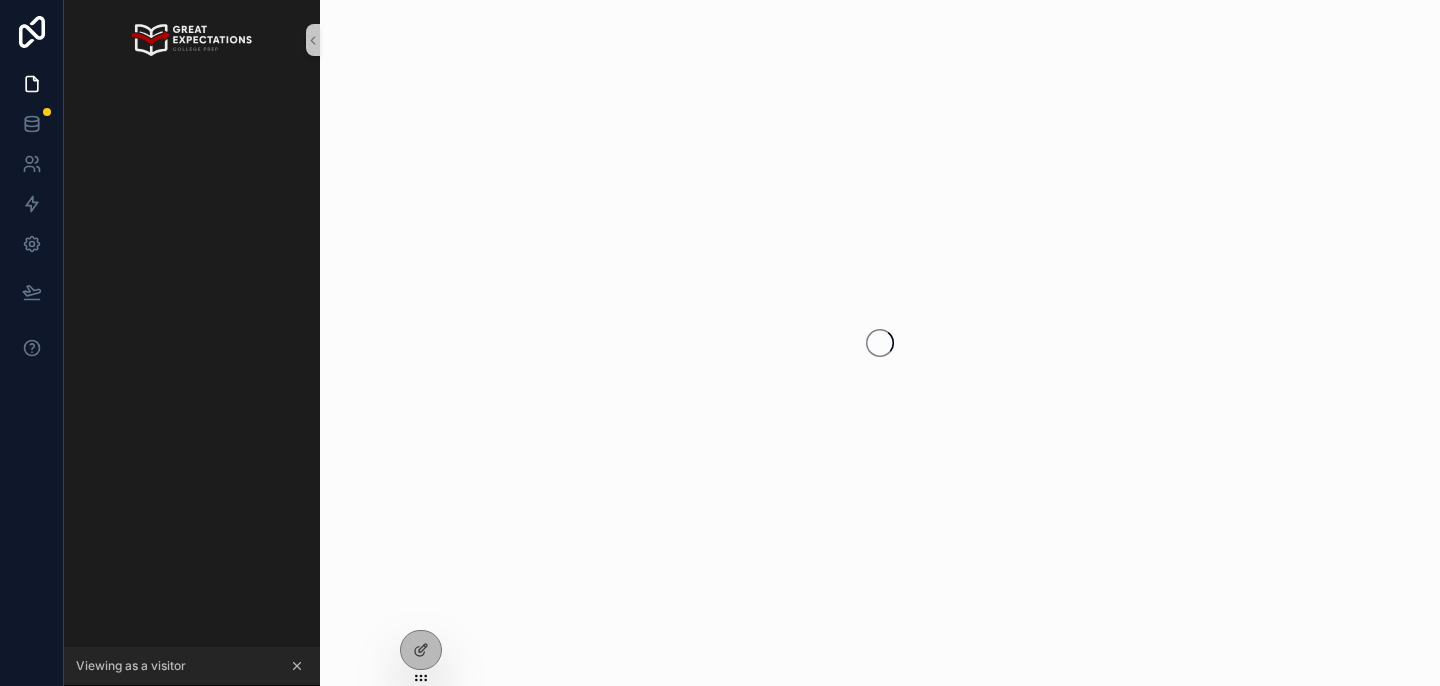 scroll, scrollTop: 0, scrollLeft: 0, axis: both 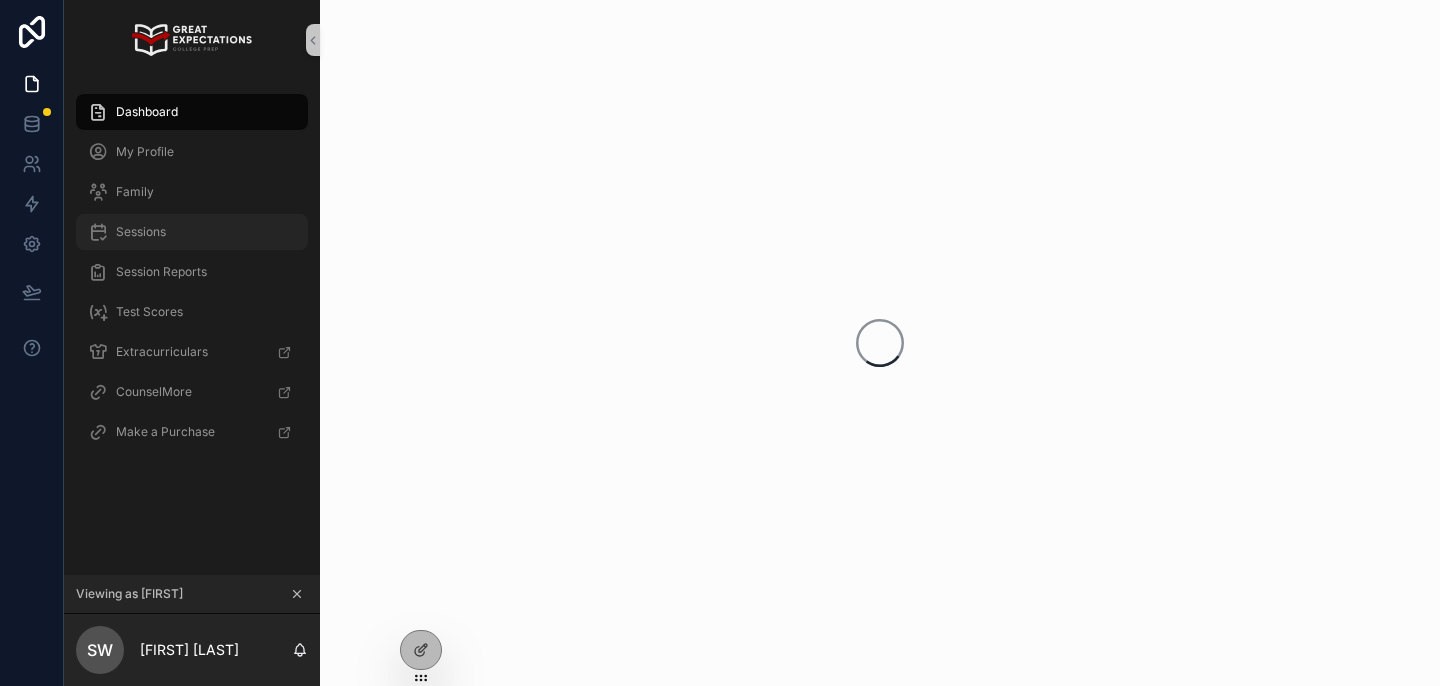 click on "Sessions" at bounding box center [192, 232] 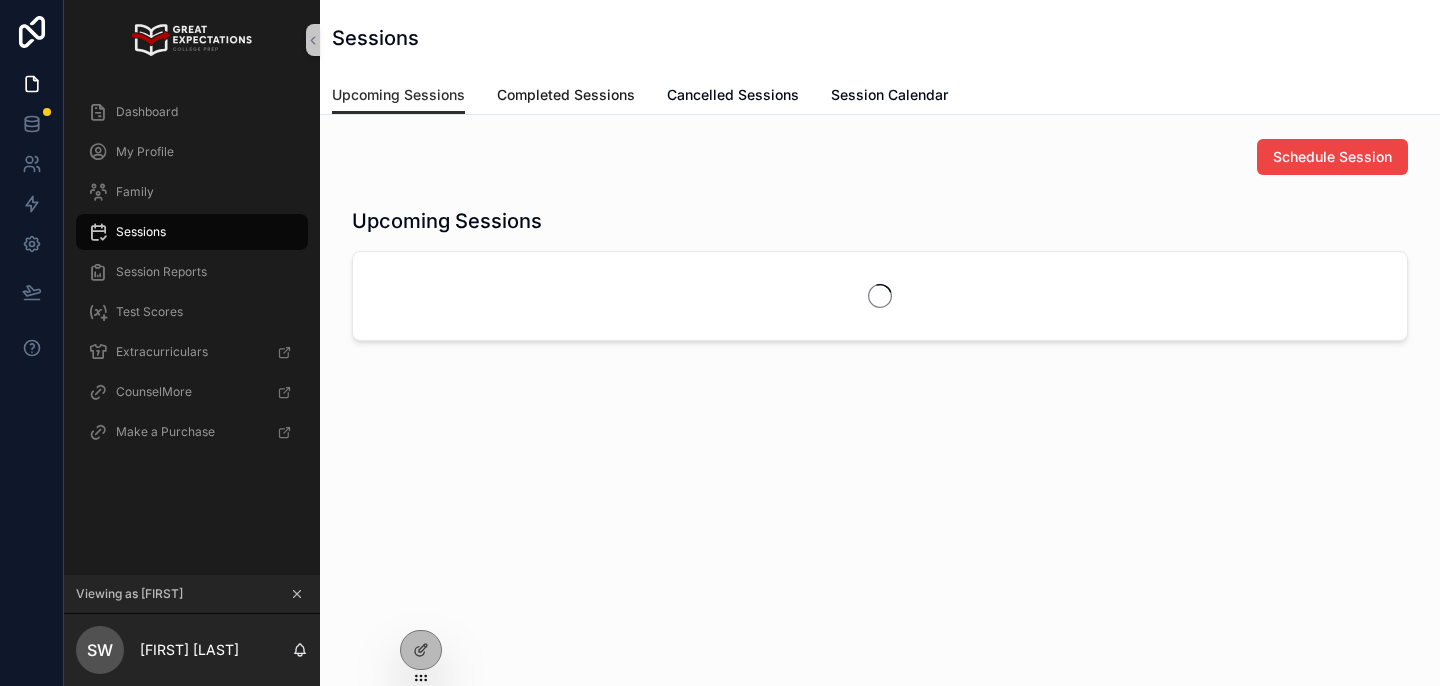 click on "Completed Sessions" at bounding box center [566, 95] 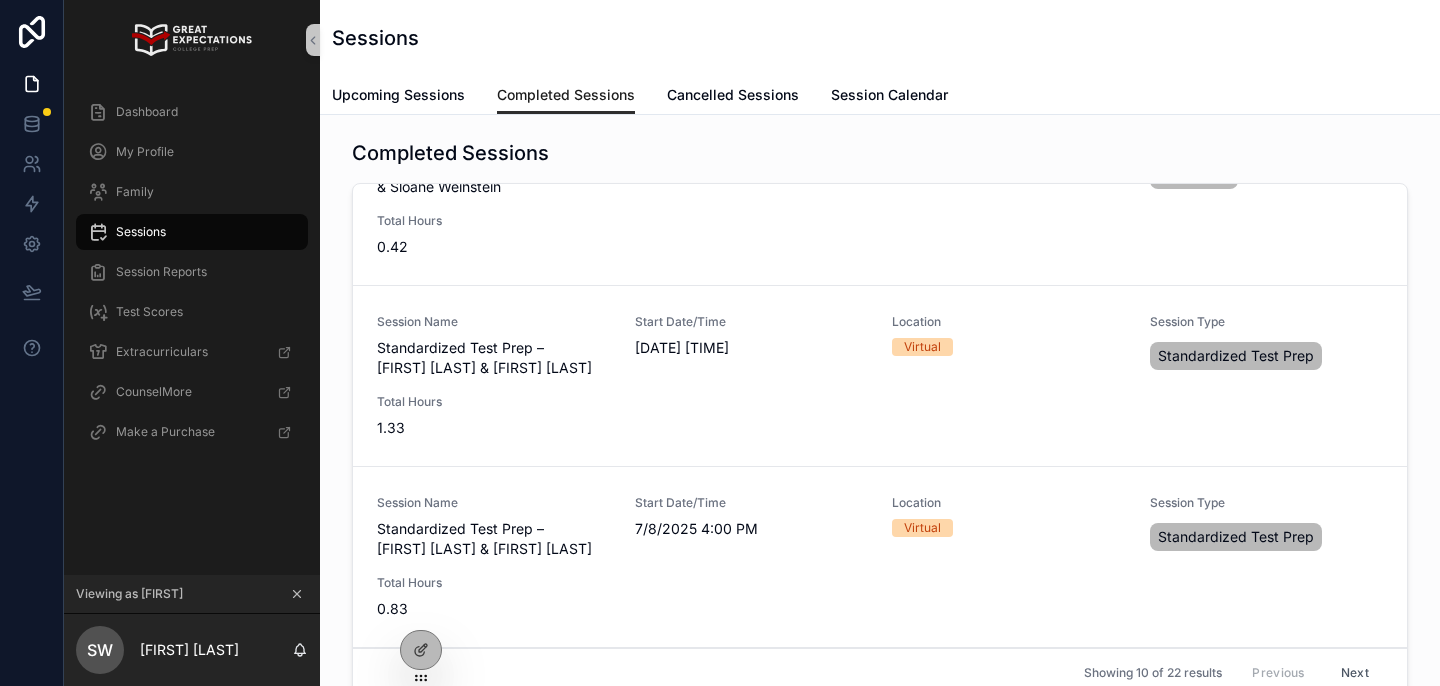 scroll, scrollTop: 1344, scrollLeft: 0, axis: vertical 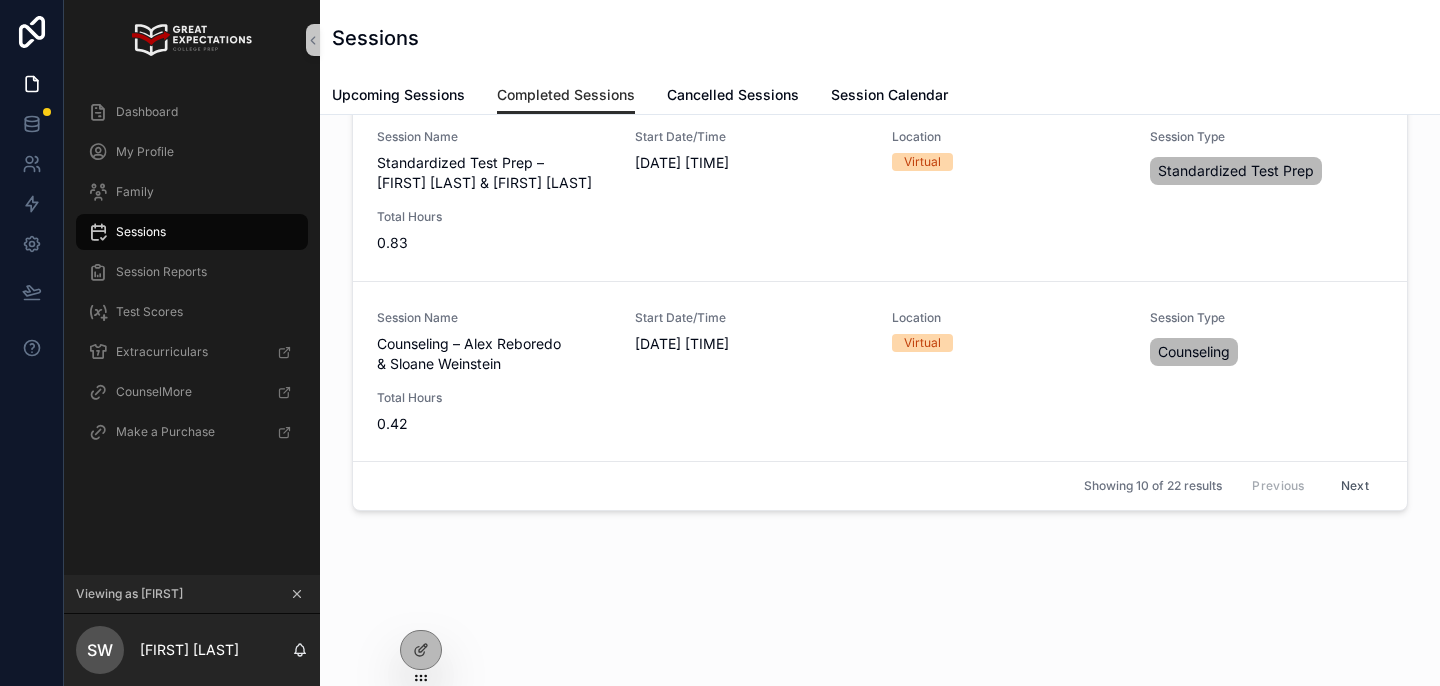 click on "Next" at bounding box center (1355, 486) 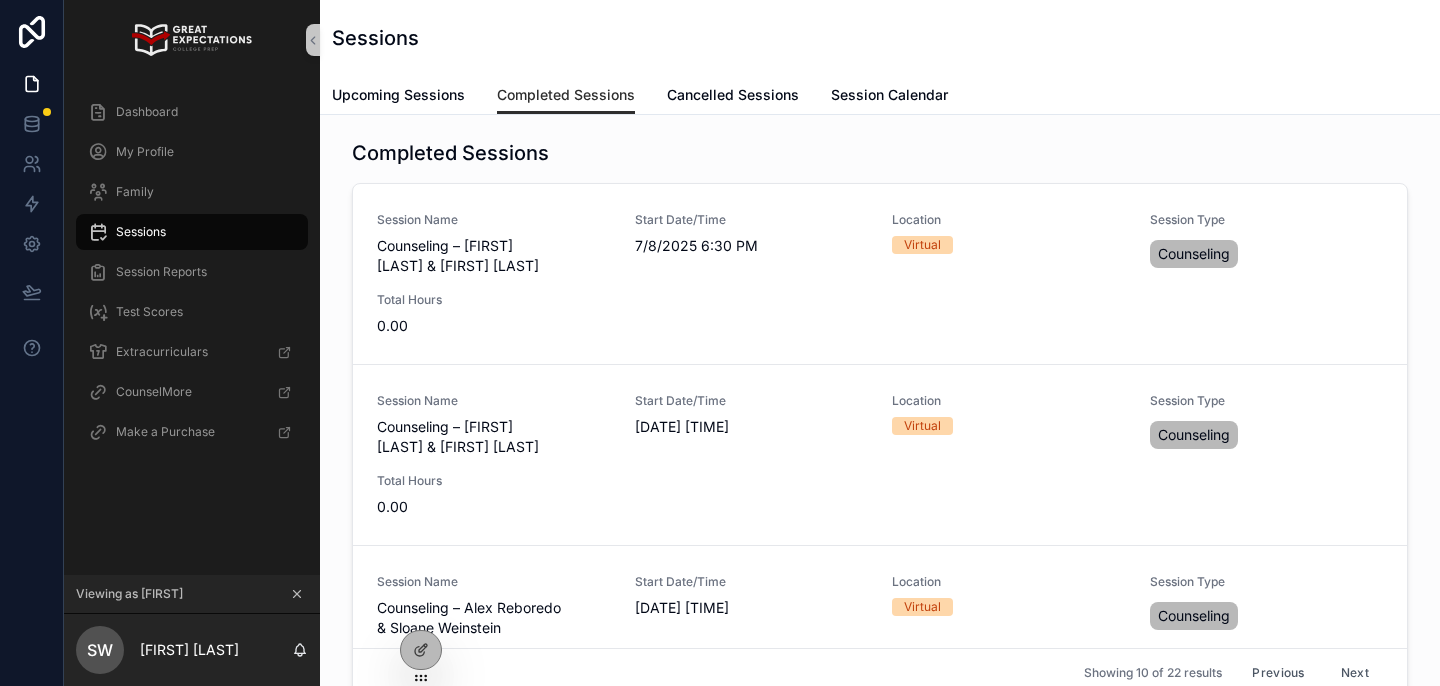scroll, scrollTop: 1344, scrollLeft: 0, axis: vertical 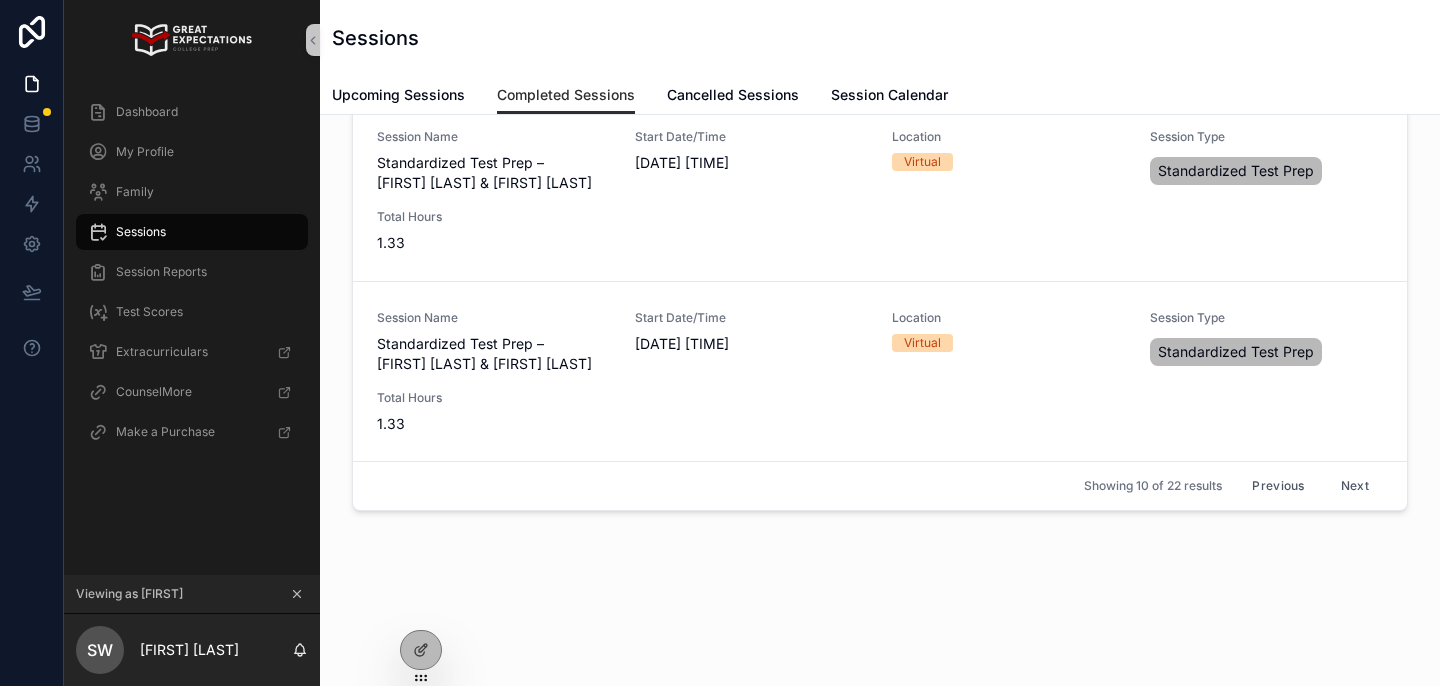 click on "Next" at bounding box center [1355, 486] 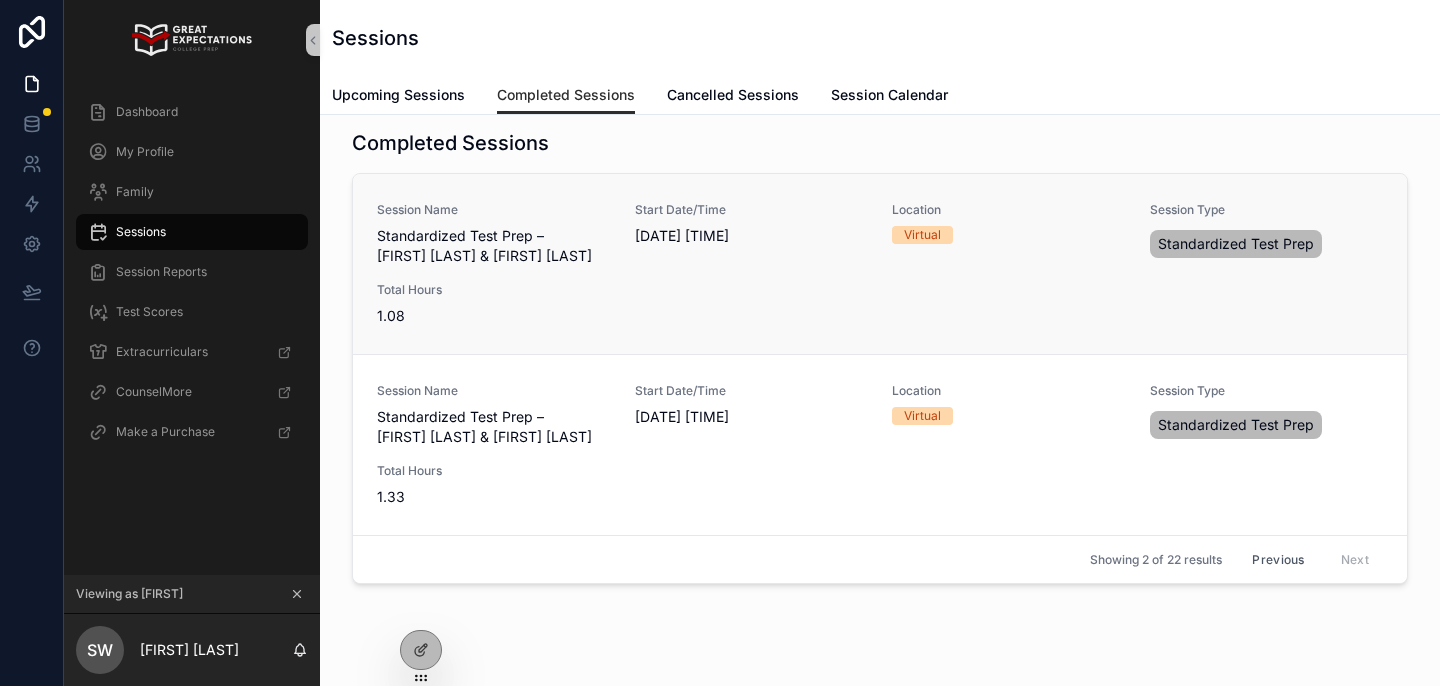 scroll, scrollTop: 58, scrollLeft: 0, axis: vertical 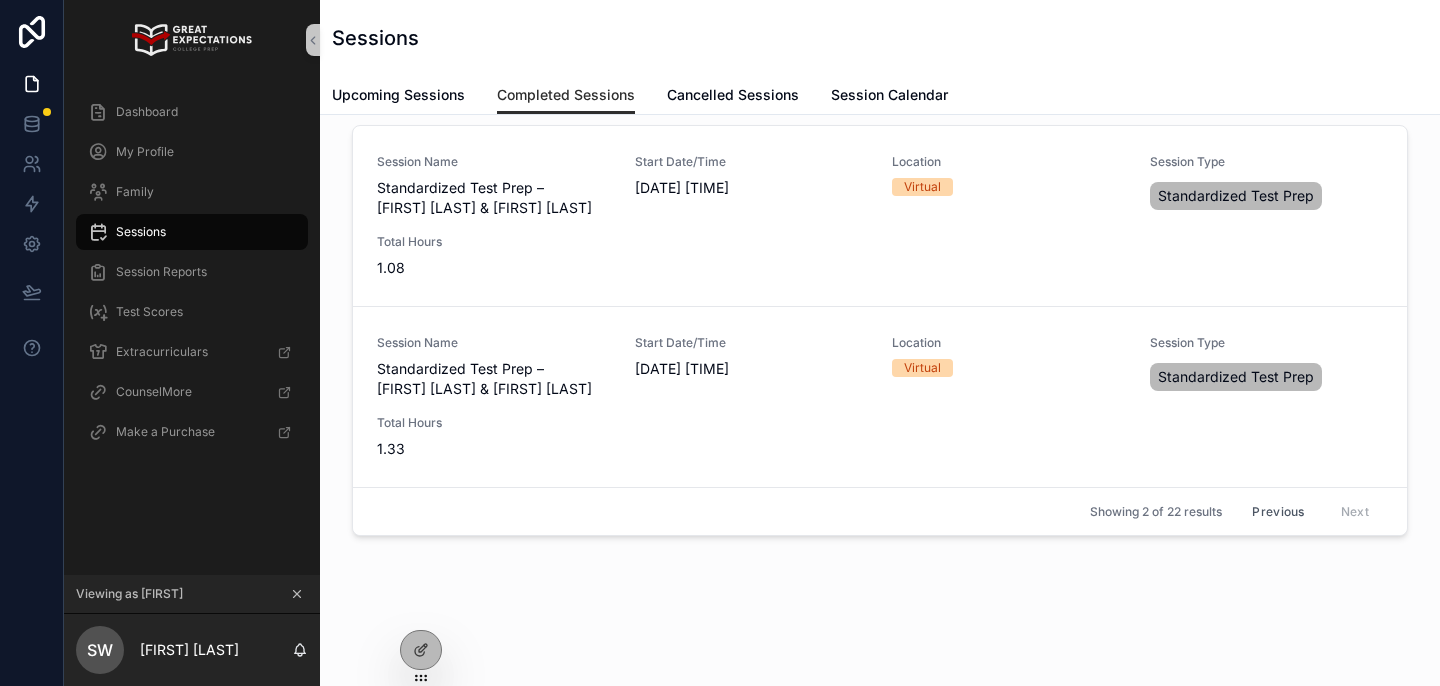 click 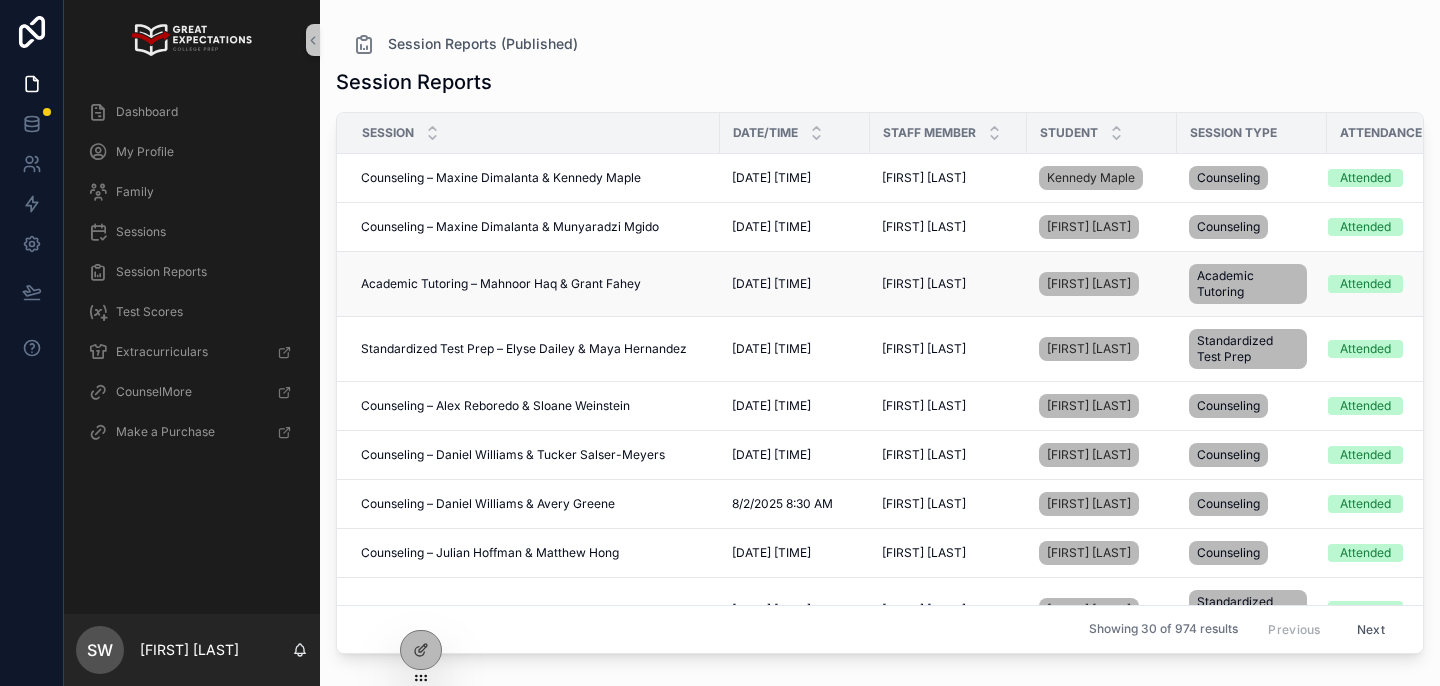 scroll, scrollTop: 0, scrollLeft: 0, axis: both 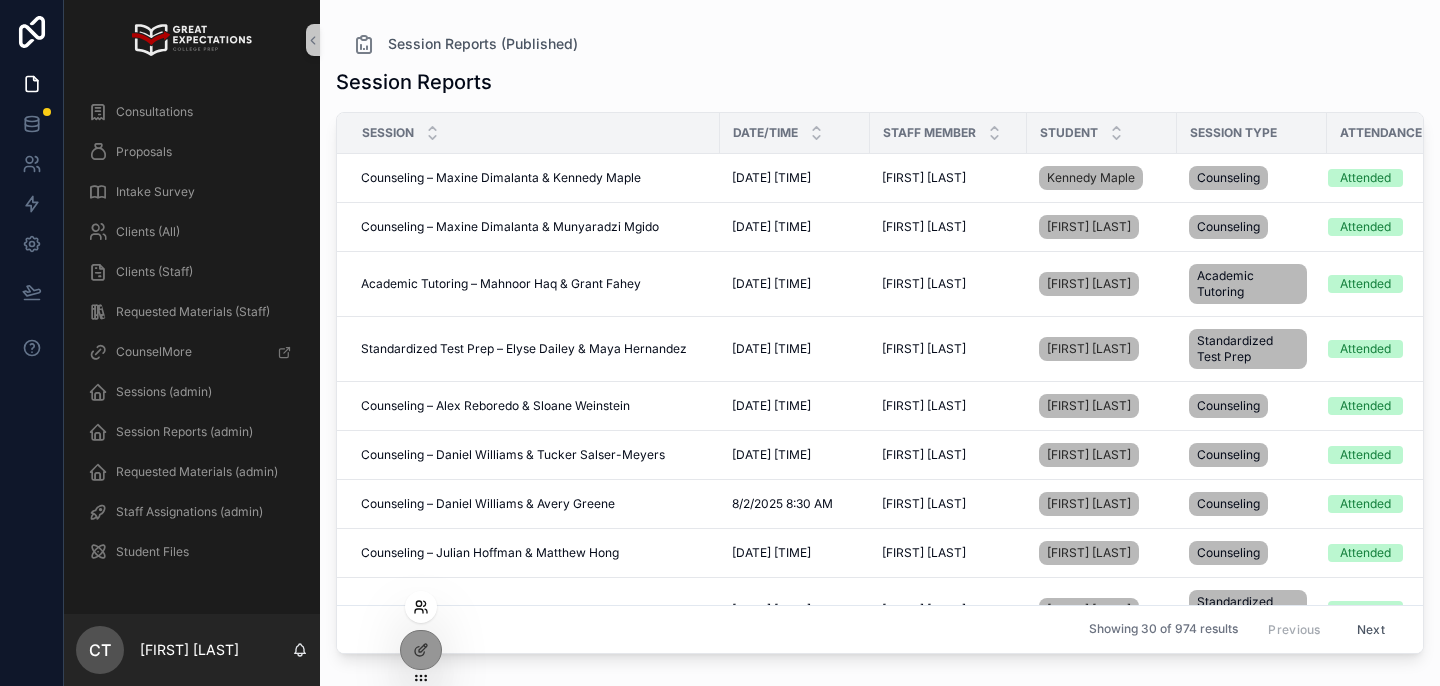 click 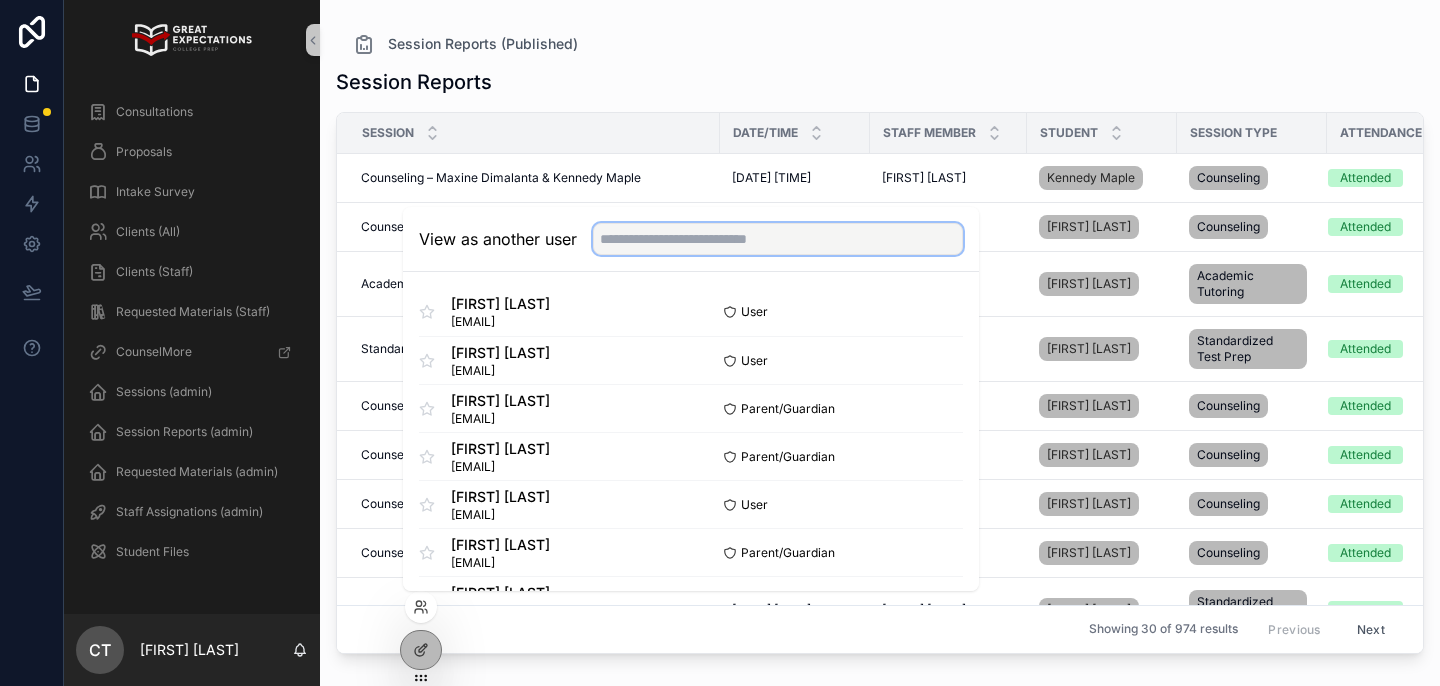 click at bounding box center (778, 239) 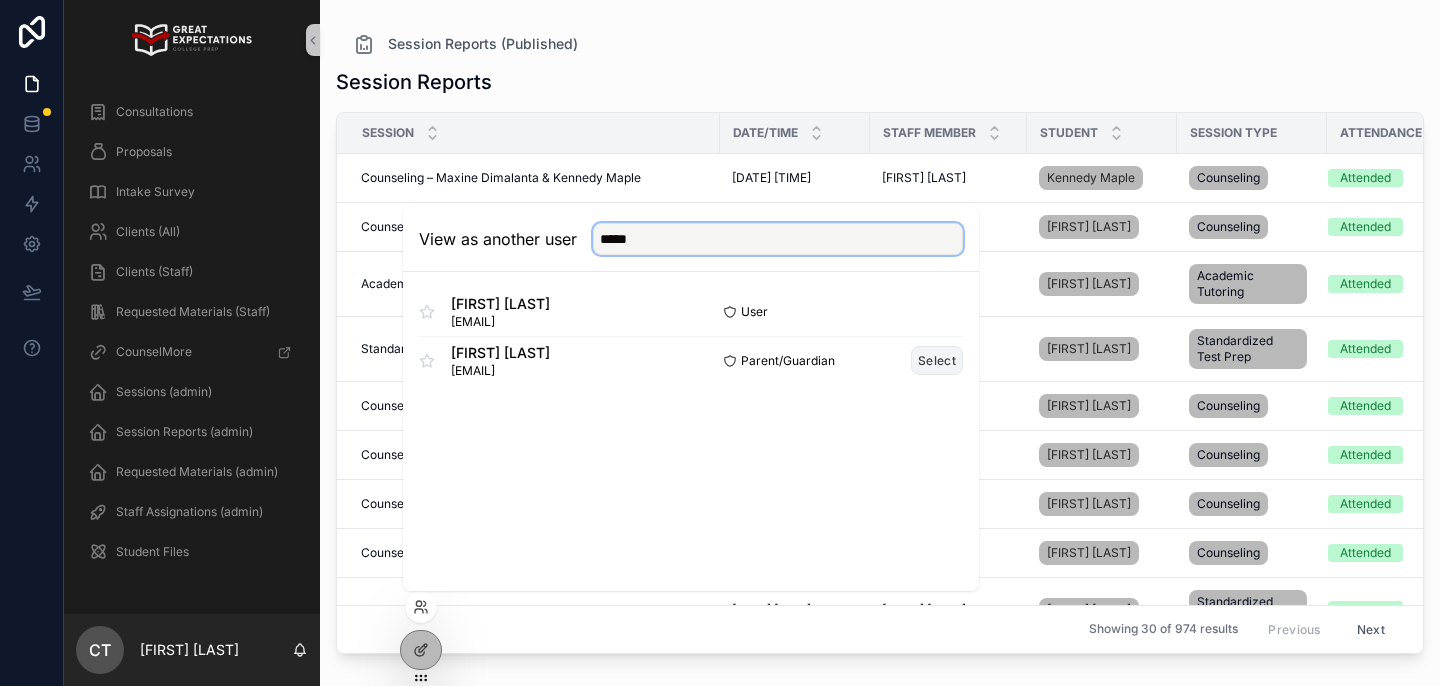 type on "*****" 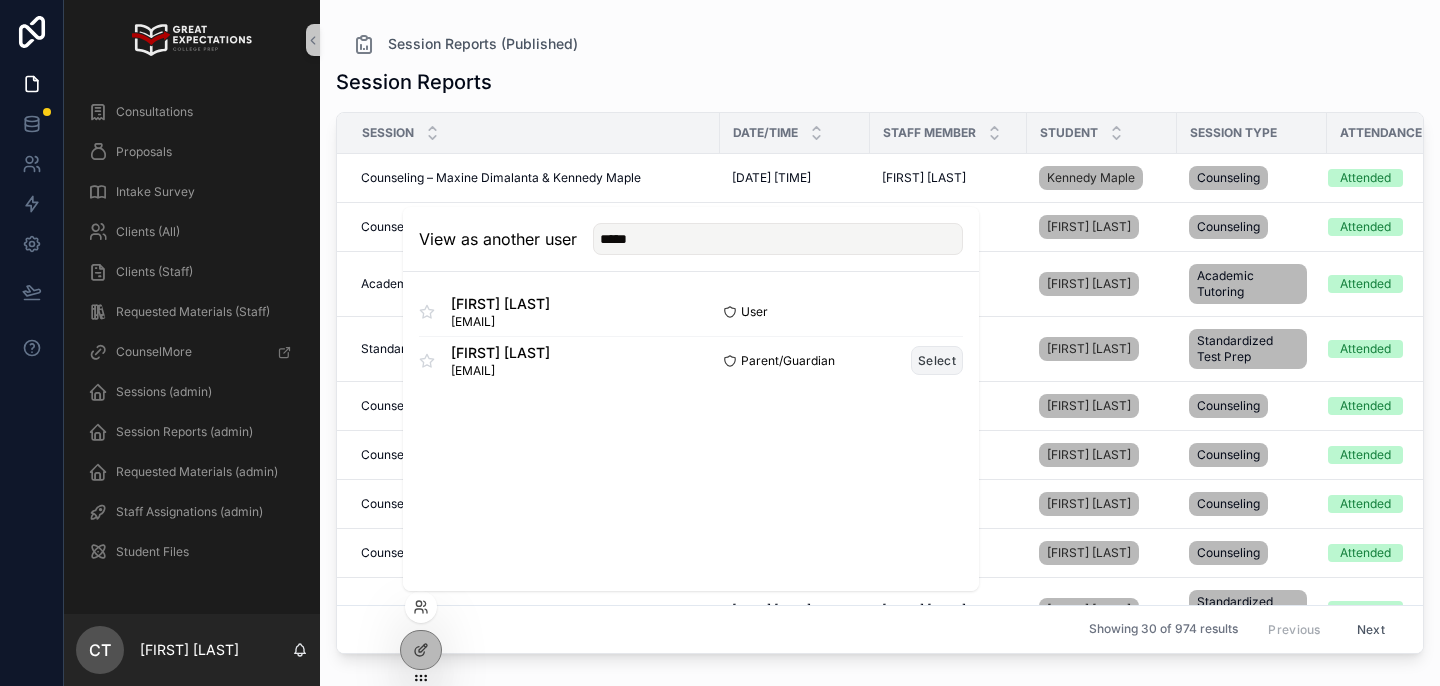click on "Select" at bounding box center (937, 360) 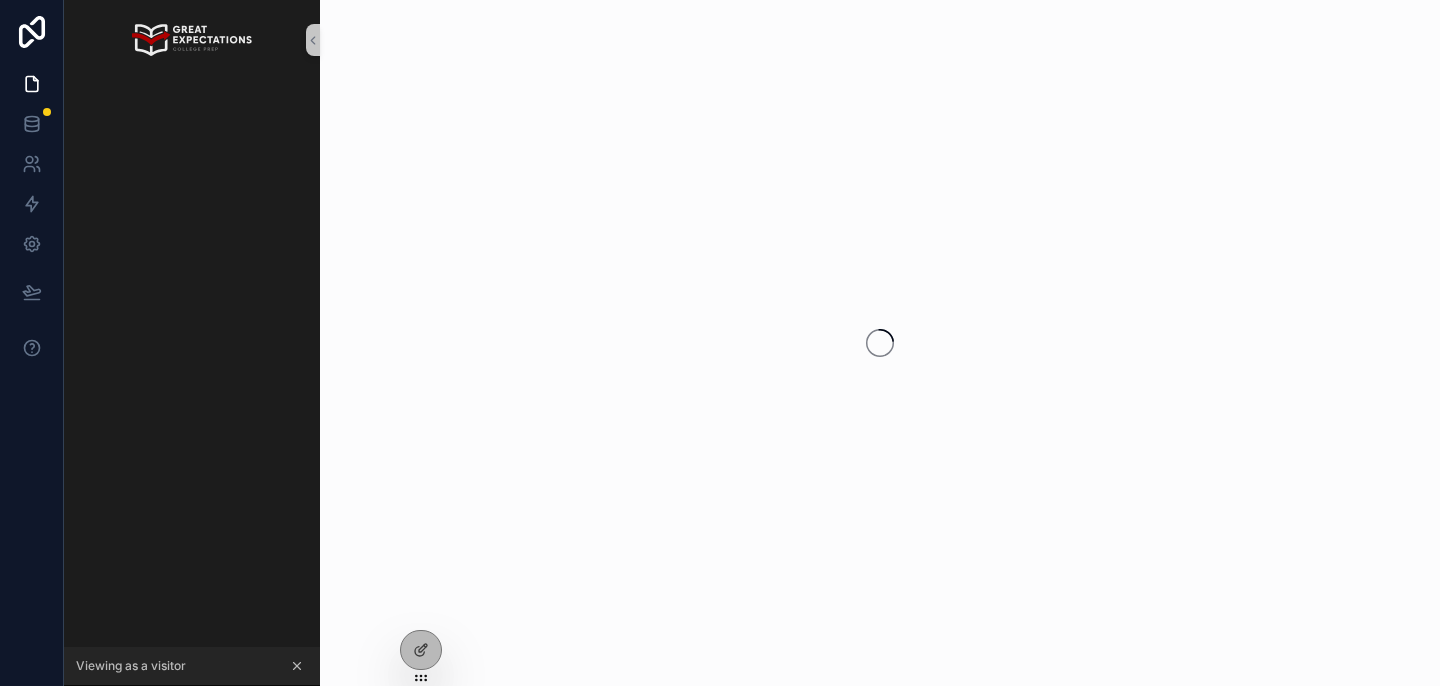 scroll, scrollTop: 0, scrollLeft: 0, axis: both 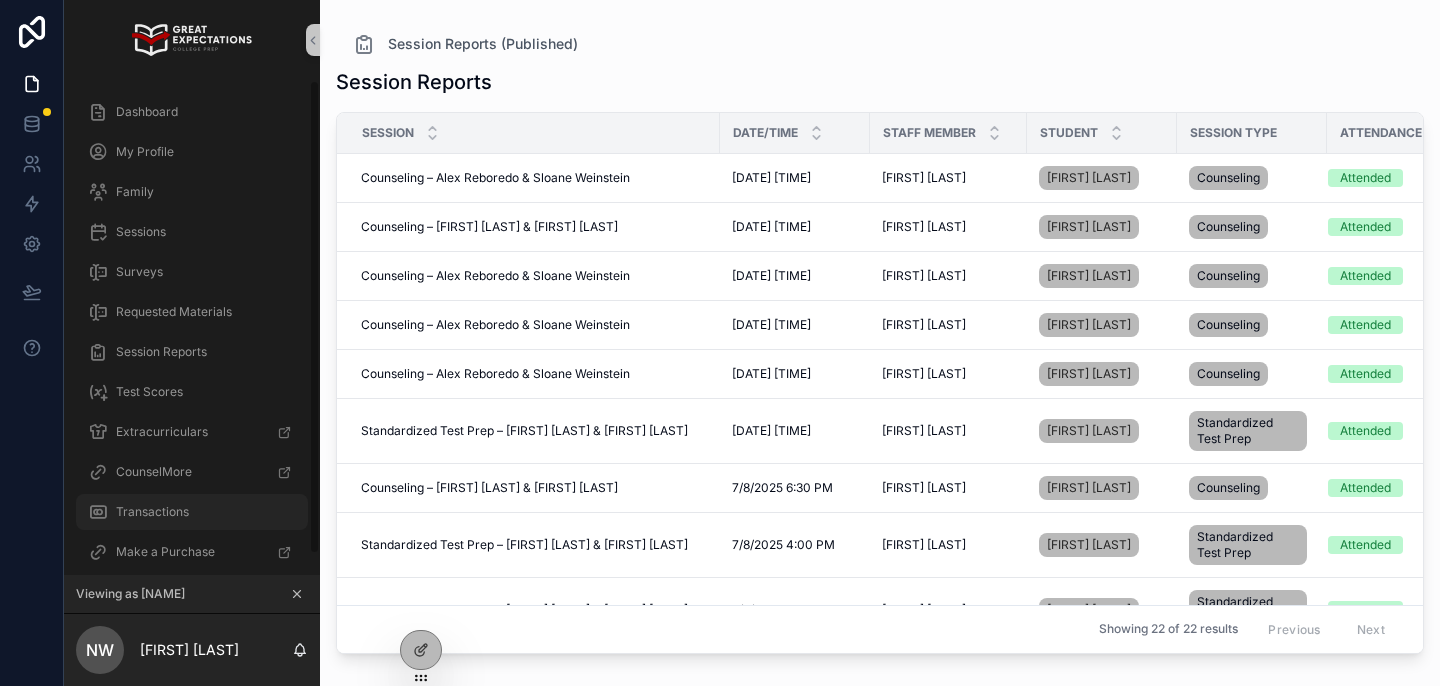 click on "Transactions" at bounding box center (192, 512) 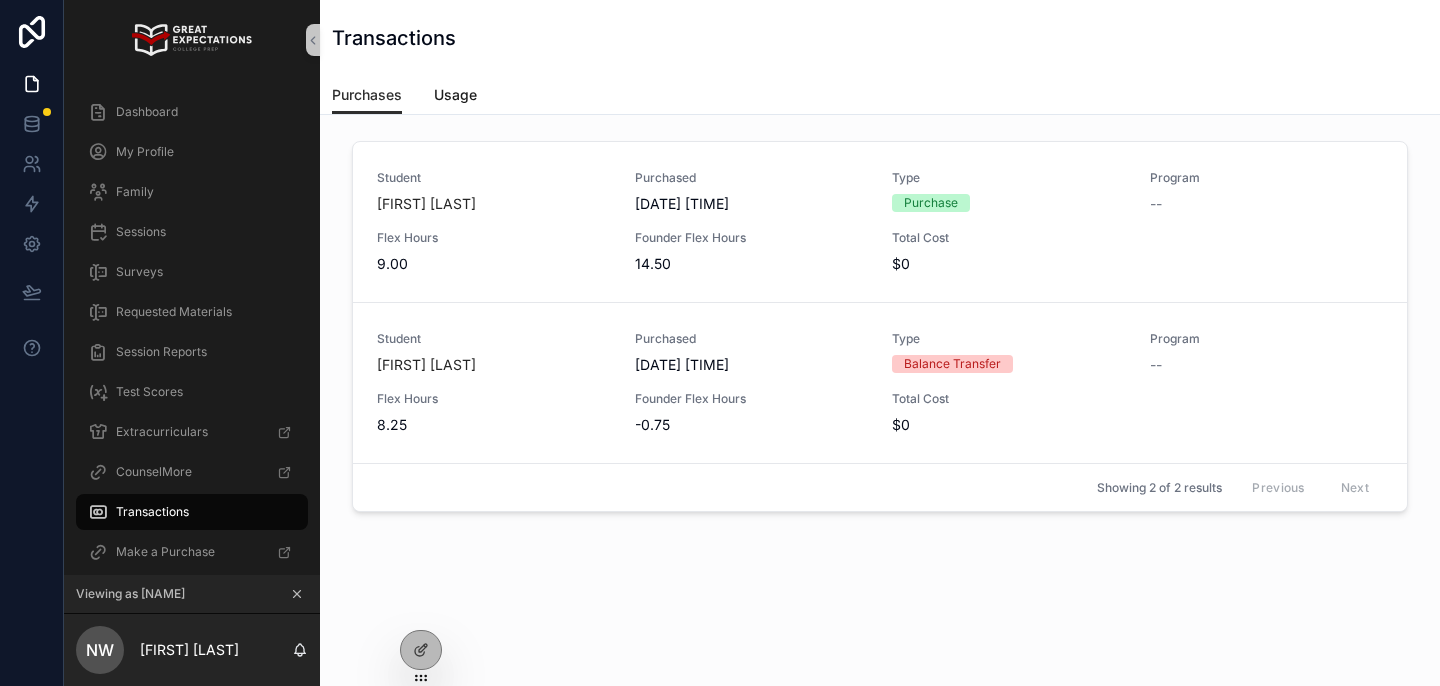 click on "Usage" at bounding box center (455, 95) 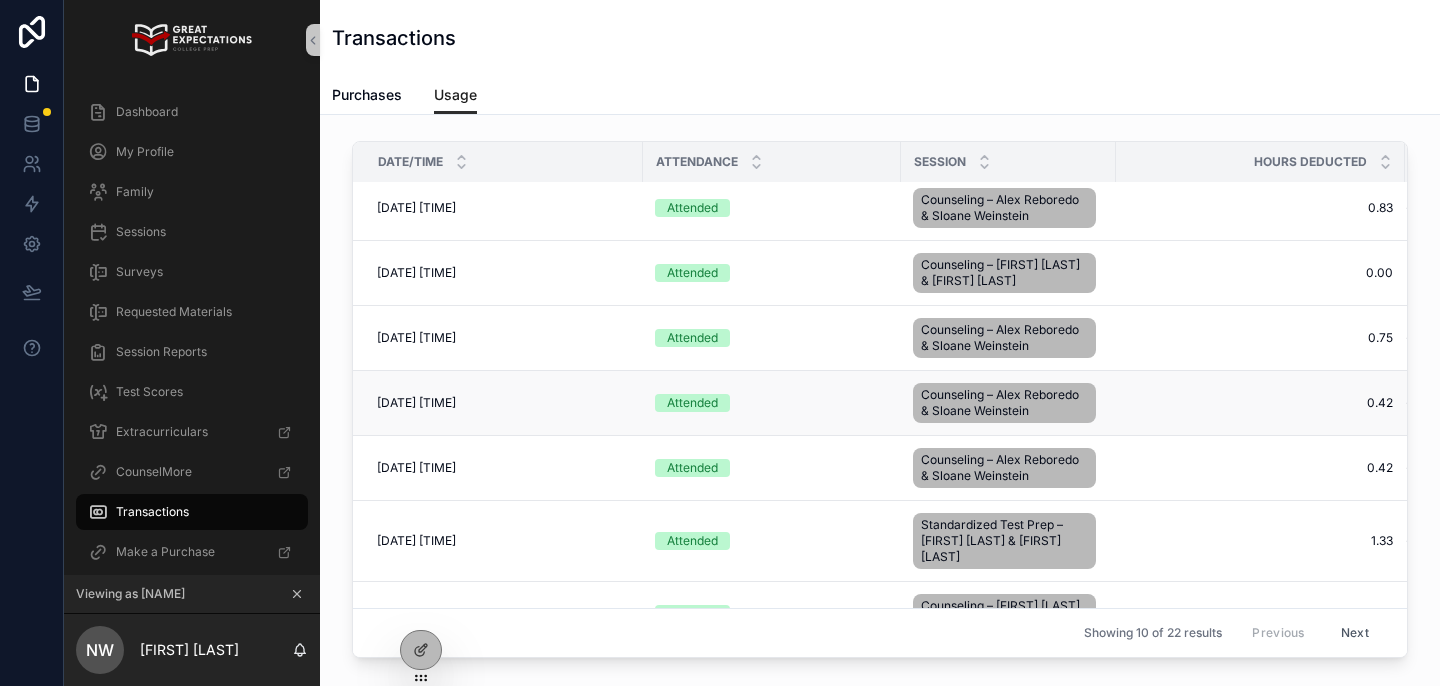 scroll, scrollTop: 271, scrollLeft: 0, axis: vertical 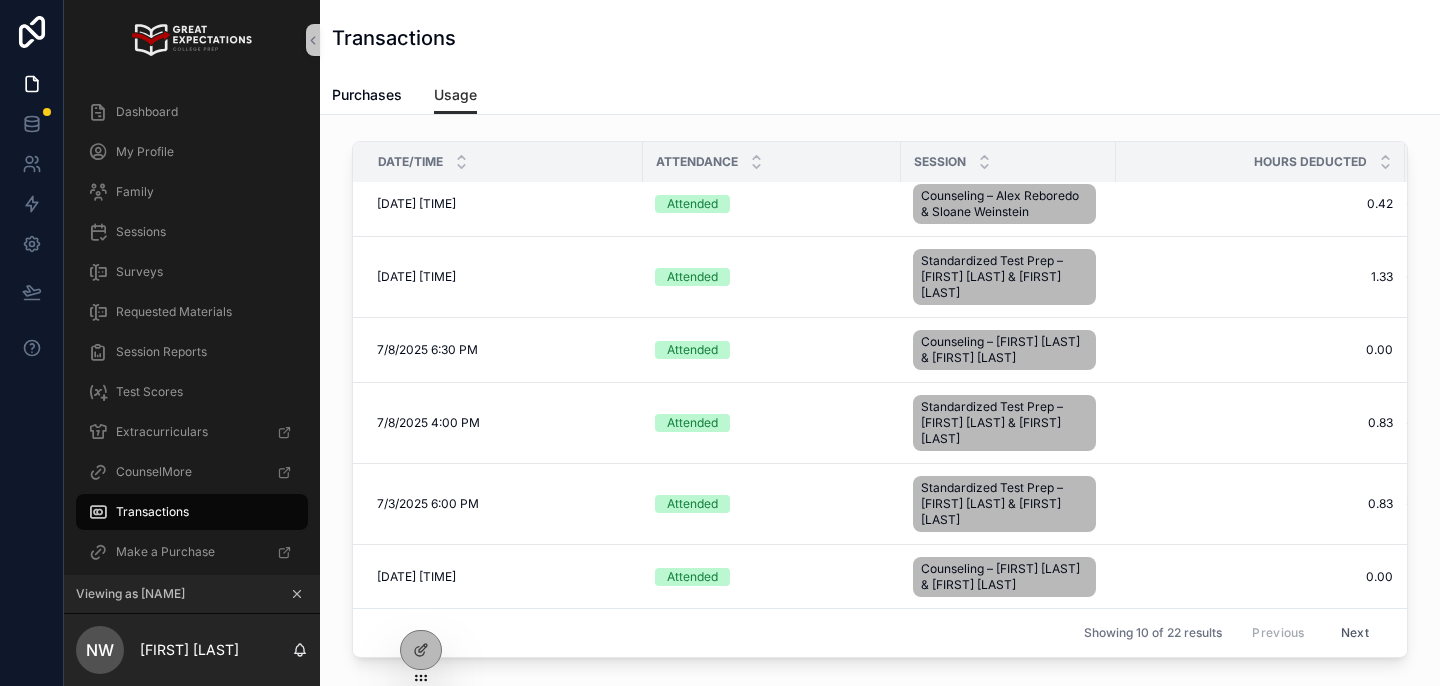 click on "Next" at bounding box center [1355, 633] 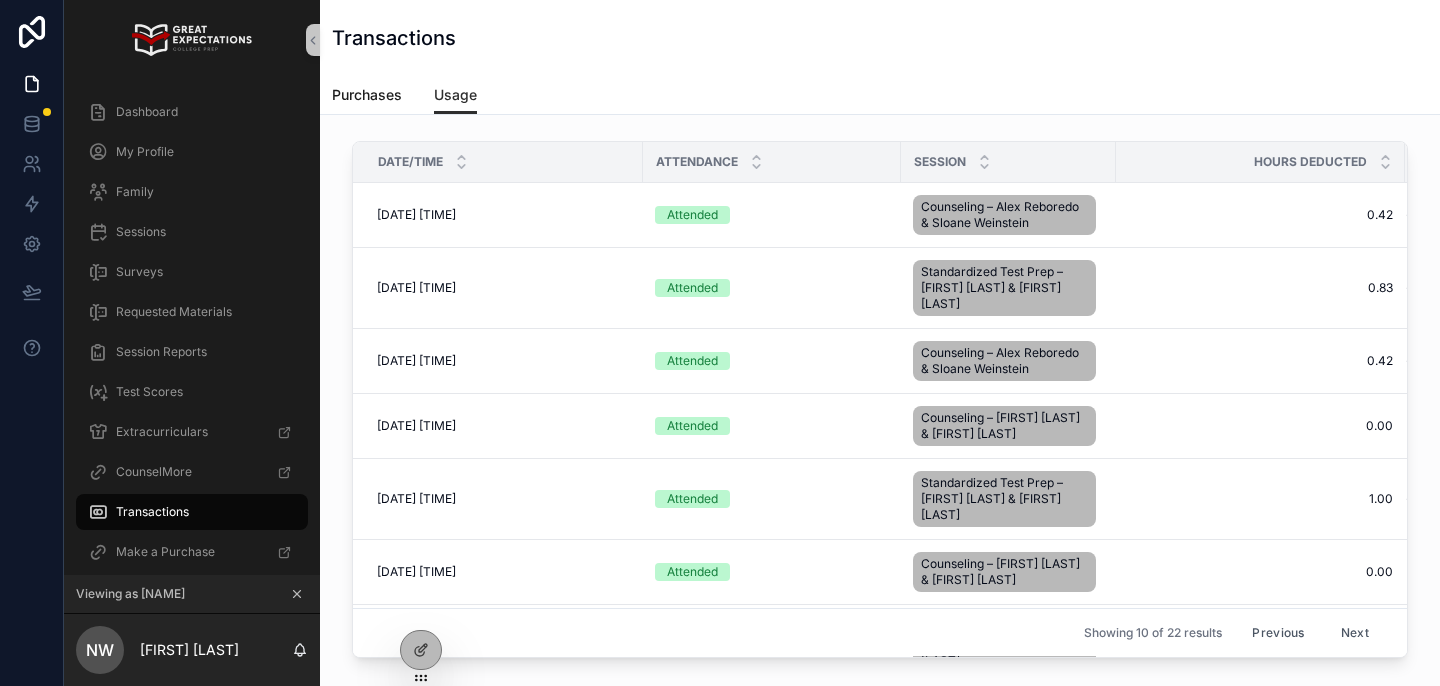 click on "Purchases" at bounding box center (367, 95) 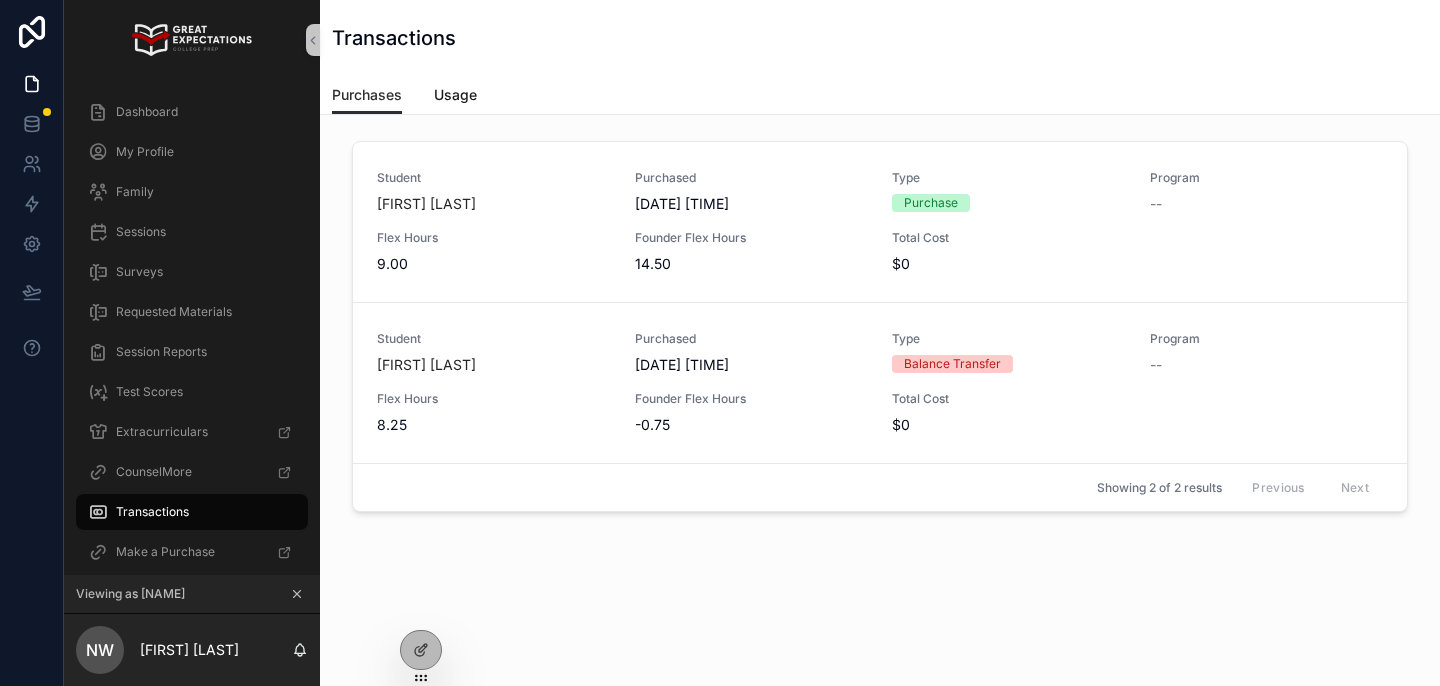 click on "Usage" at bounding box center (455, 95) 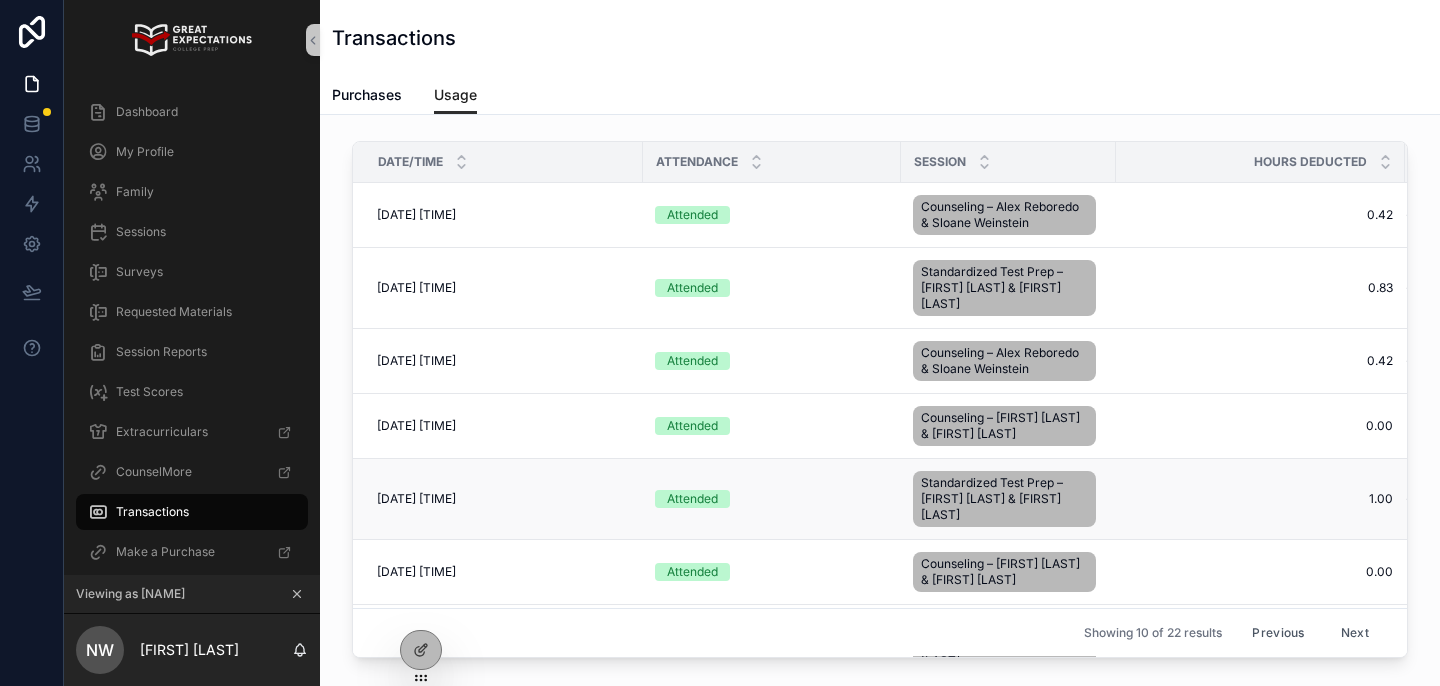scroll, scrollTop: 319, scrollLeft: 0, axis: vertical 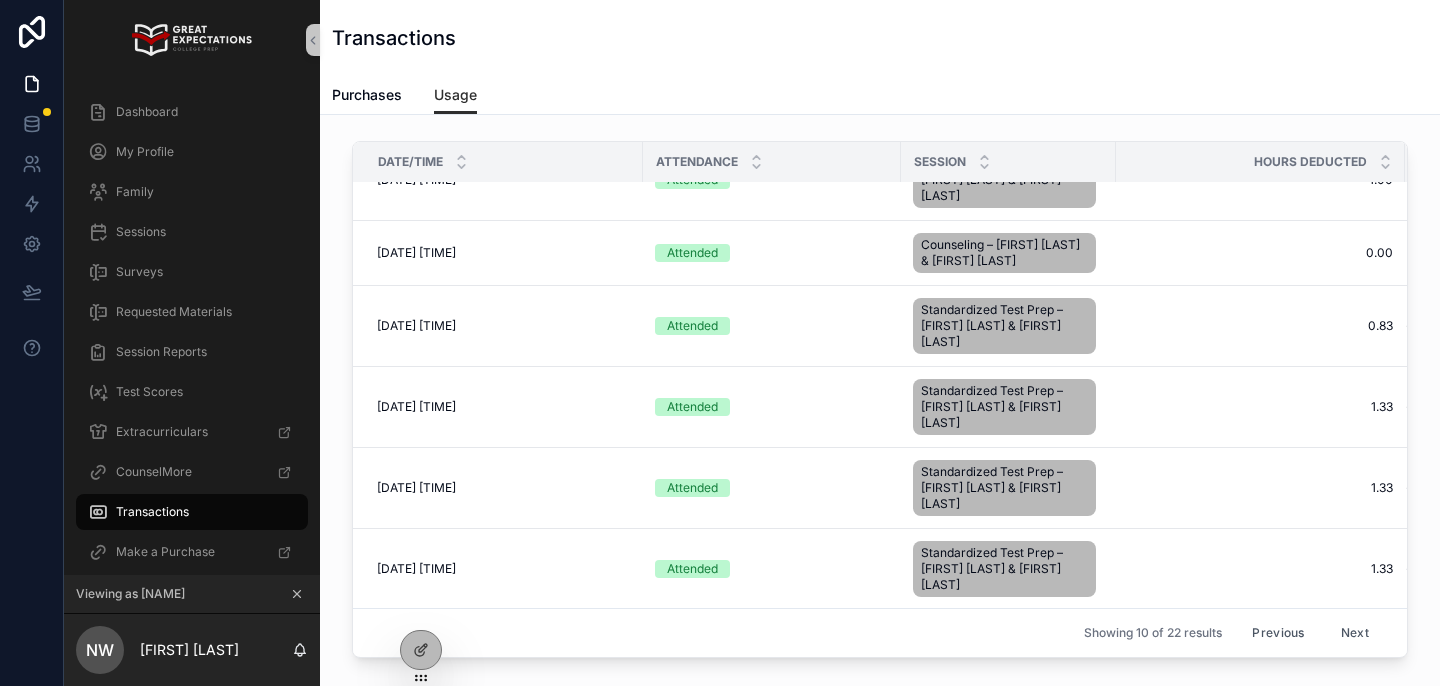 click on "Next" at bounding box center (1355, 633) 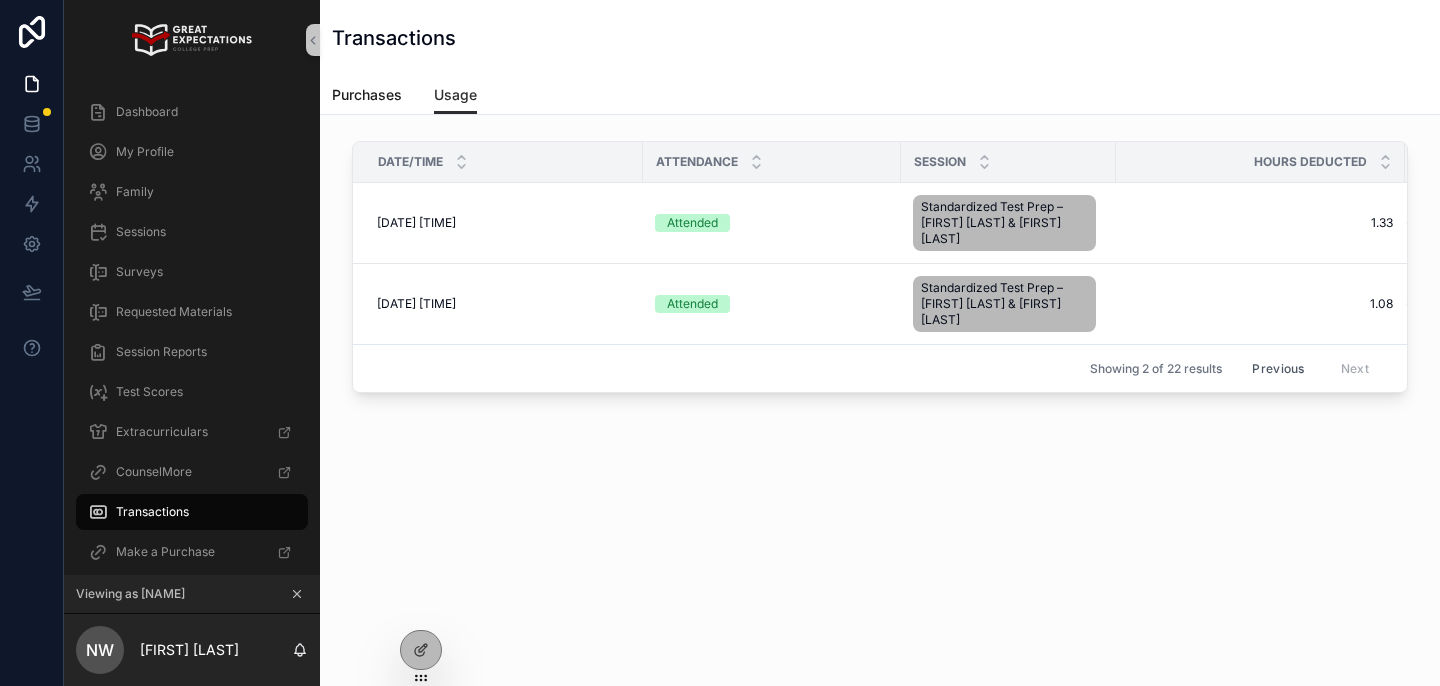 click on "Purchases" at bounding box center (367, 95) 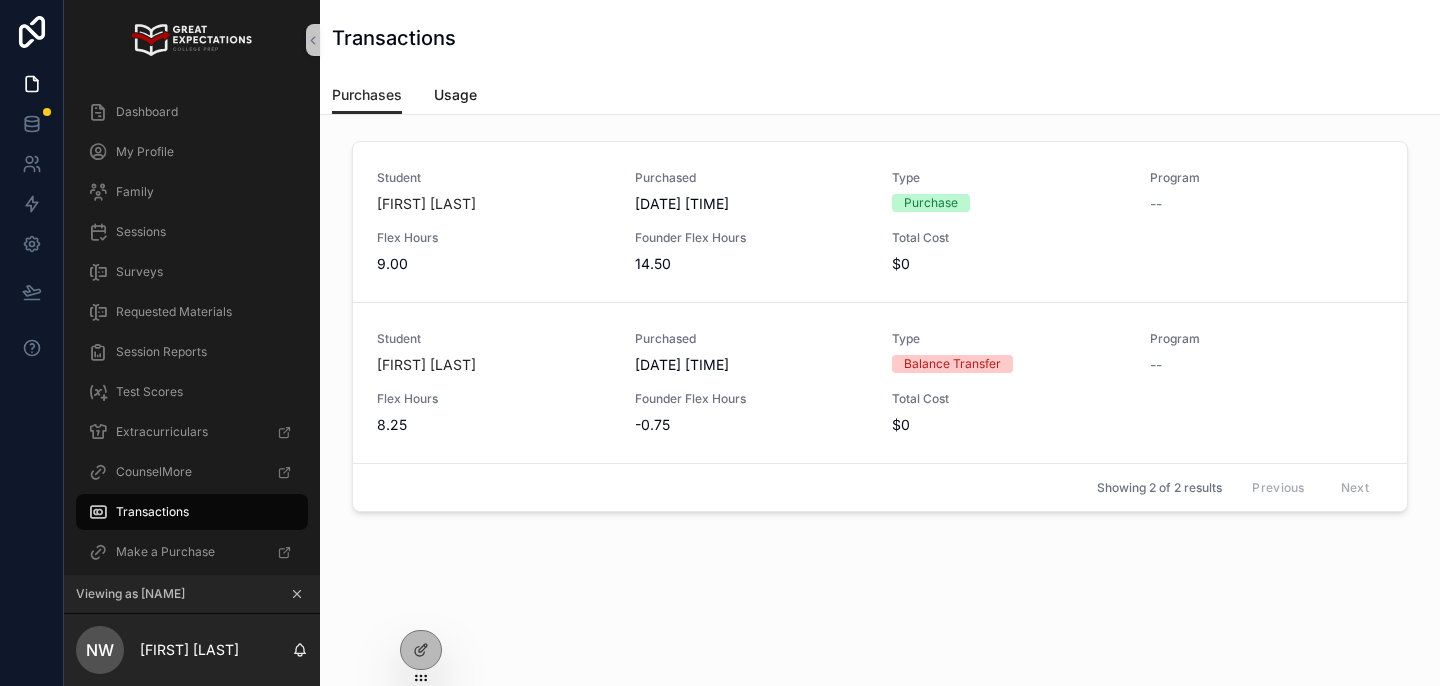 click on "Usage" at bounding box center (455, 95) 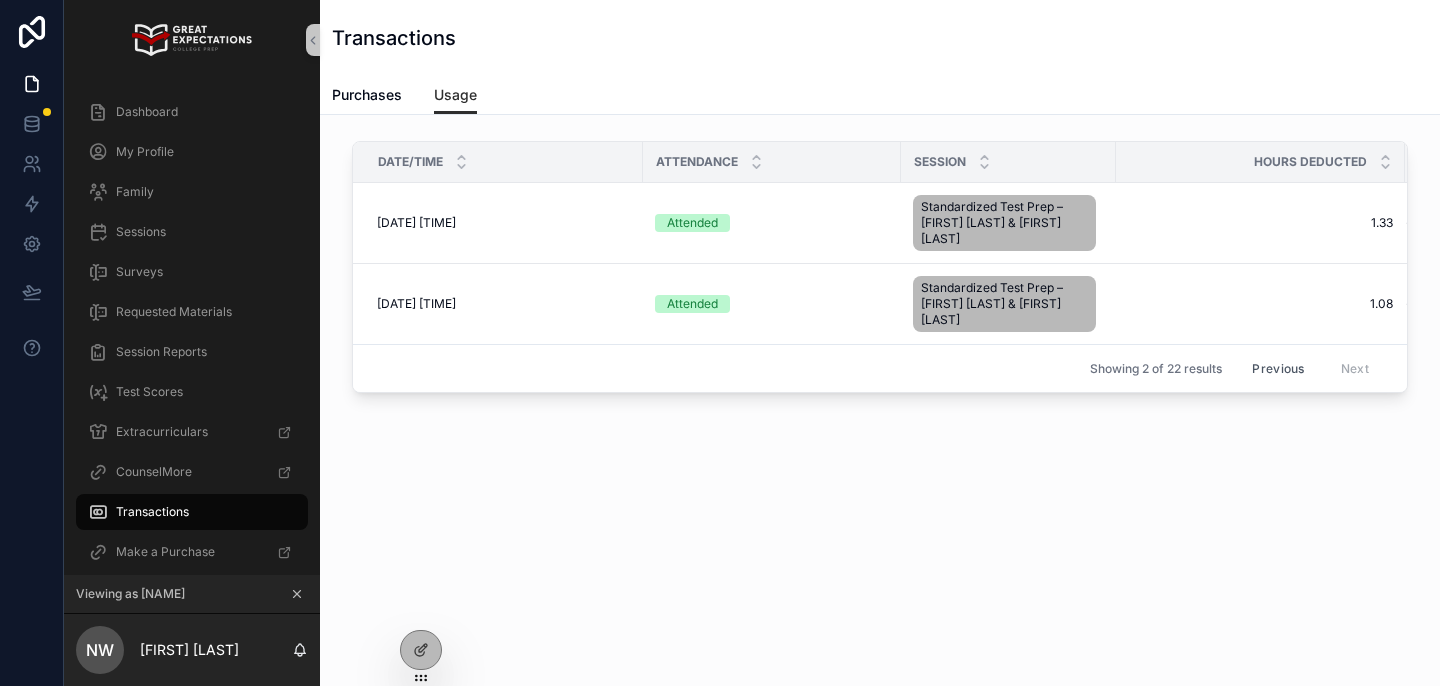 click on "Previous" at bounding box center (1278, 368) 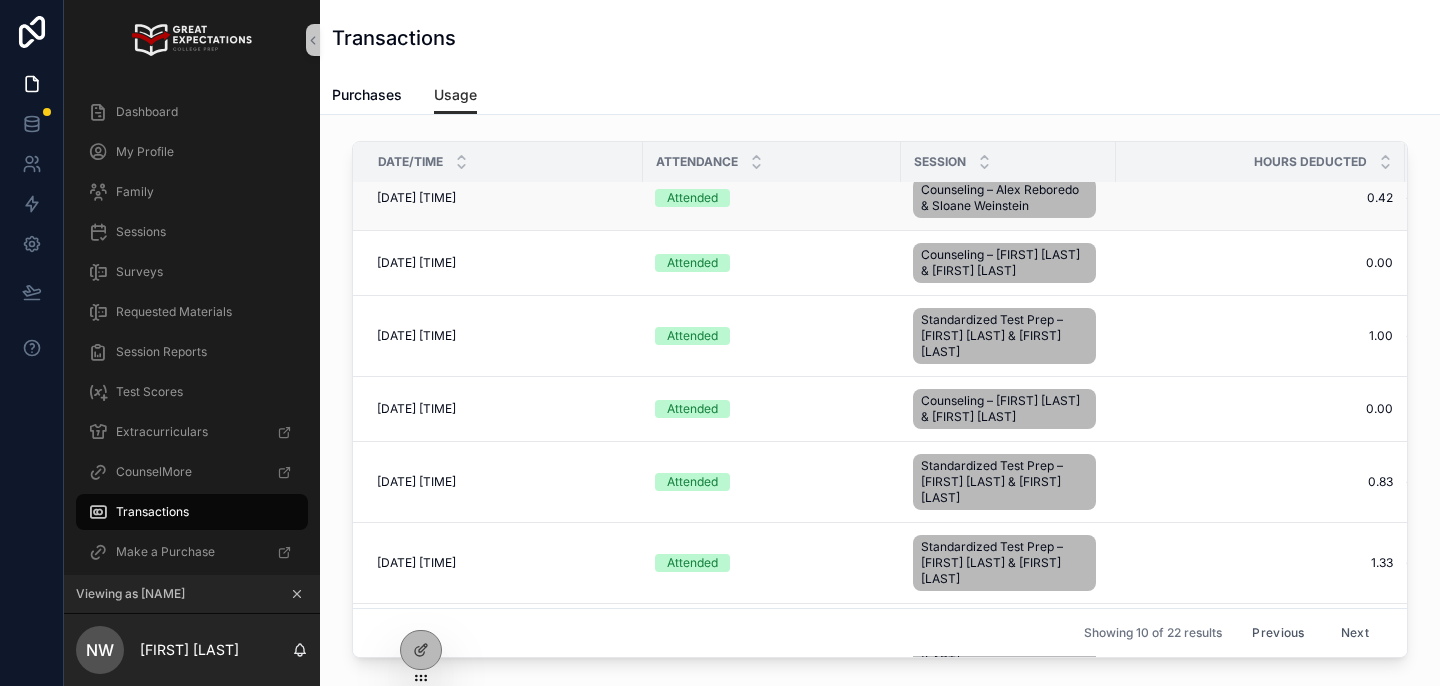 scroll, scrollTop: 319, scrollLeft: 0, axis: vertical 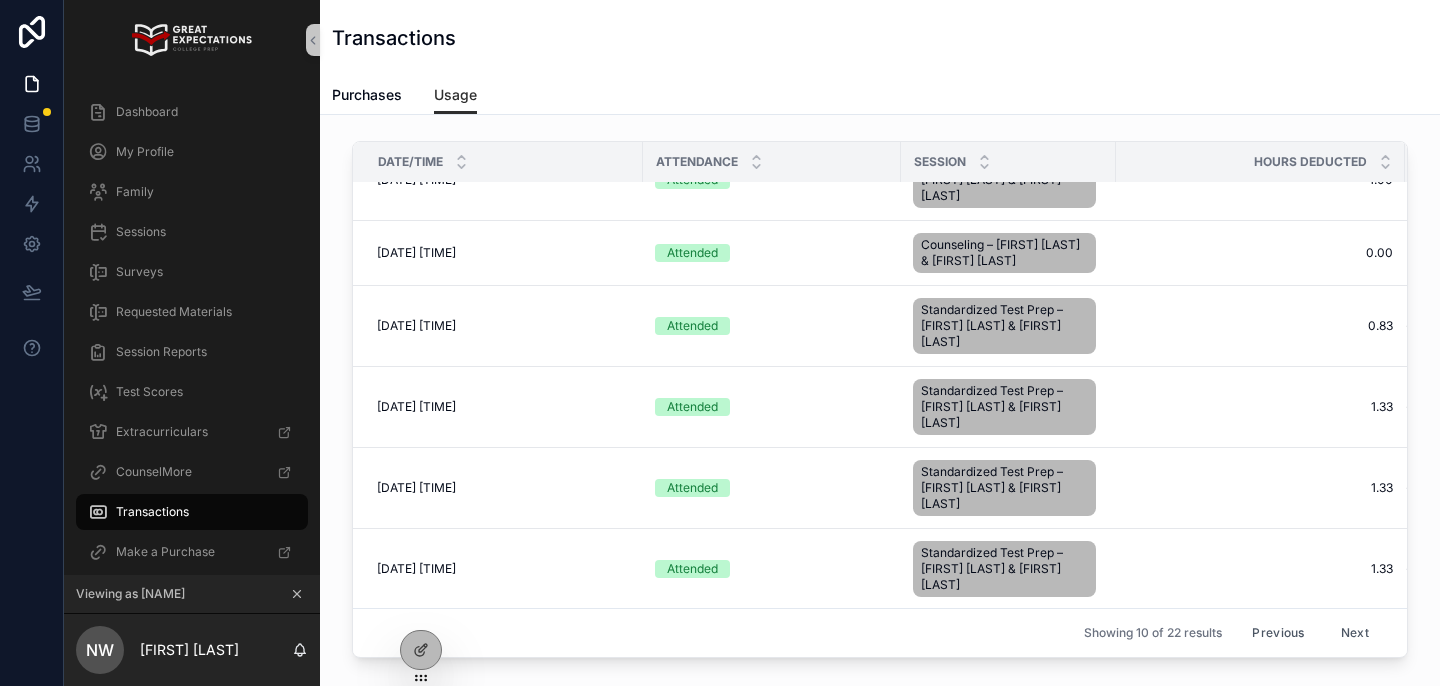 click on "Next" at bounding box center [1355, 633] 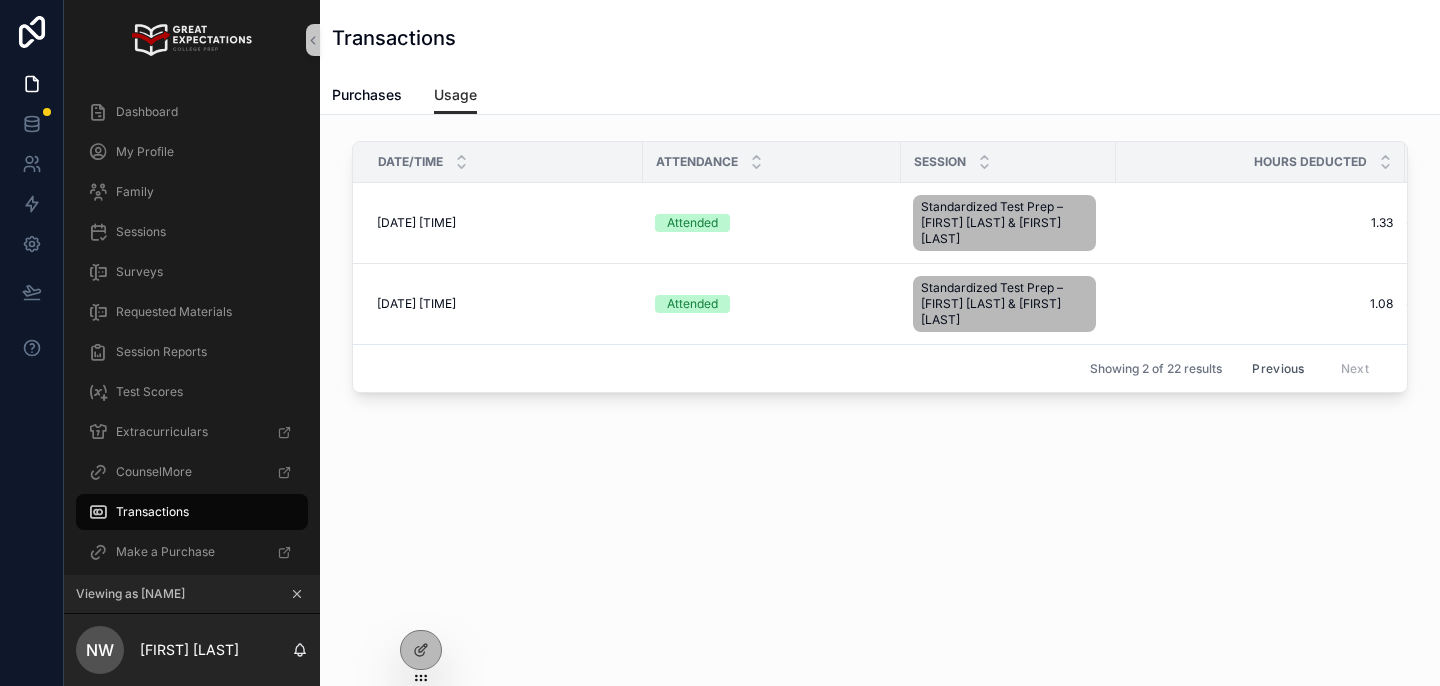 scroll, scrollTop: 0, scrollLeft: 0, axis: both 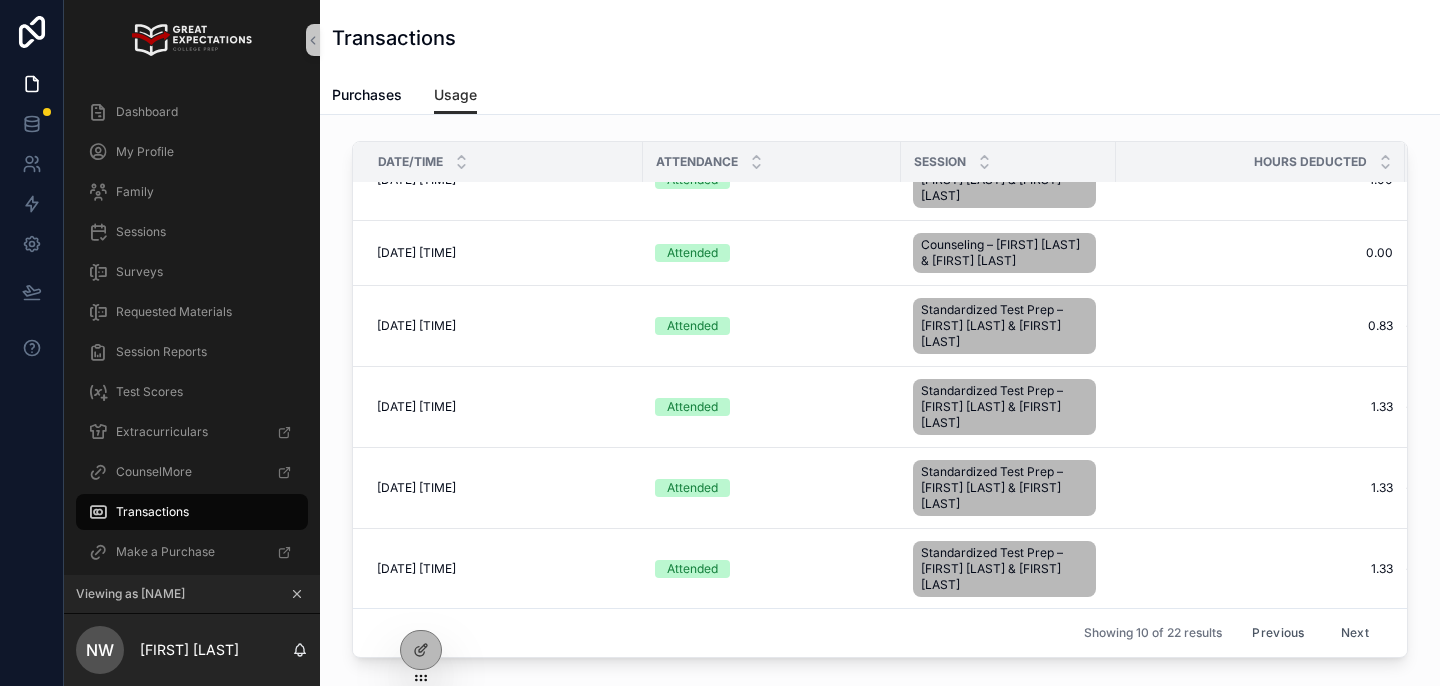 click on "Previous" at bounding box center [1278, 633] 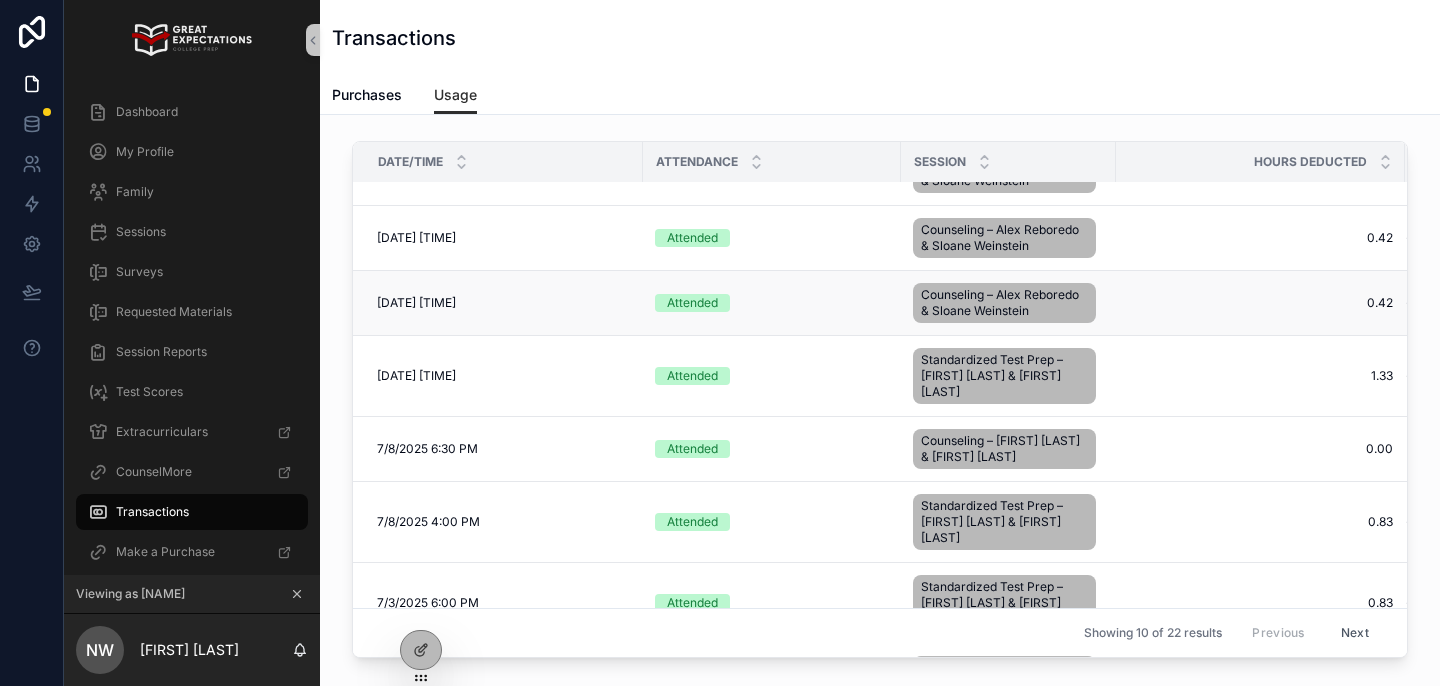 scroll, scrollTop: 271, scrollLeft: 0, axis: vertical 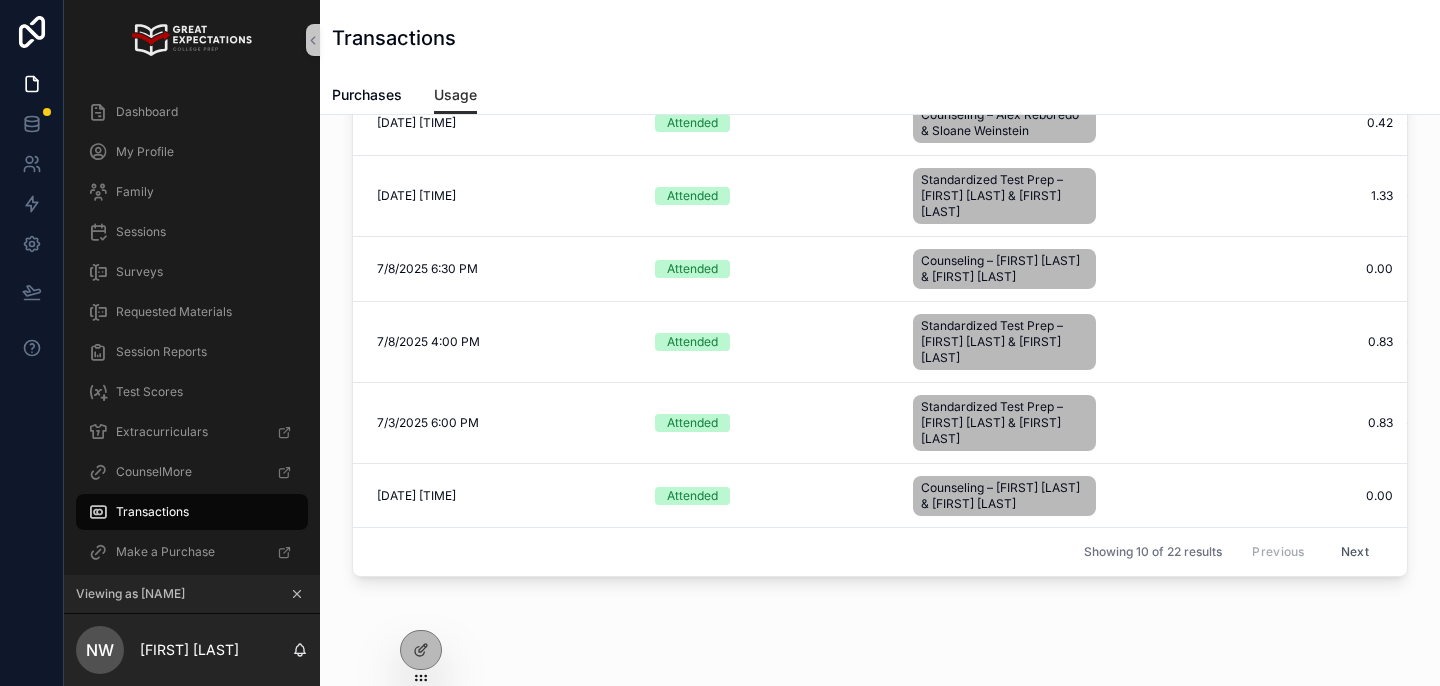 click on "Next" at bounding box center [1355, 552] 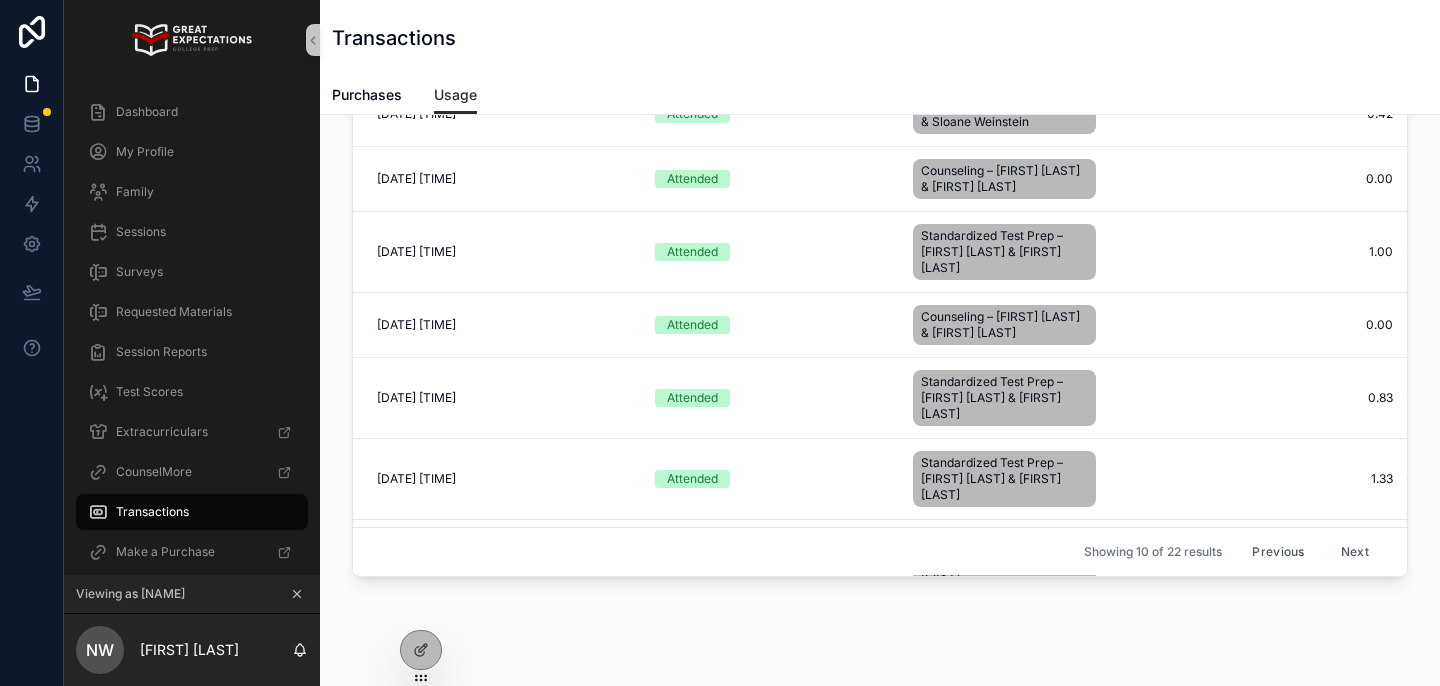 scroll, scrollTop: 0, scrollLeft: 0, axis: both 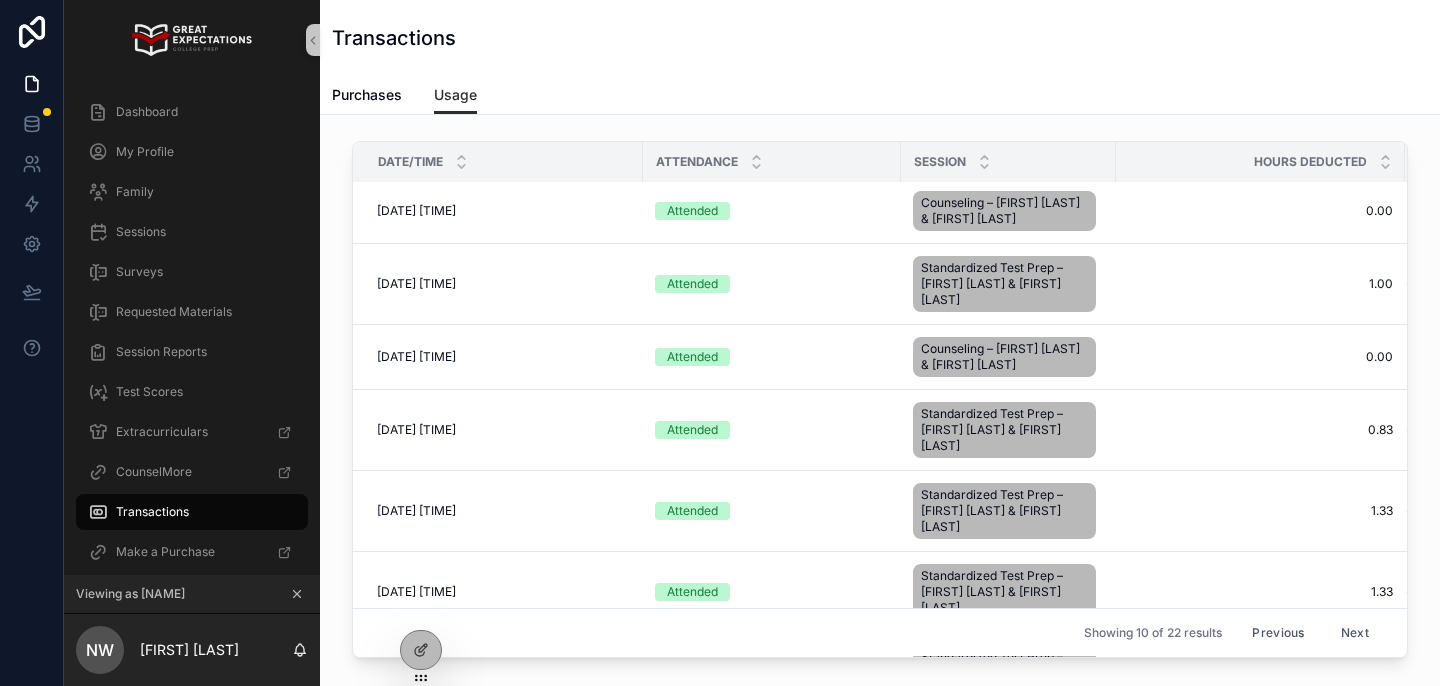 click 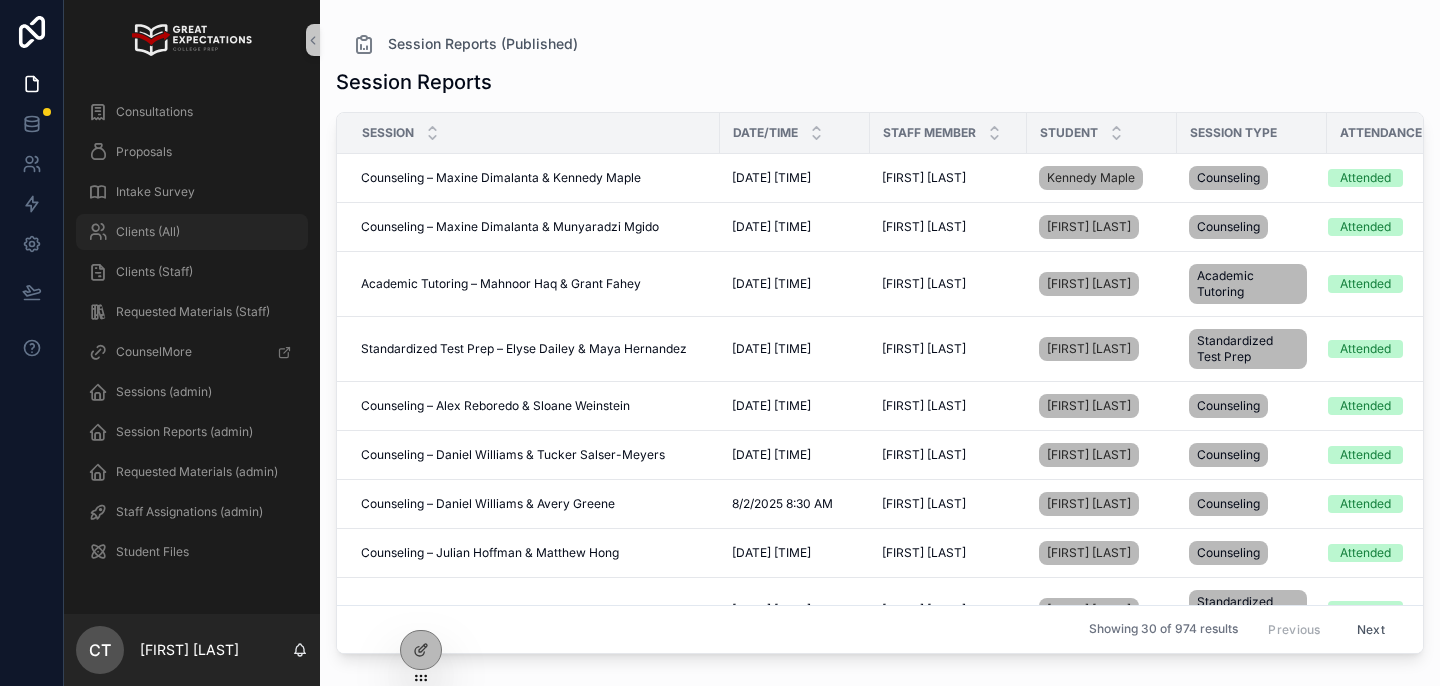 click on "Clients (All)" at bounding box center [192, 232] 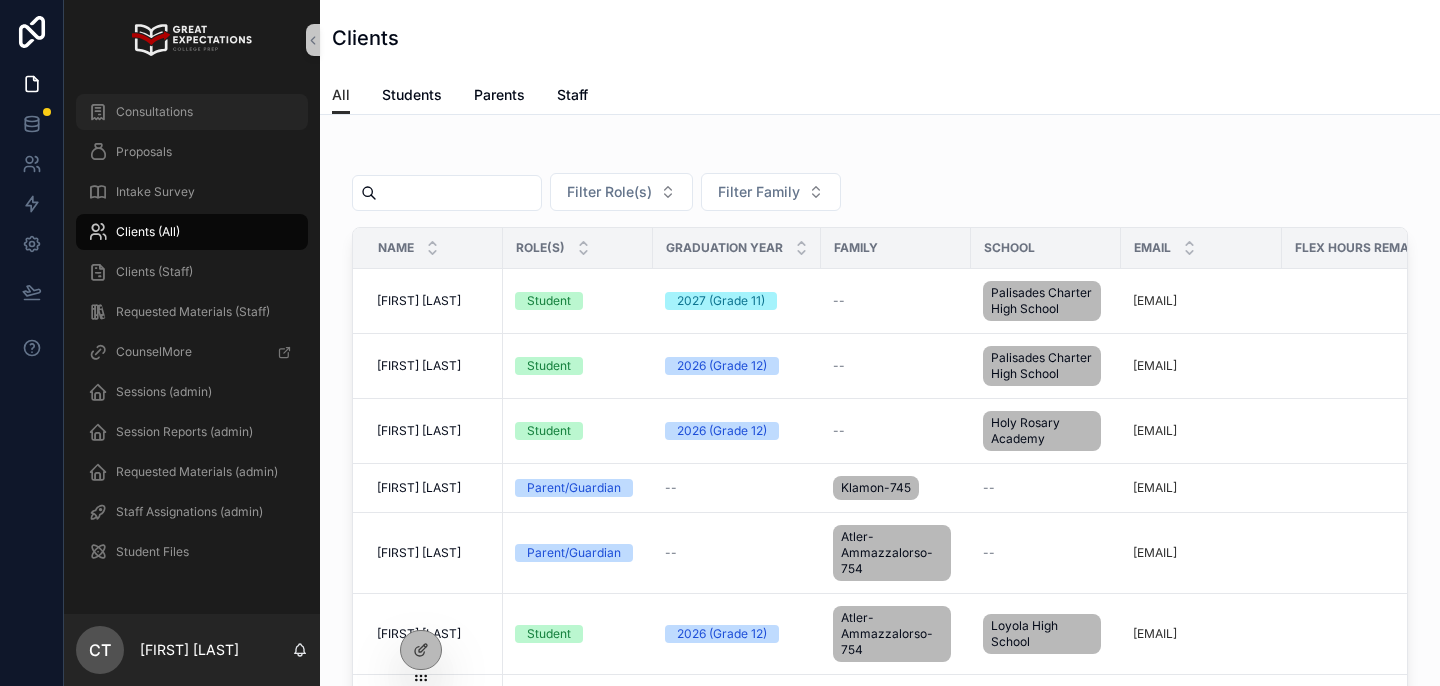 click on "Consultations" at bounding box center [192, 112] 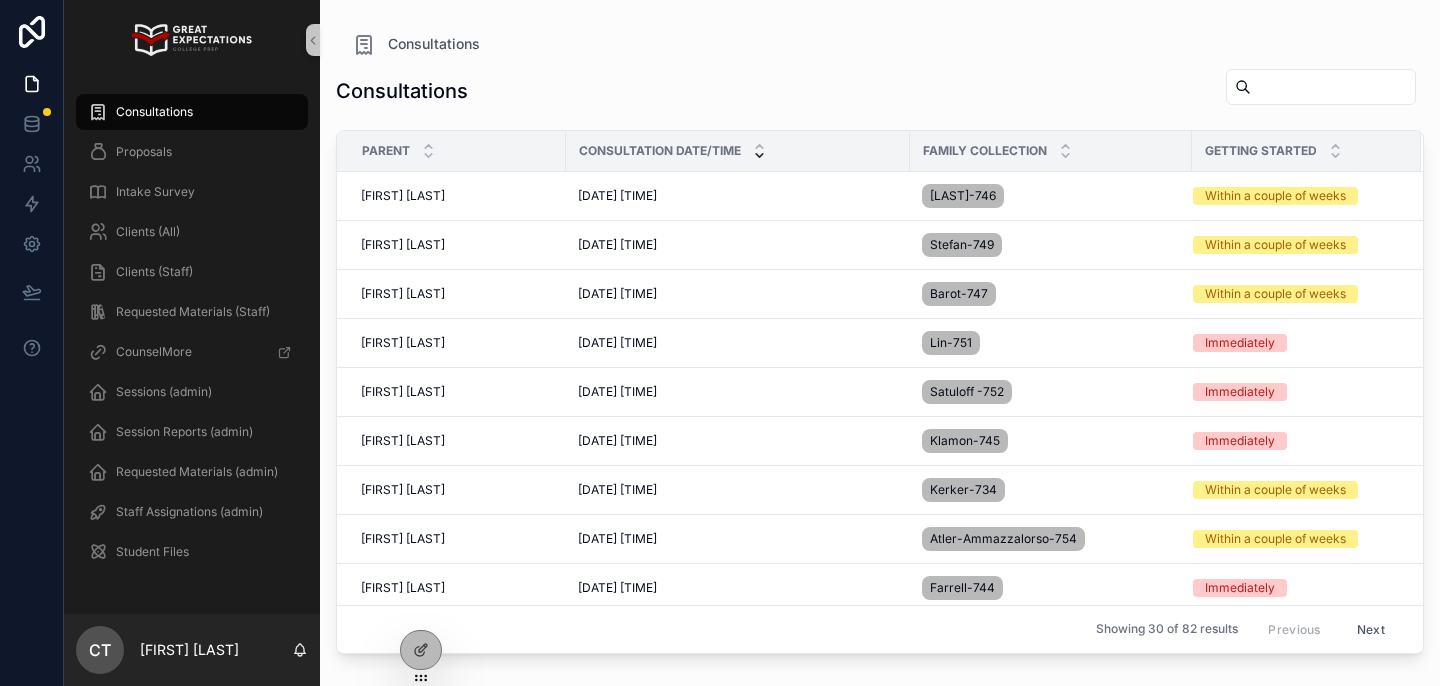 click at bounding box center (1333, 87) 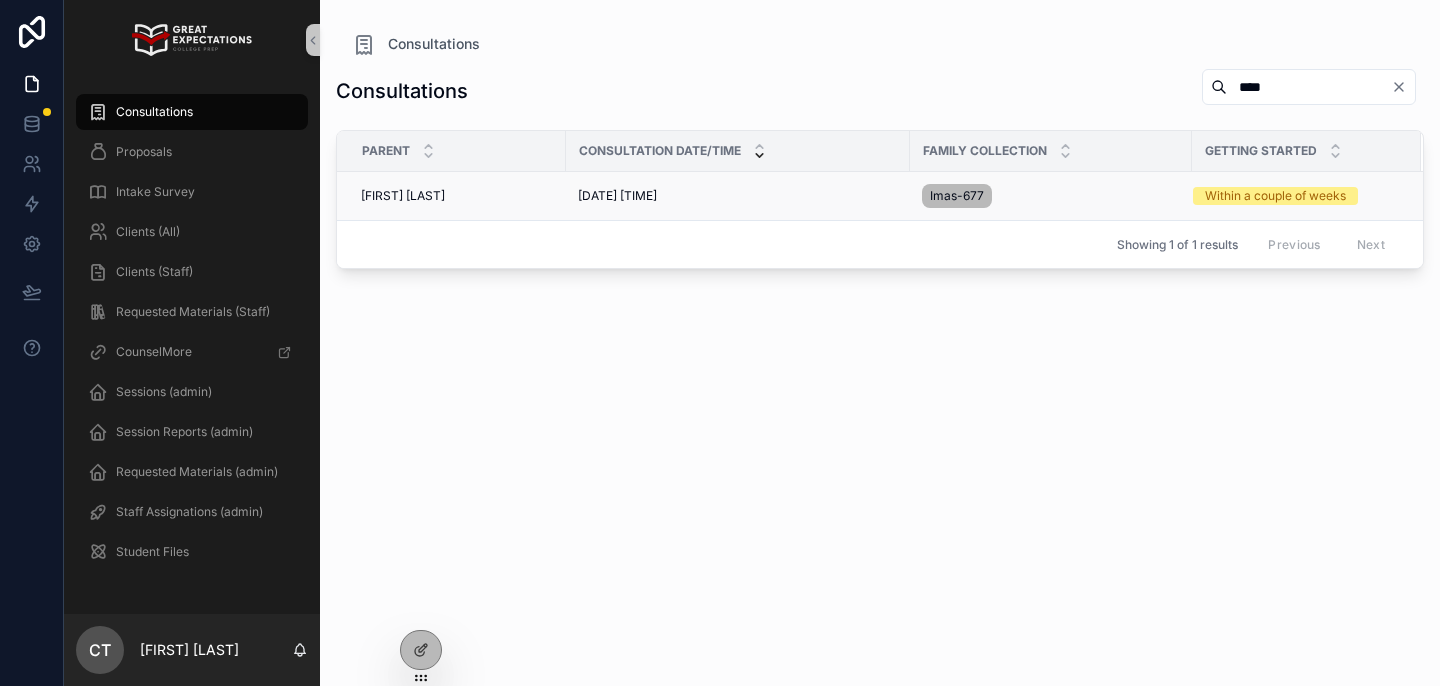 type on "****" 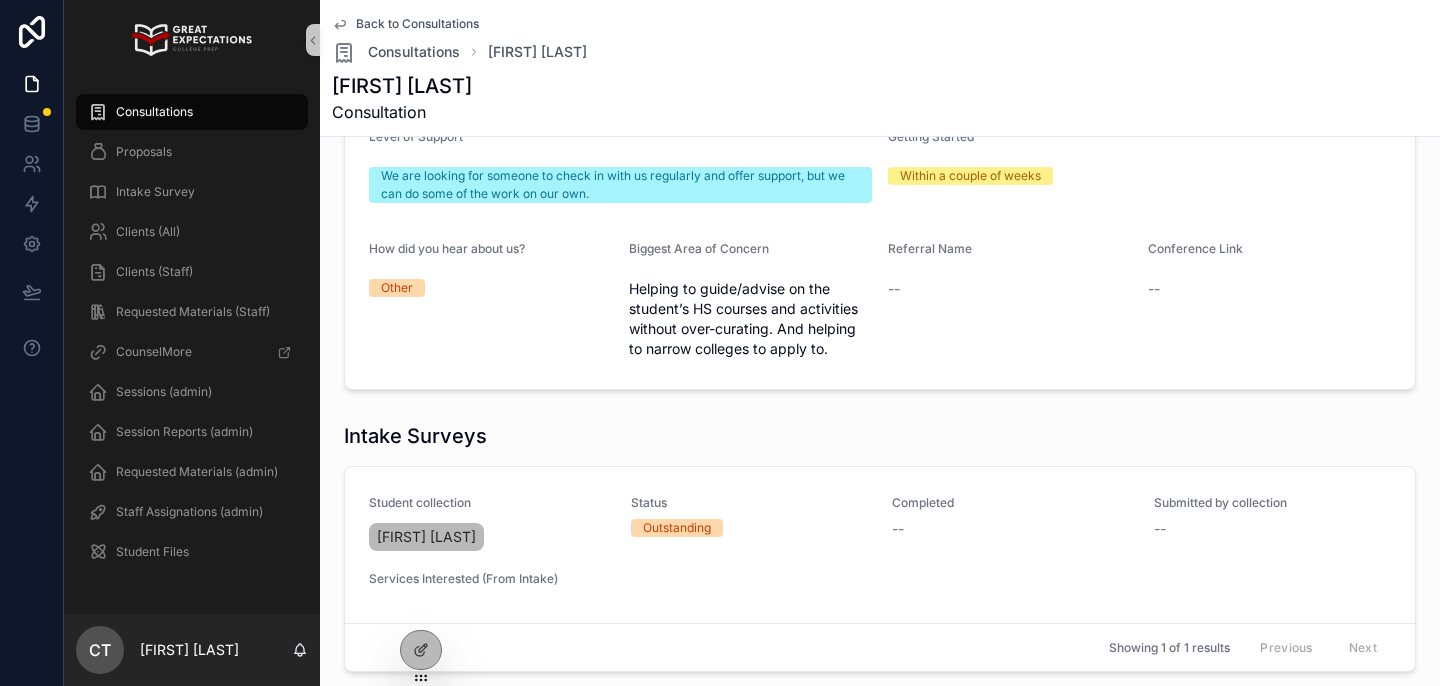 scroll, scrollTop: 799, scrollLeft: 0, axis: vertical 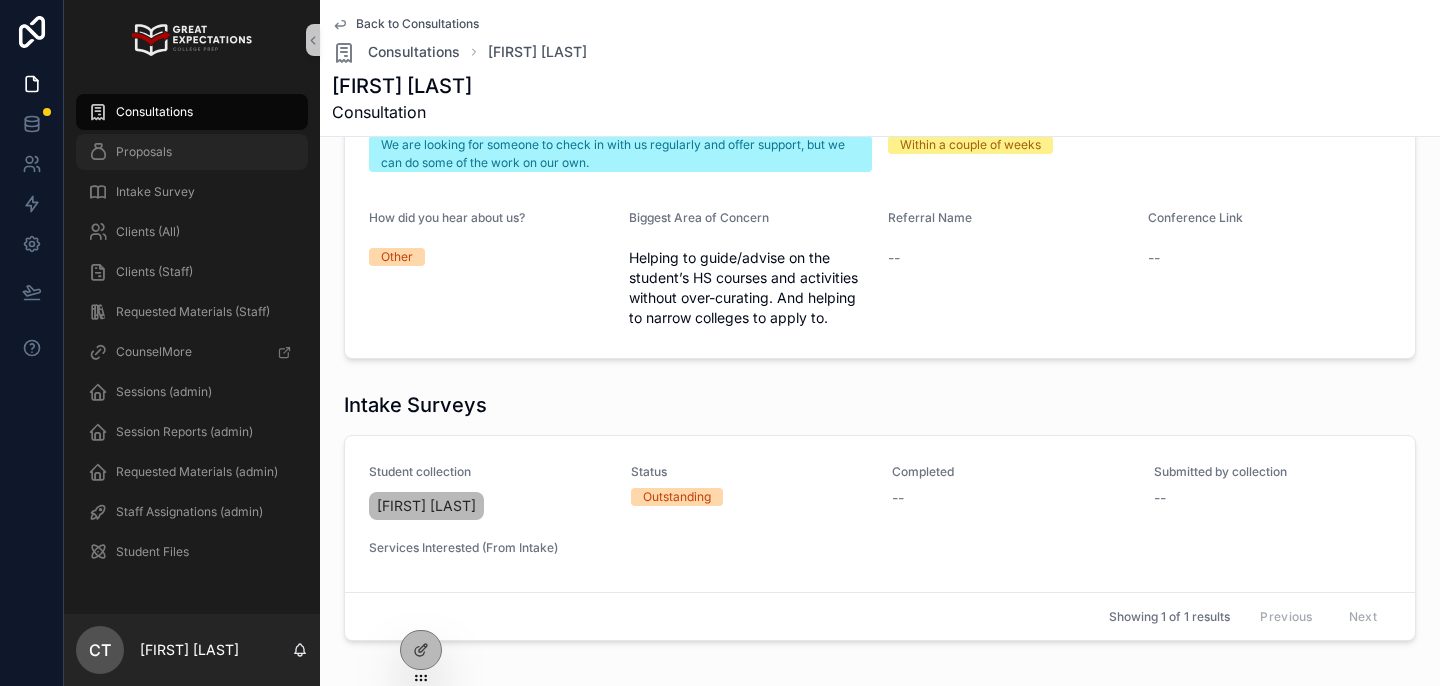 click on "Proposals" at bounding box center [192, 152] 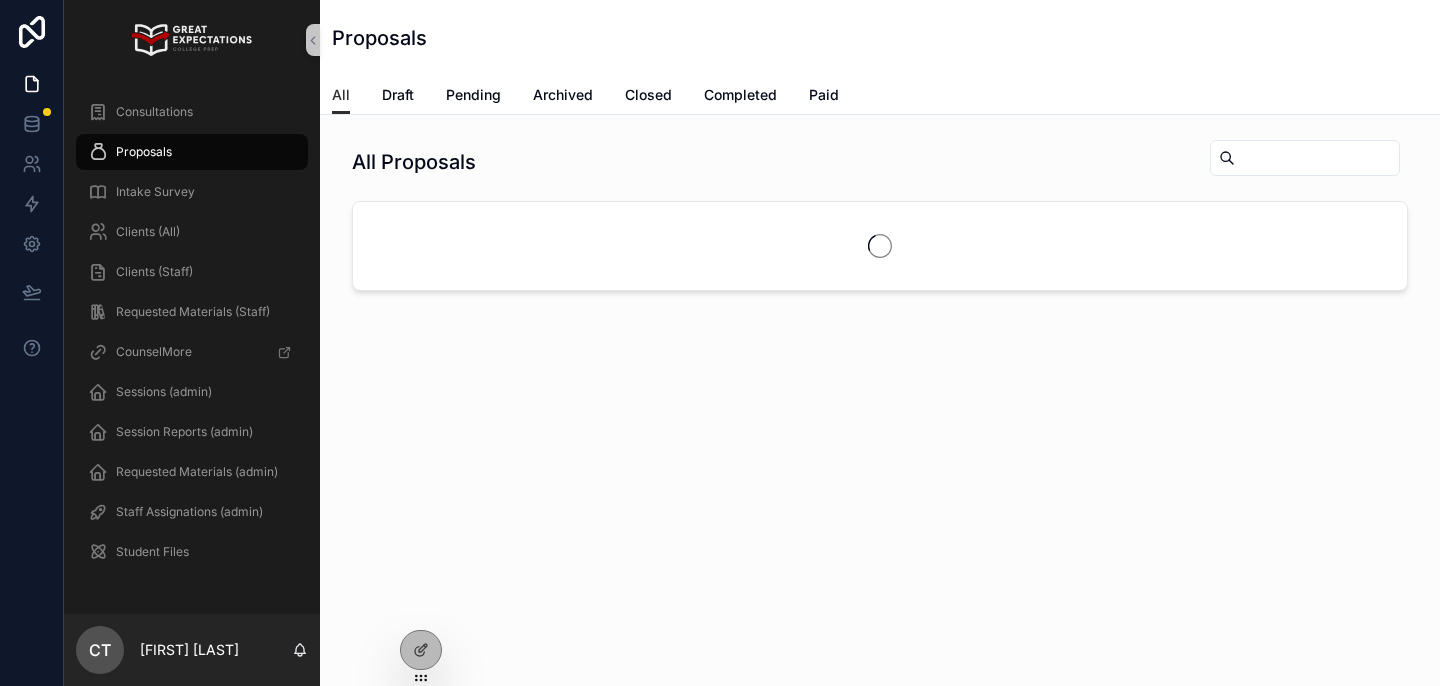 scroll, scrollTop: 0, scrollLeft: 0, axis: both 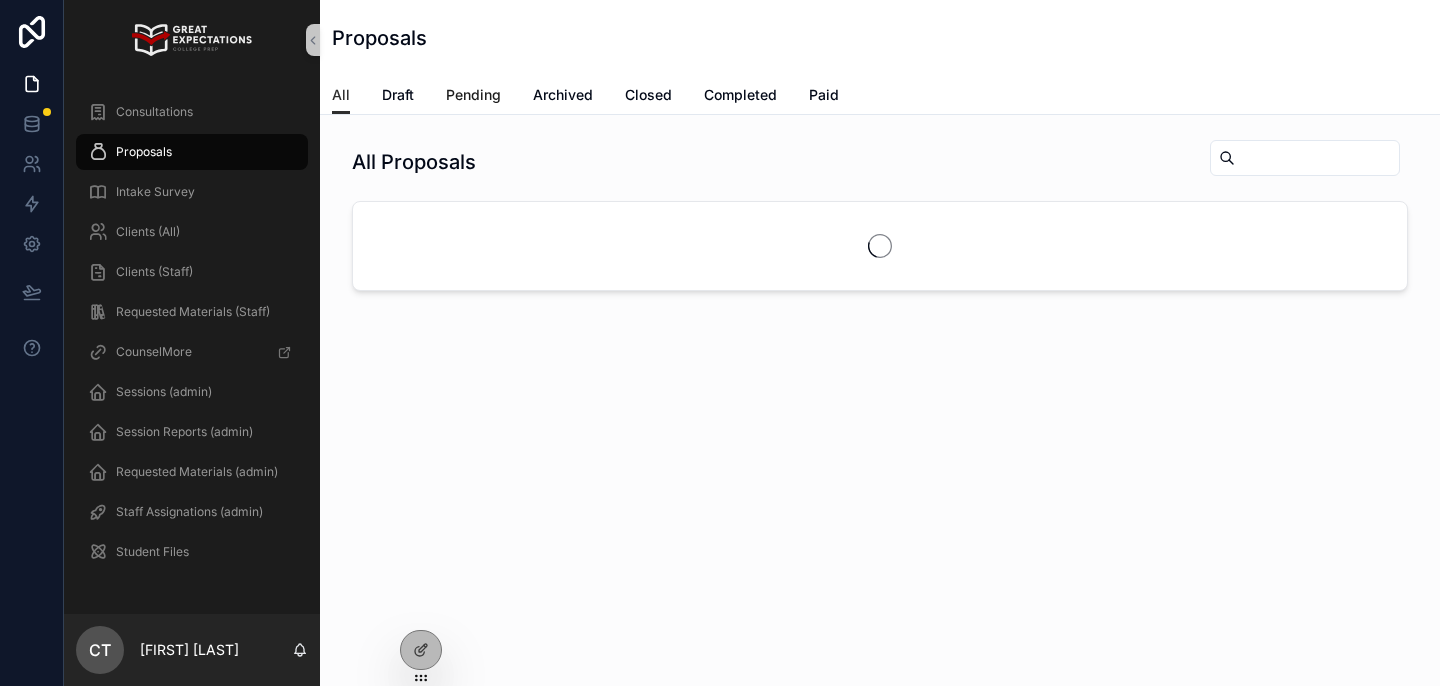 click on "Pending" at bounding box center (473, 95) 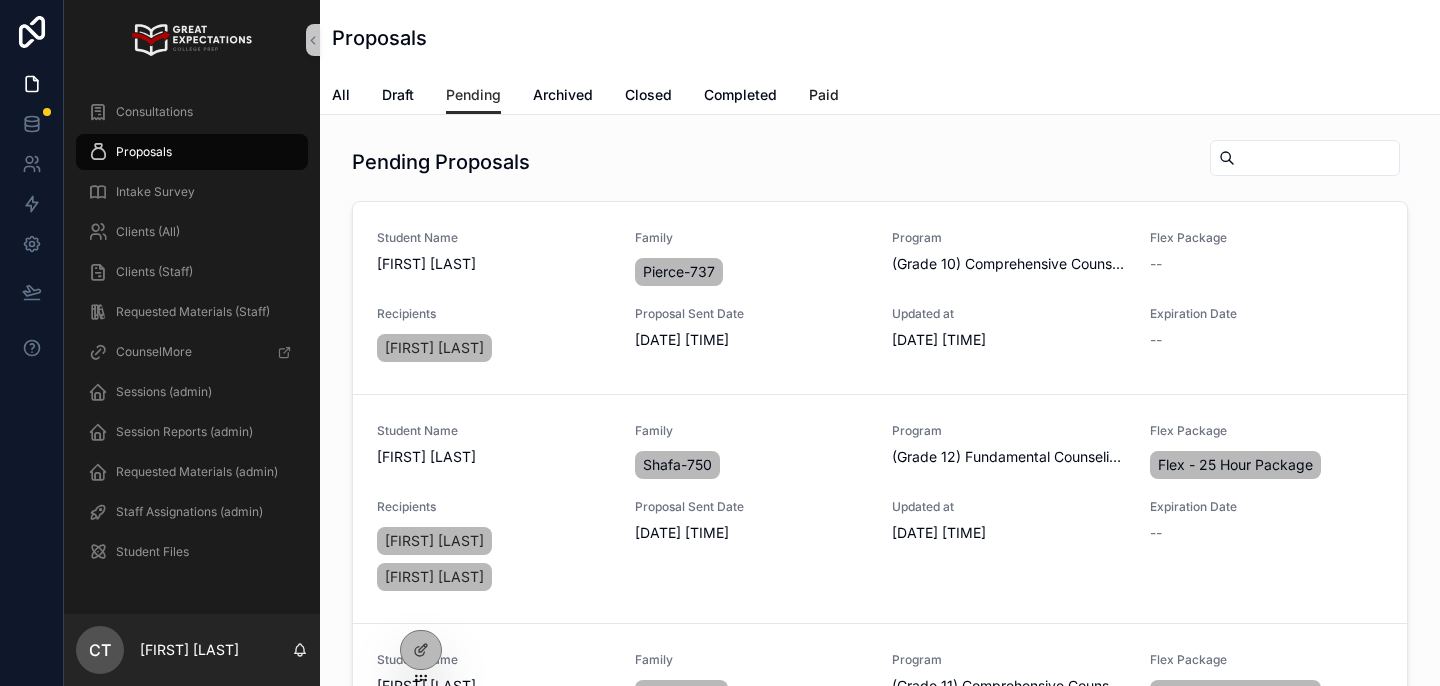 click on "Paid" at bounding box center (824, 95) 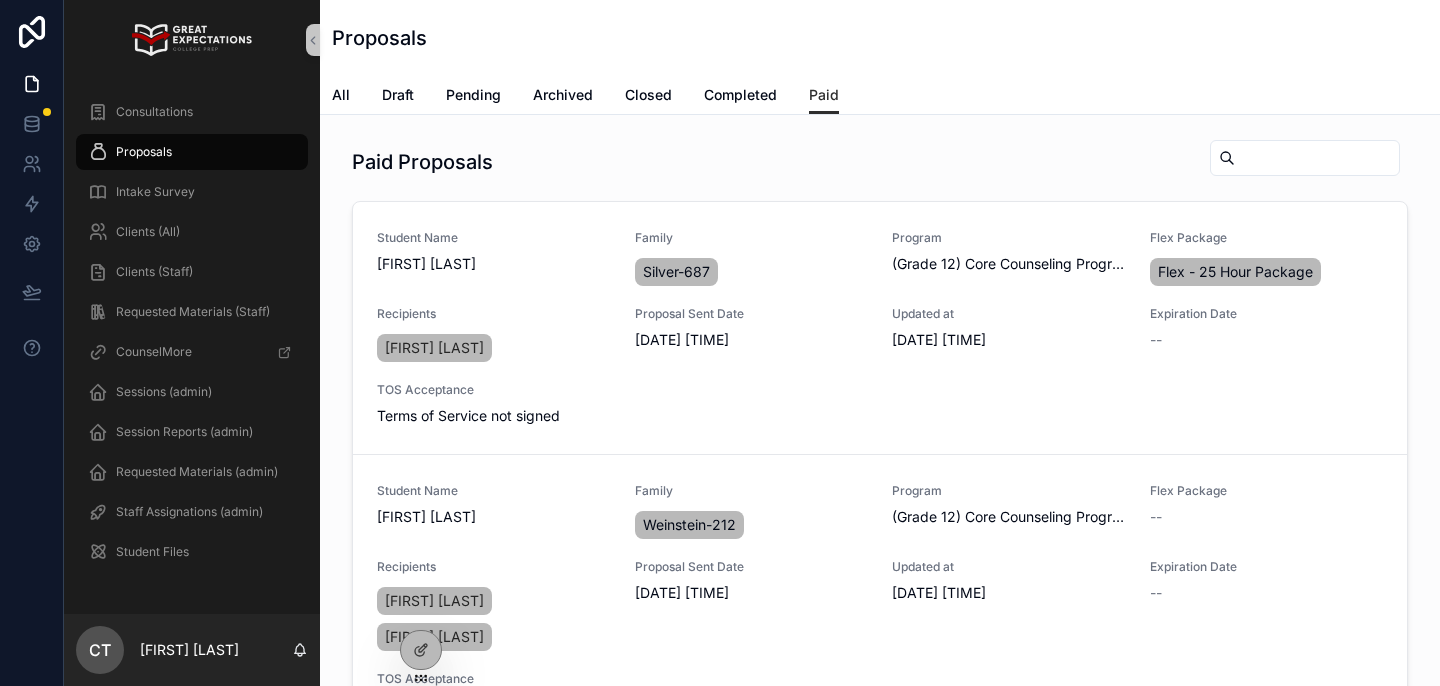 click at bounding box center [1317, 158] 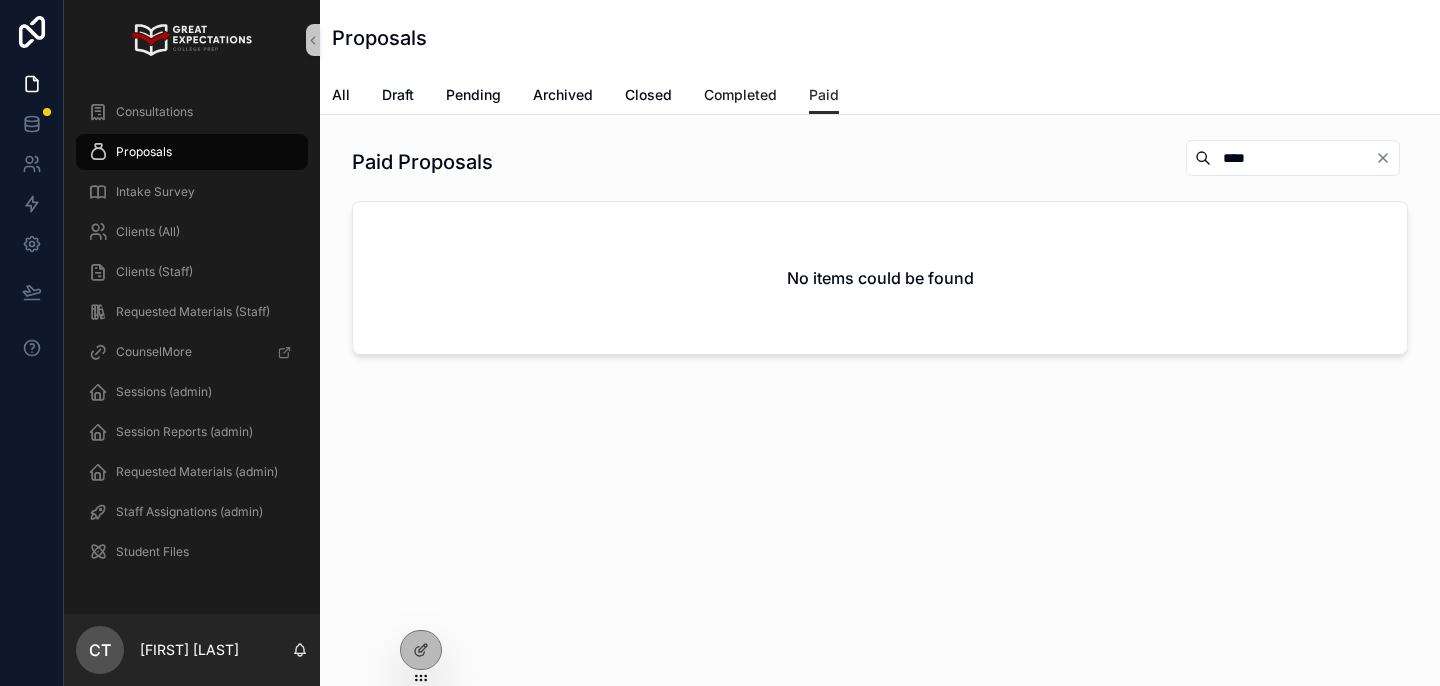 type on "****" 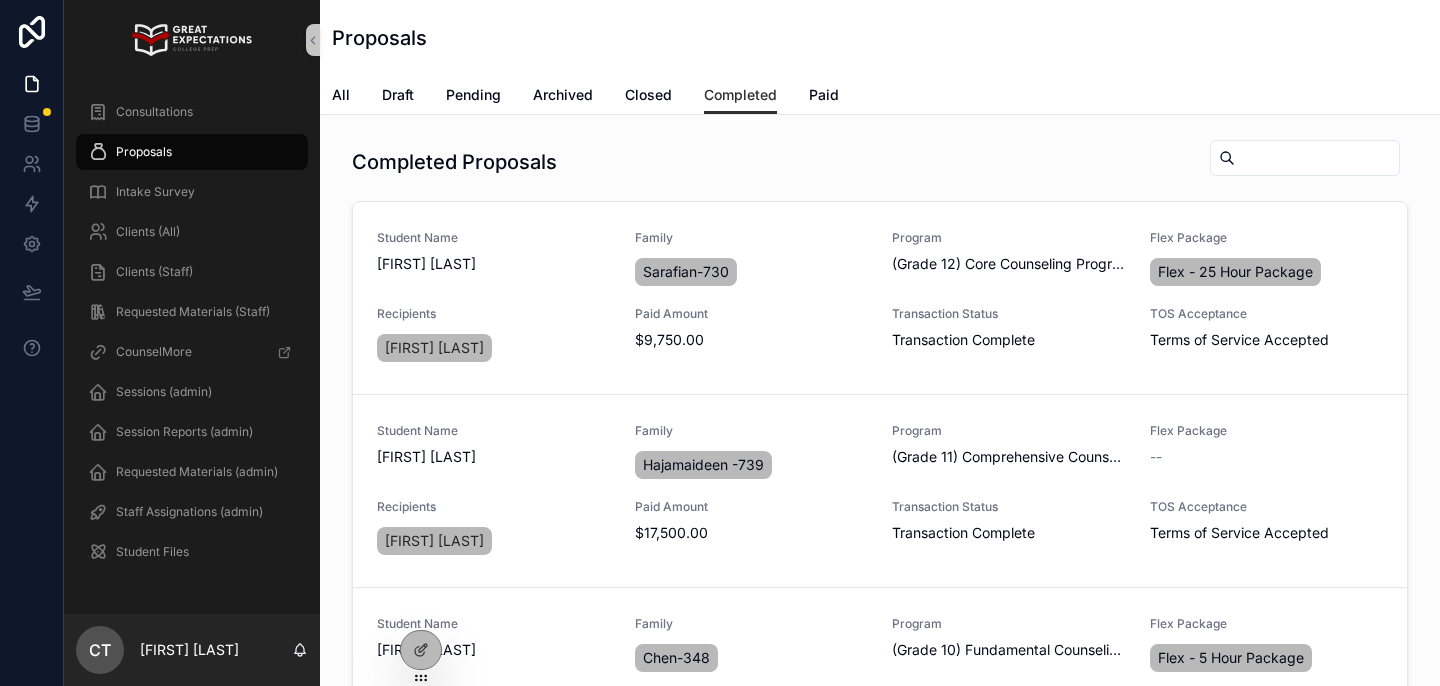click at bounding box center (1317, 158) 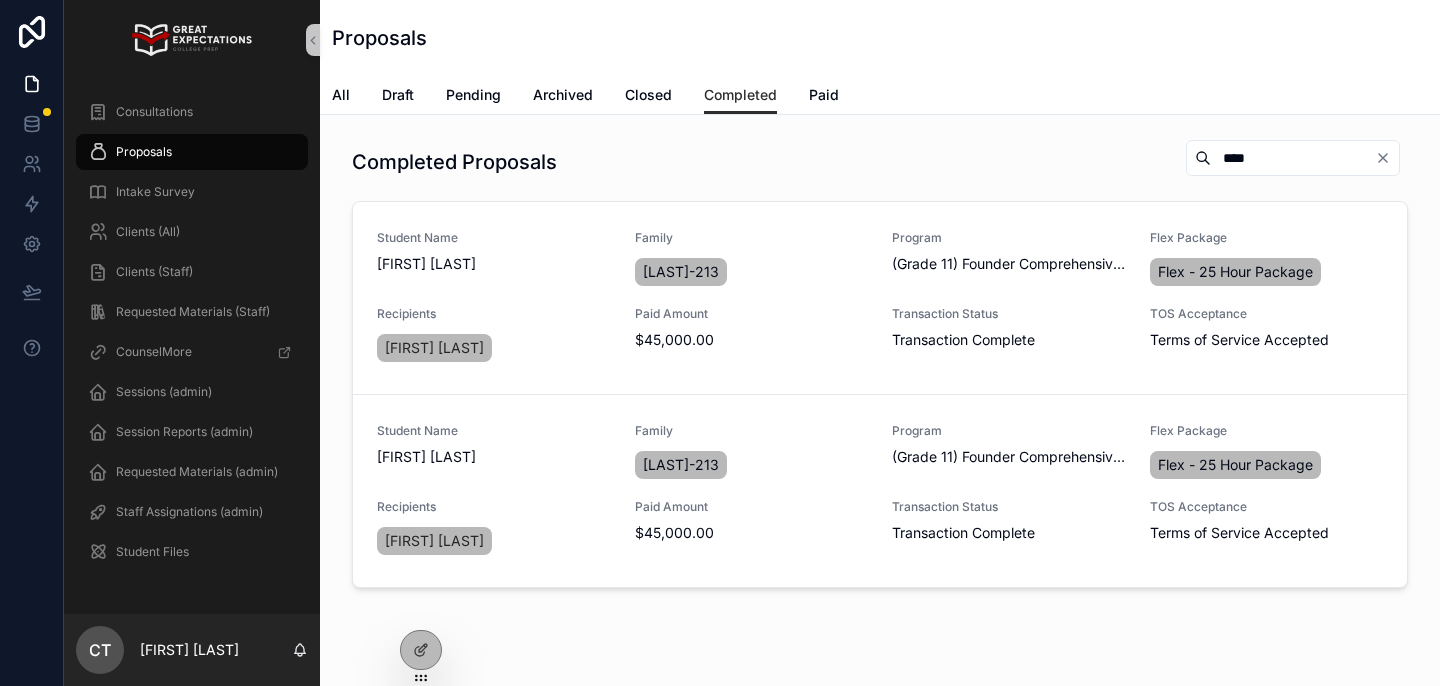click on "****" at bounding box center (1293, 158) 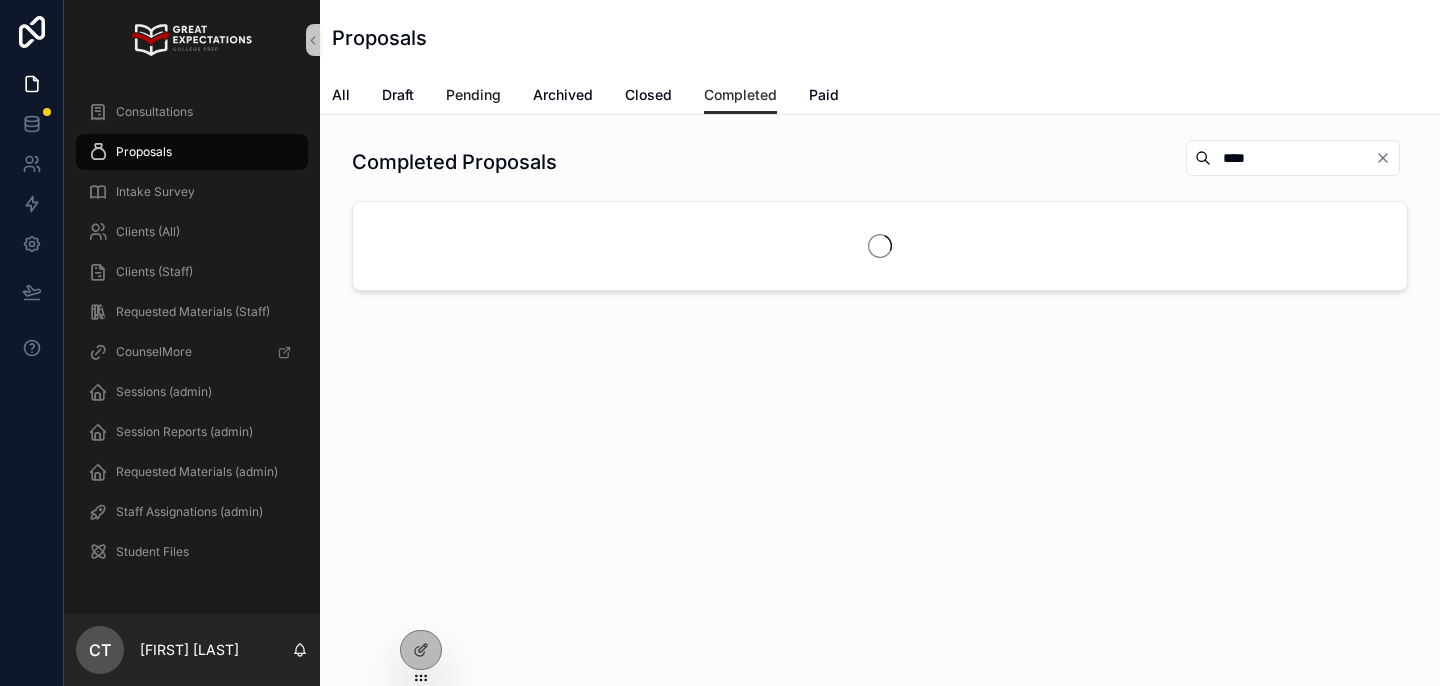 type on "****" 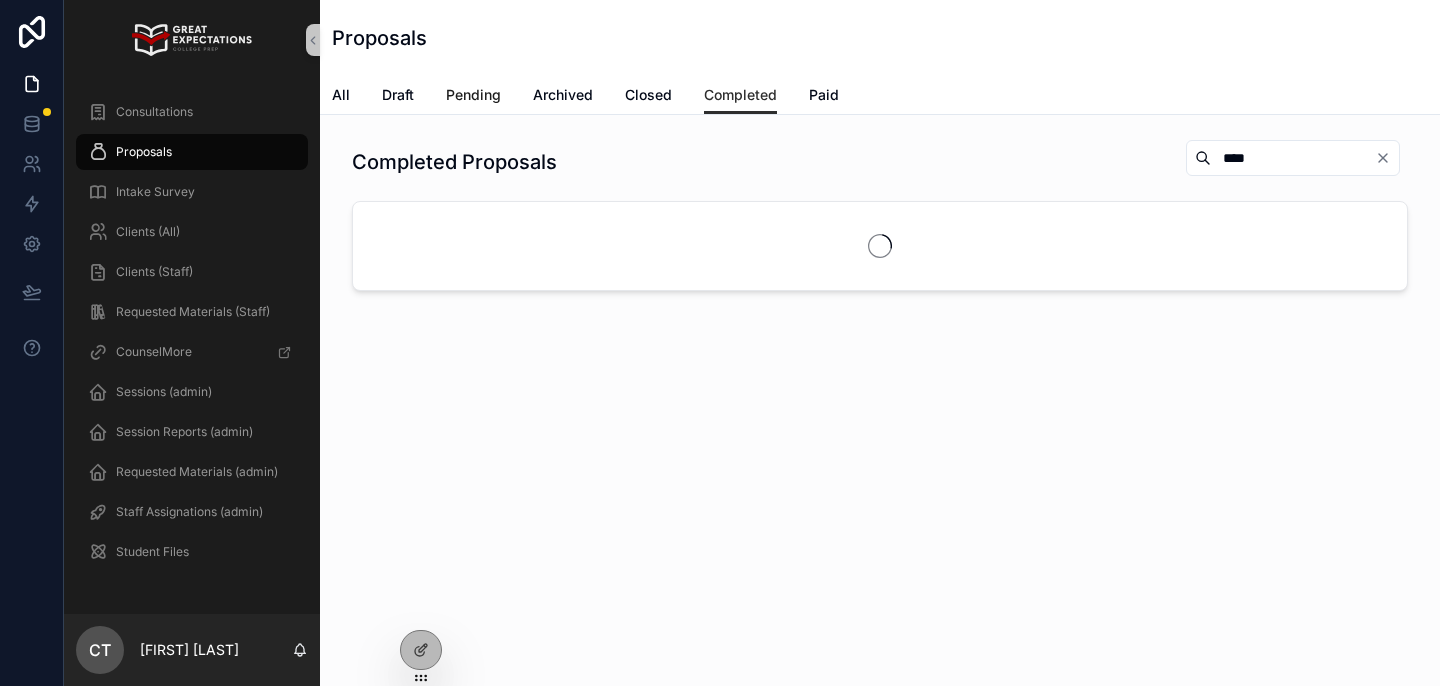 click on "Pending" at bounding box center (473, 95) 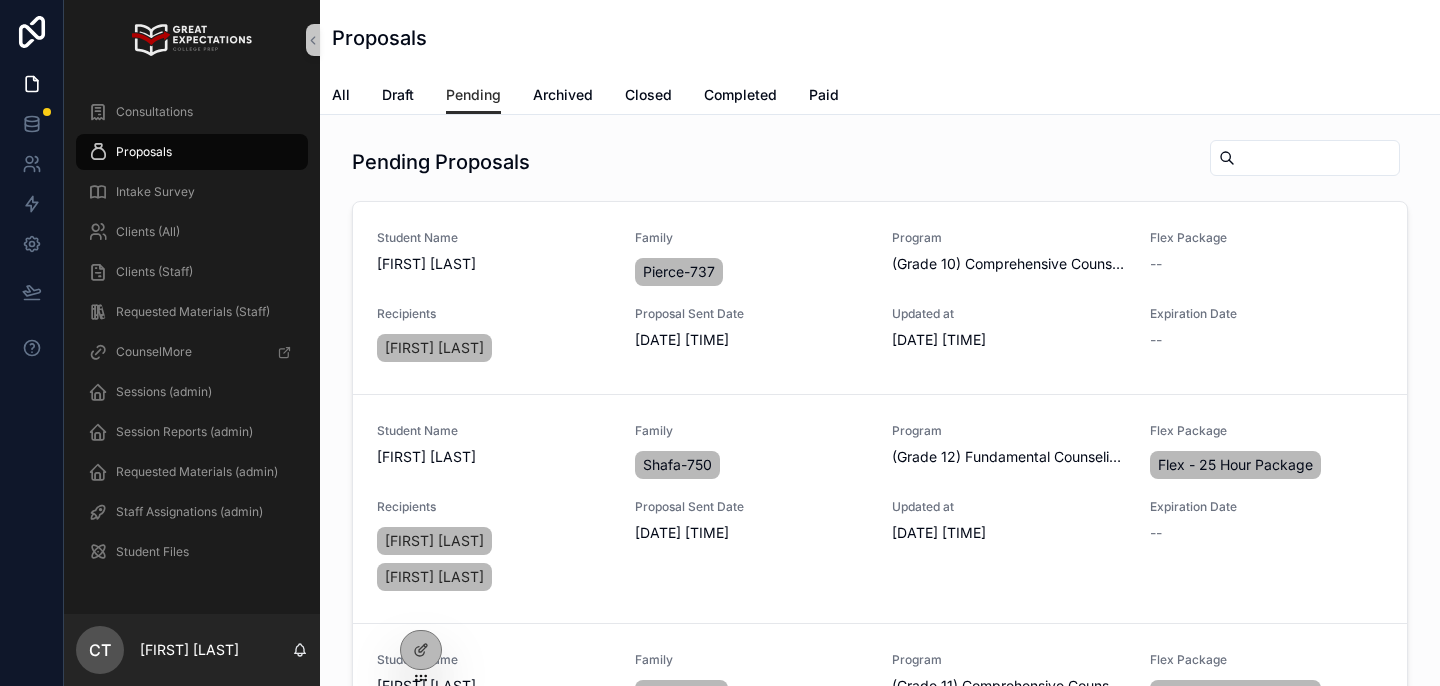 click at bounding box center [1317, 158] 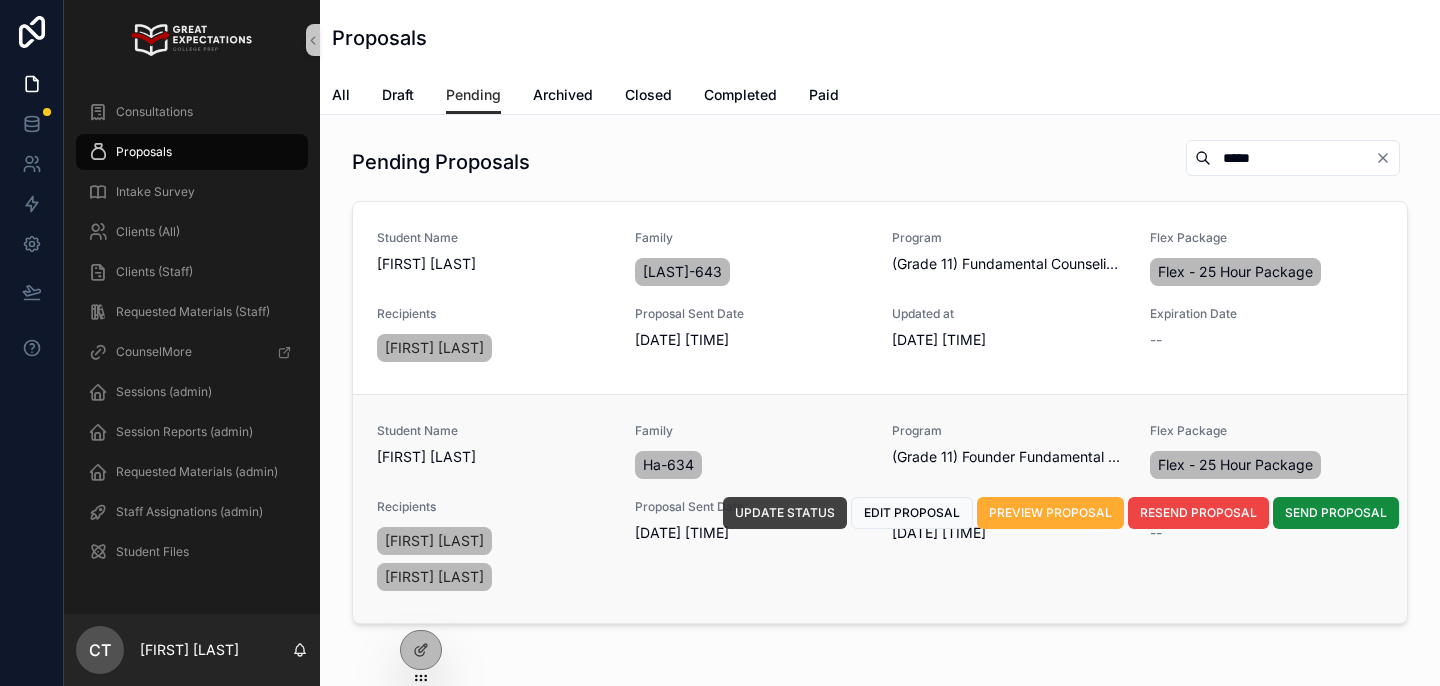 click on "UPDATE STATUS" at bounding box center [785, 513] 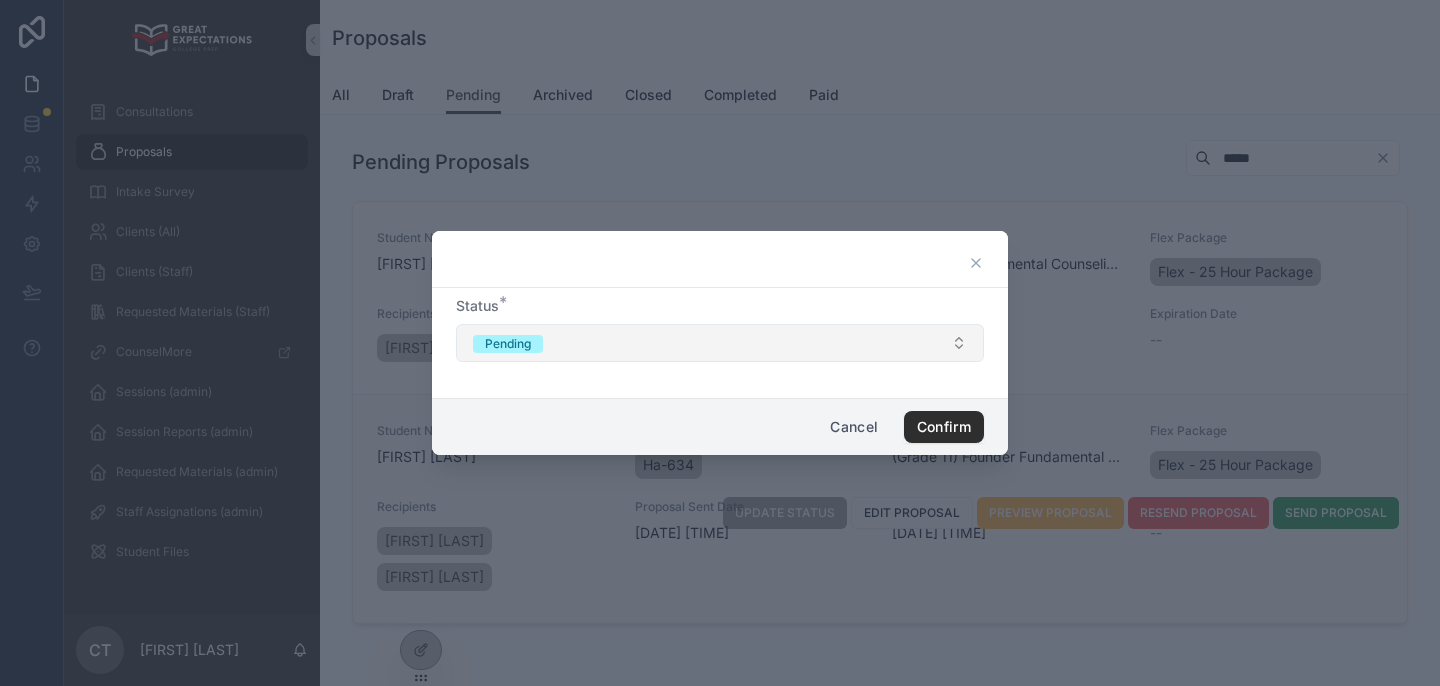 click on "Pending" at bounding box center [720, 343] 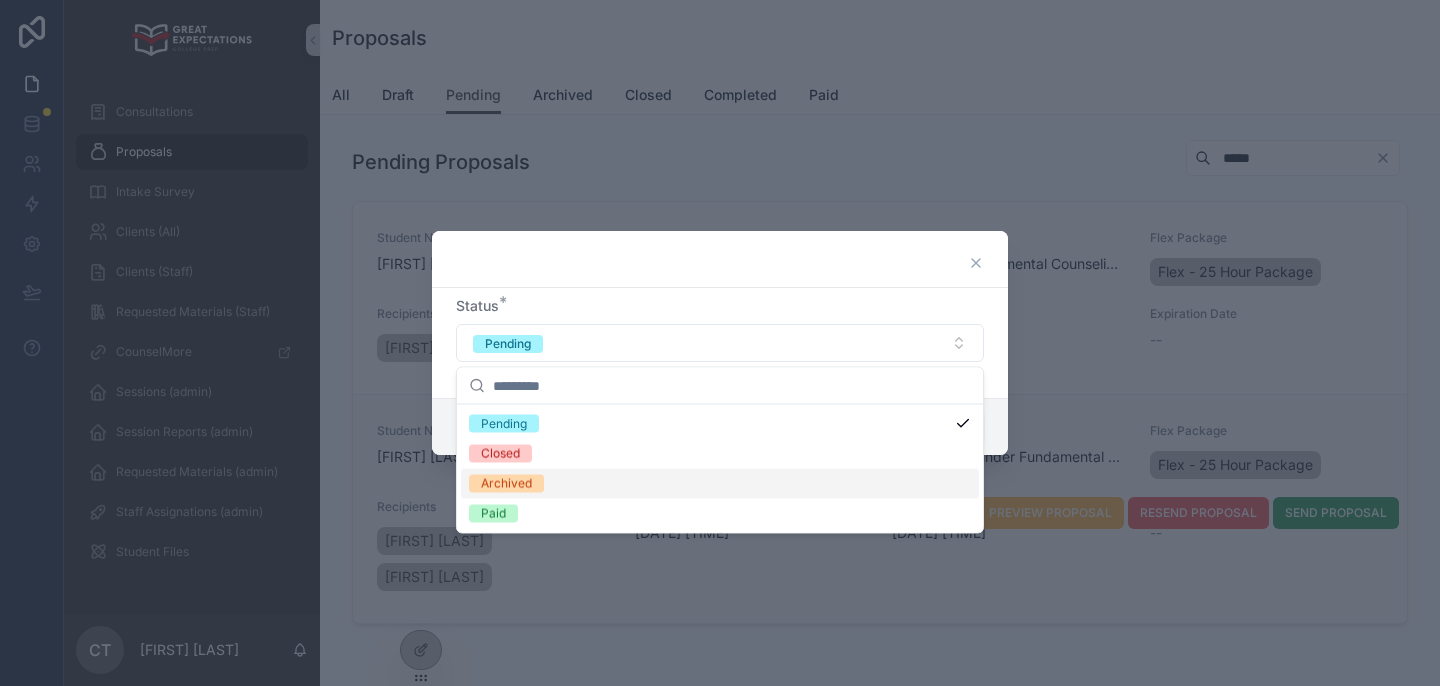click on "Archived" at bounding box center (720, 484) 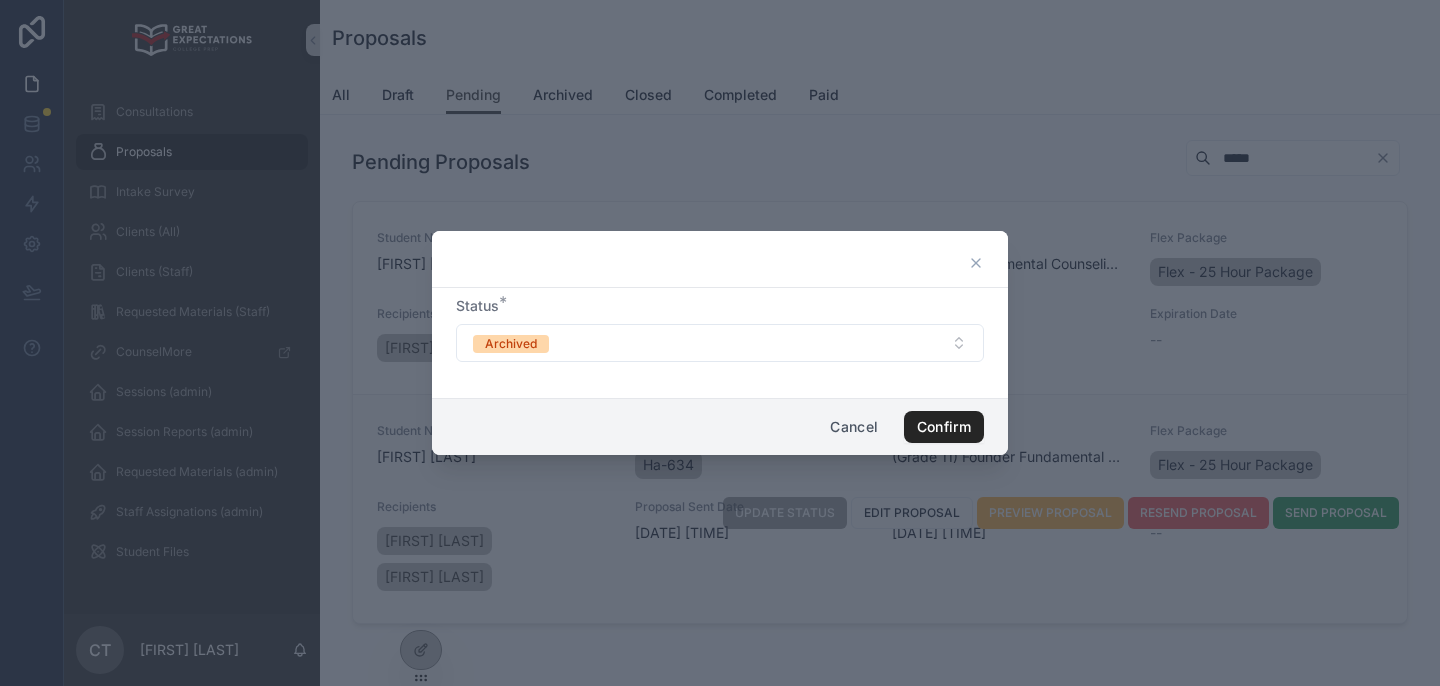 click on "Confirm" at bounding box center (944, 427) 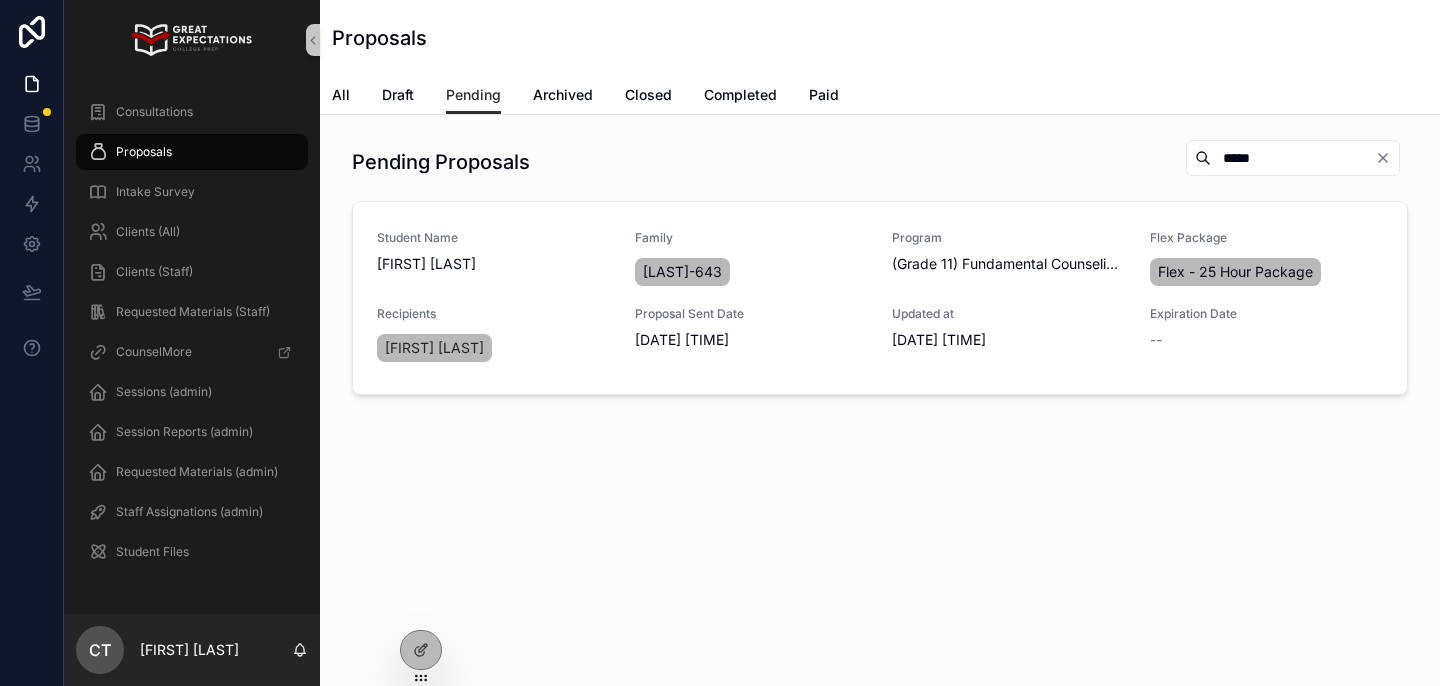 click on "*****" at bounding box center [1293, 158] 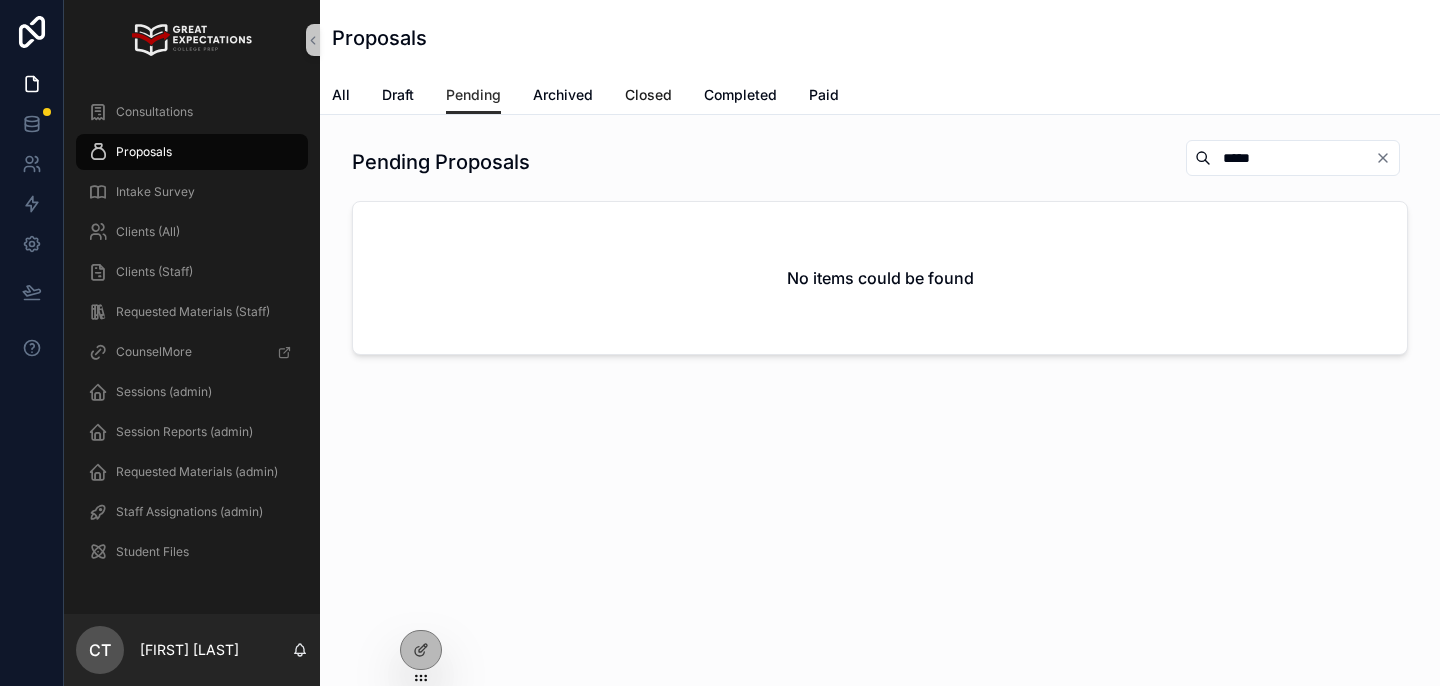 type on "*****" 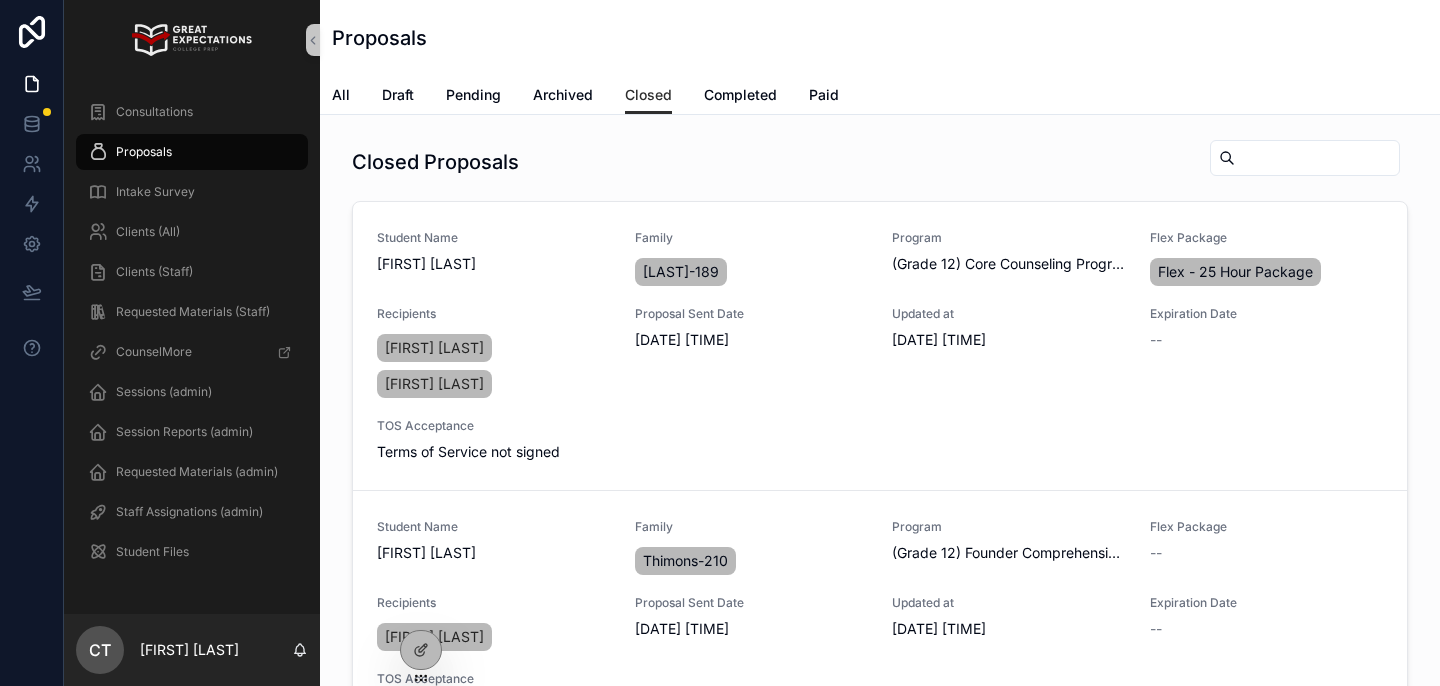 click at bounding box center [1317, 158] 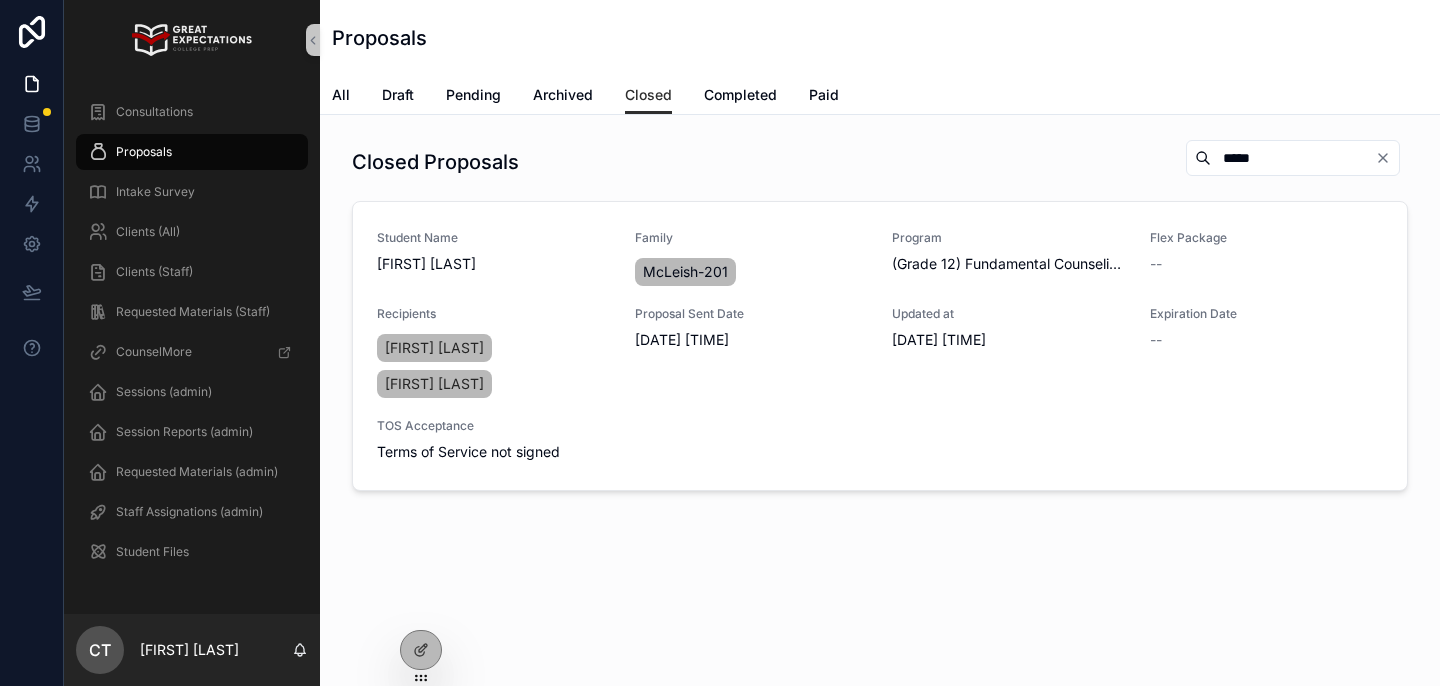click on "*****" at bounding box center [1293, 158] 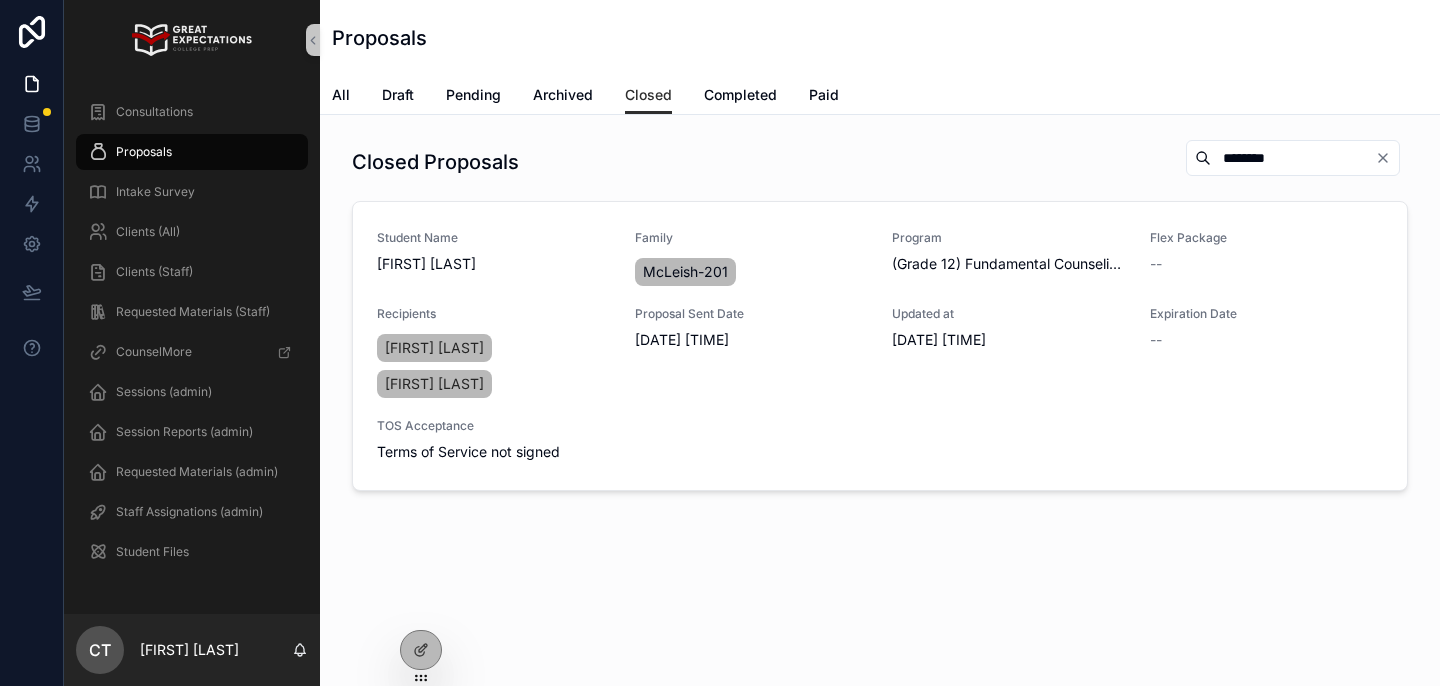 click on "********" at bounding box center (1293, 158) 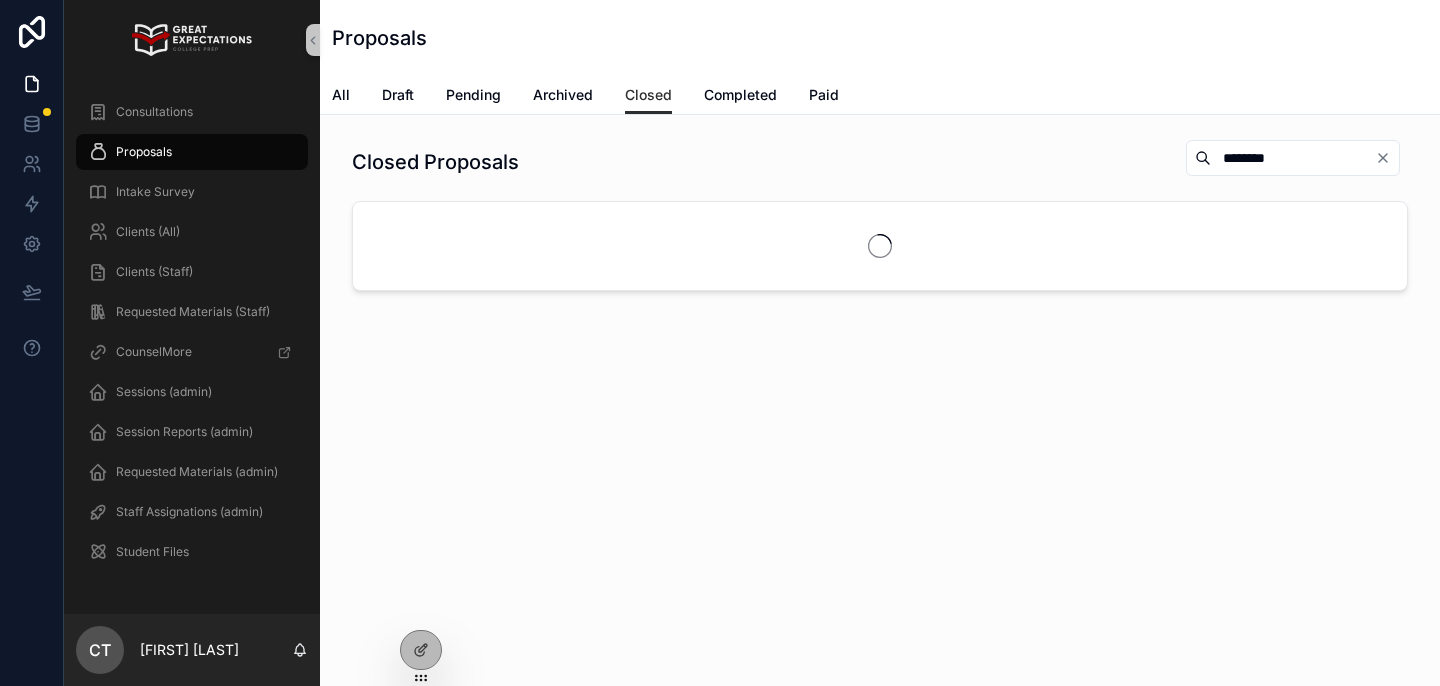 click on "********" at bounding box center [1293, 158] 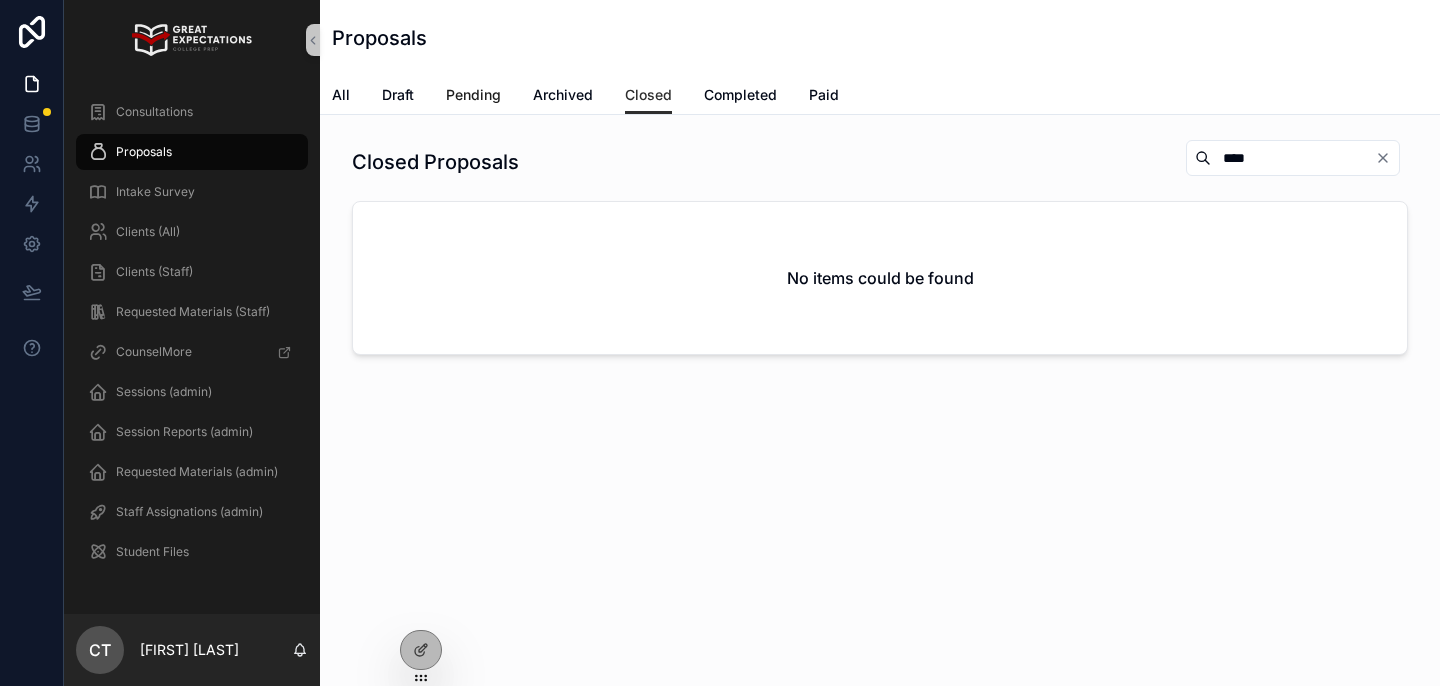type on "****" 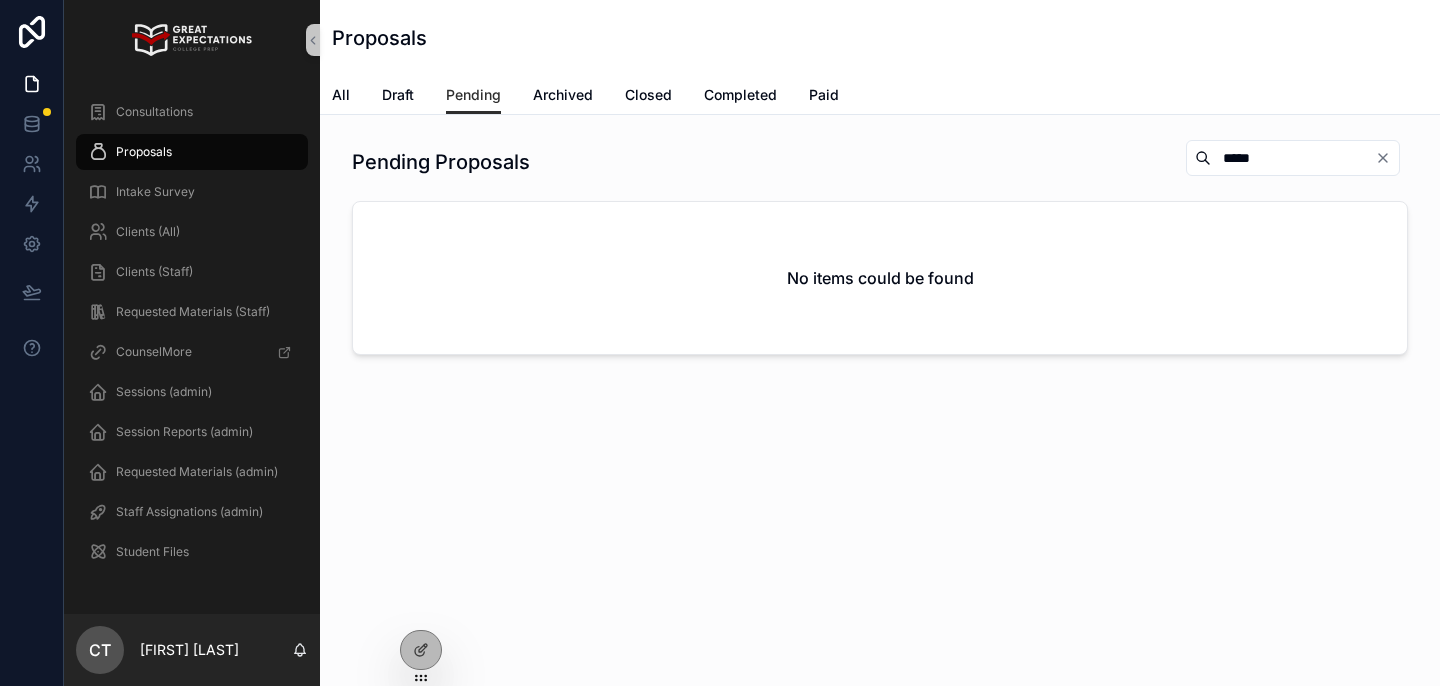 click on "*****" at bounding box center (1293, 158) 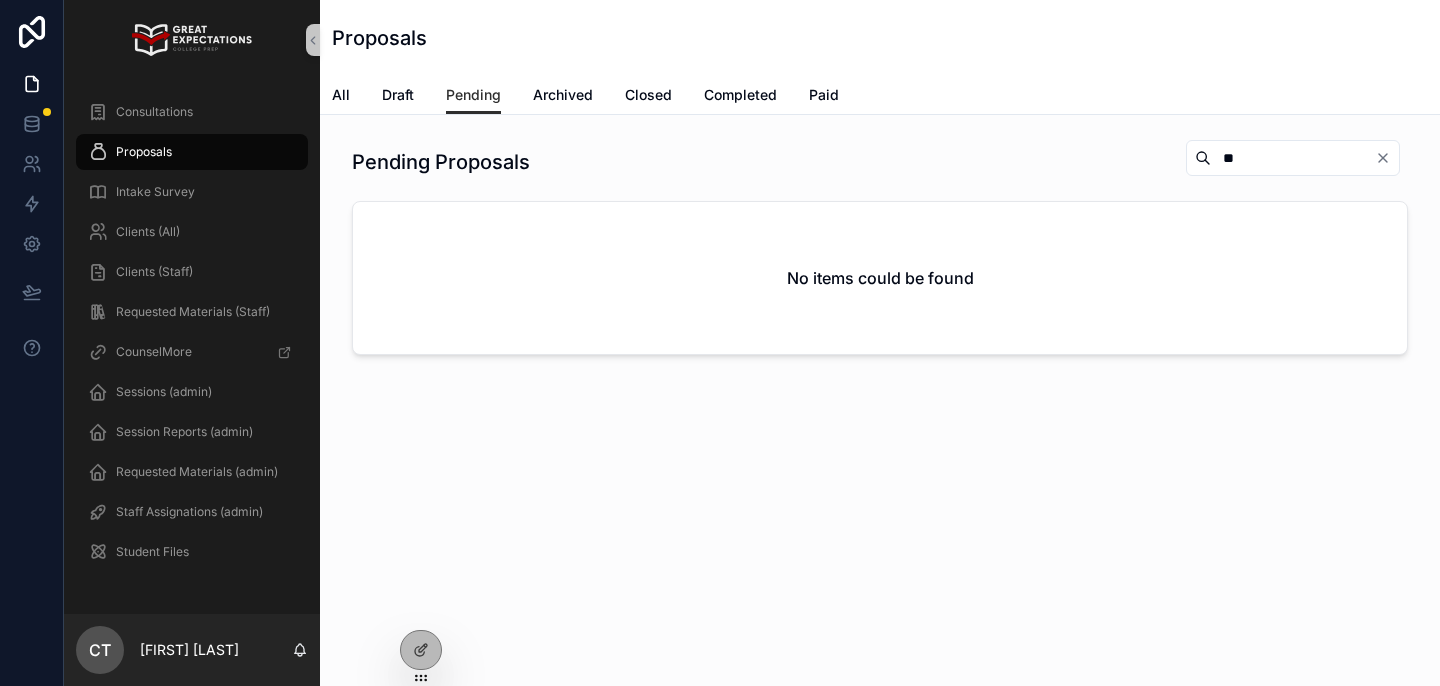 type on "*" 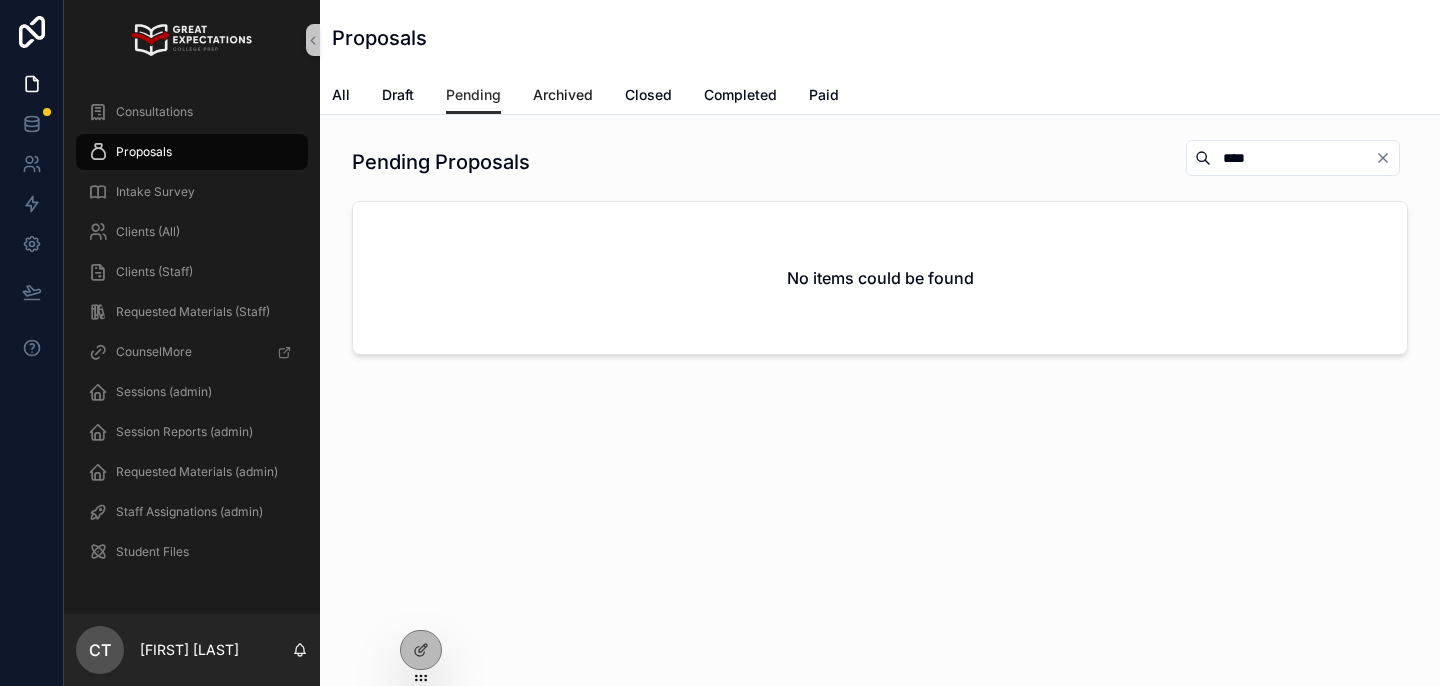 type on "****" 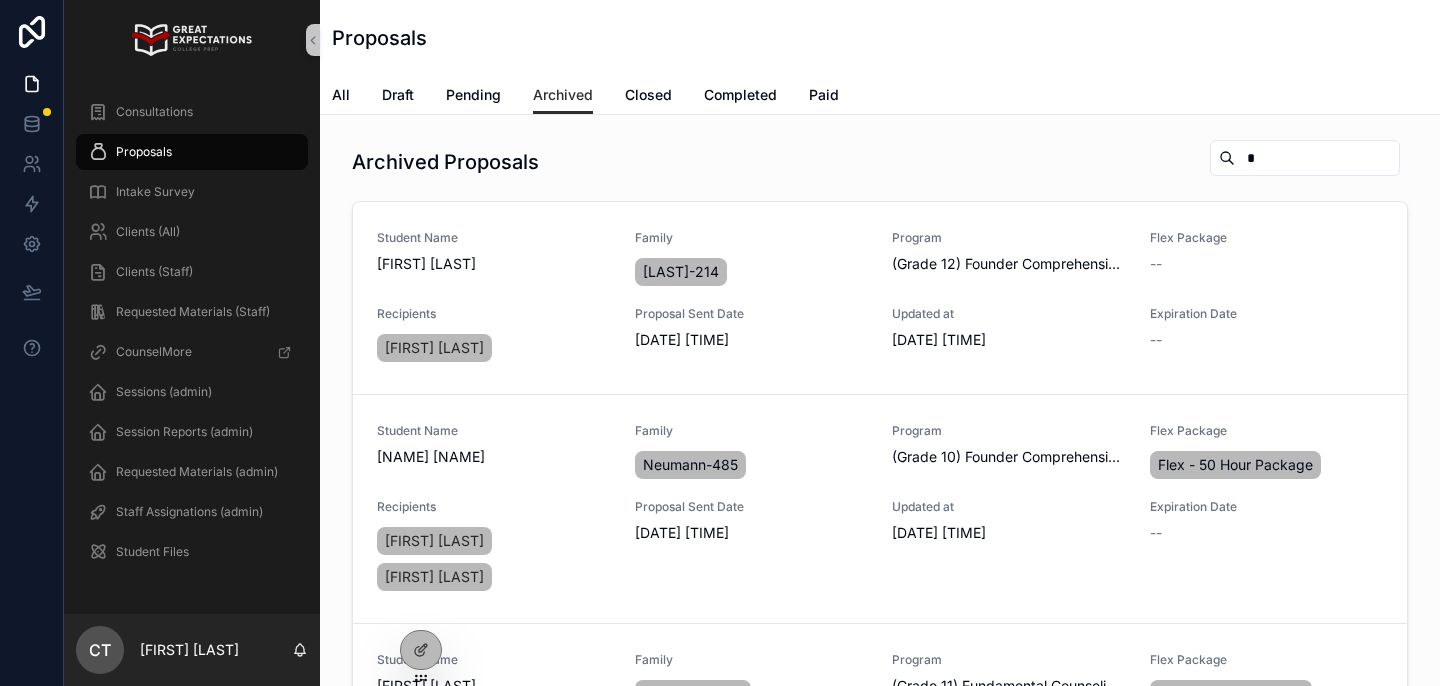 click on "*" at bounding box center [1317, 158] 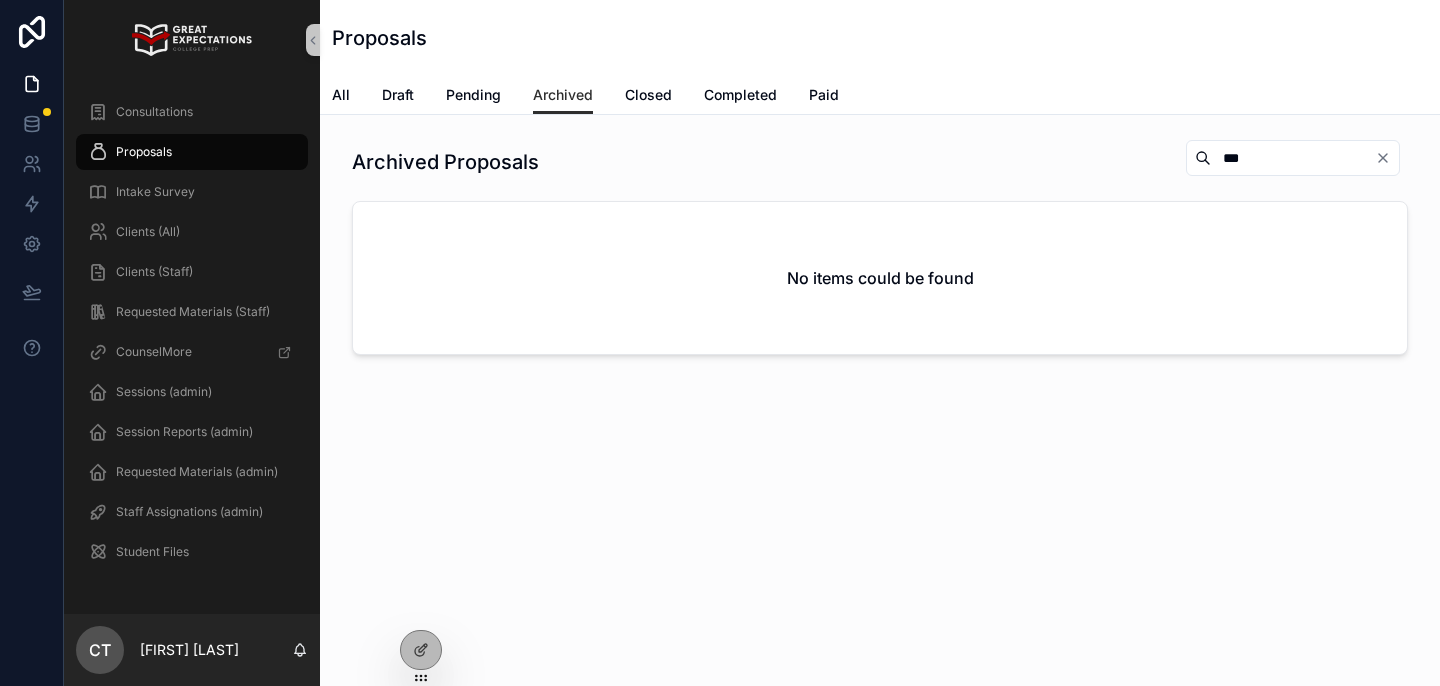 type on "****" 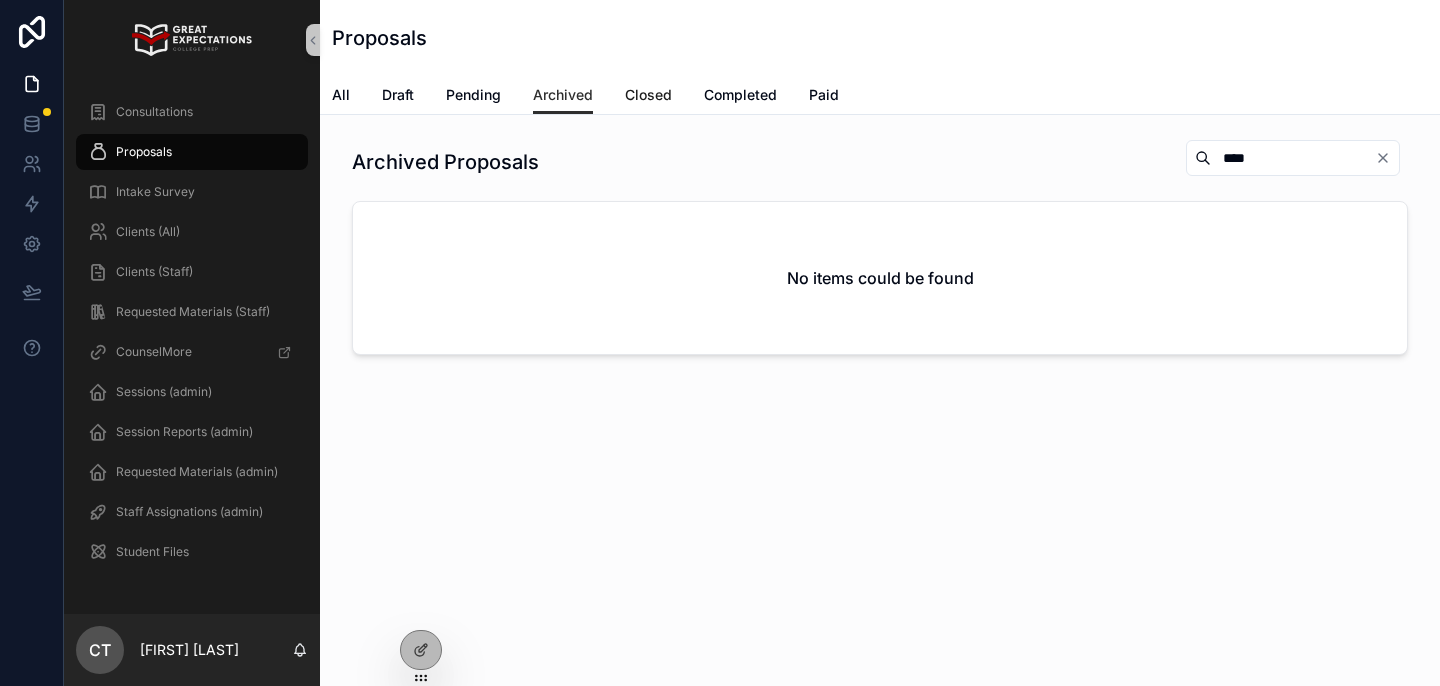 click on "Closed" at bounding box center (648, 95) 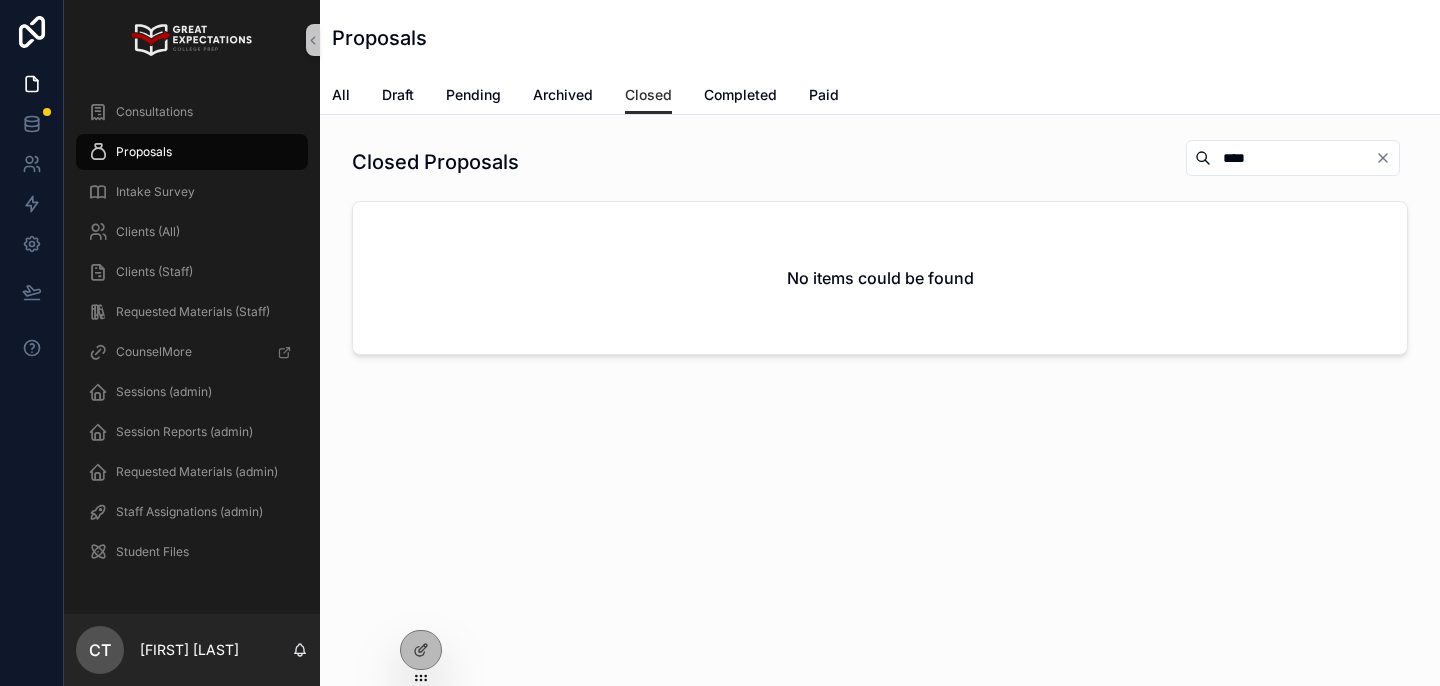 click on "****" at bounding box center [1293, 158] 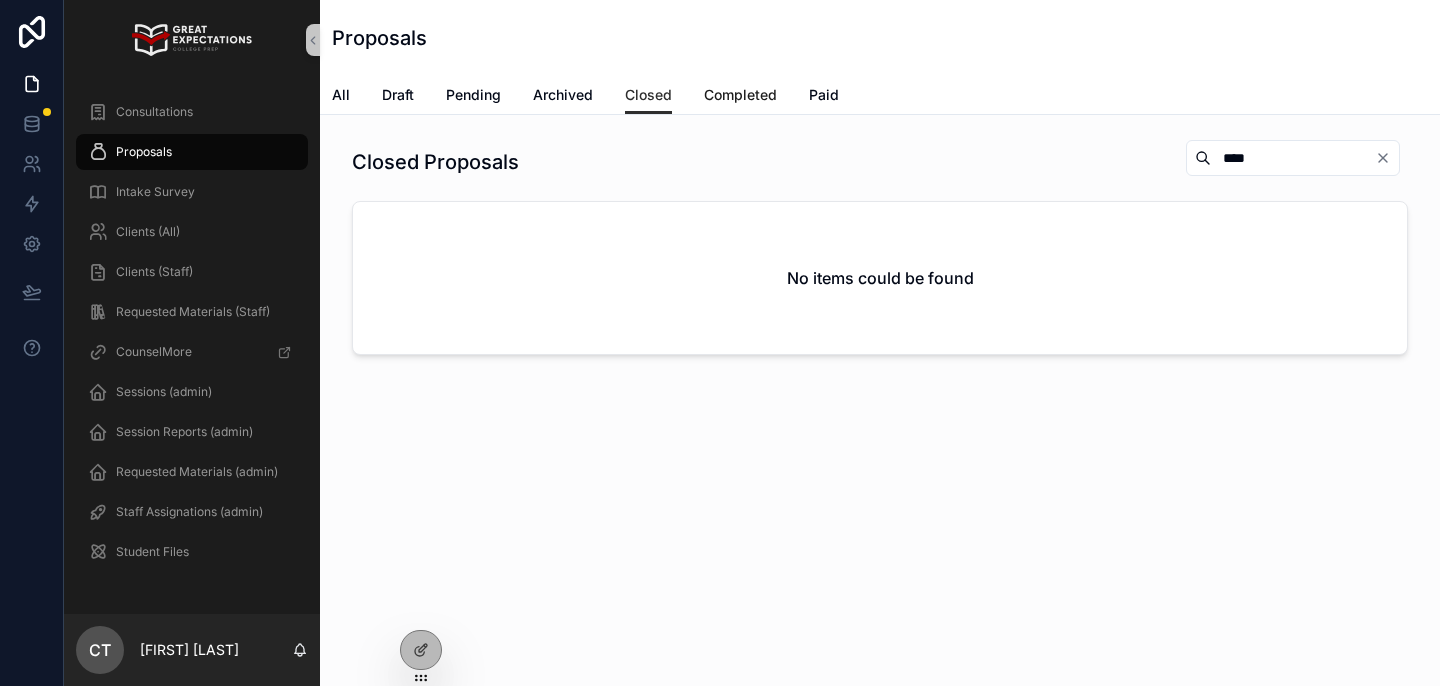type on "****" 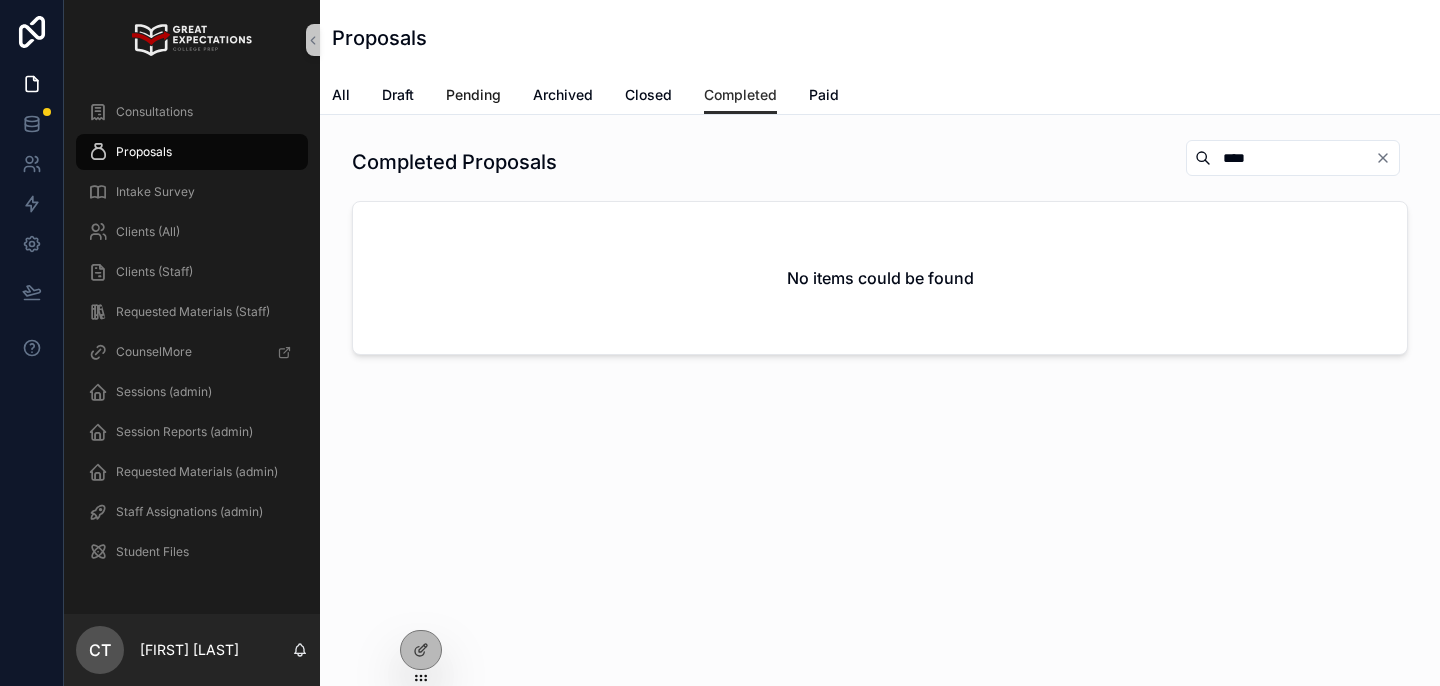 click on "Pending" at bounding box center (473, 95) 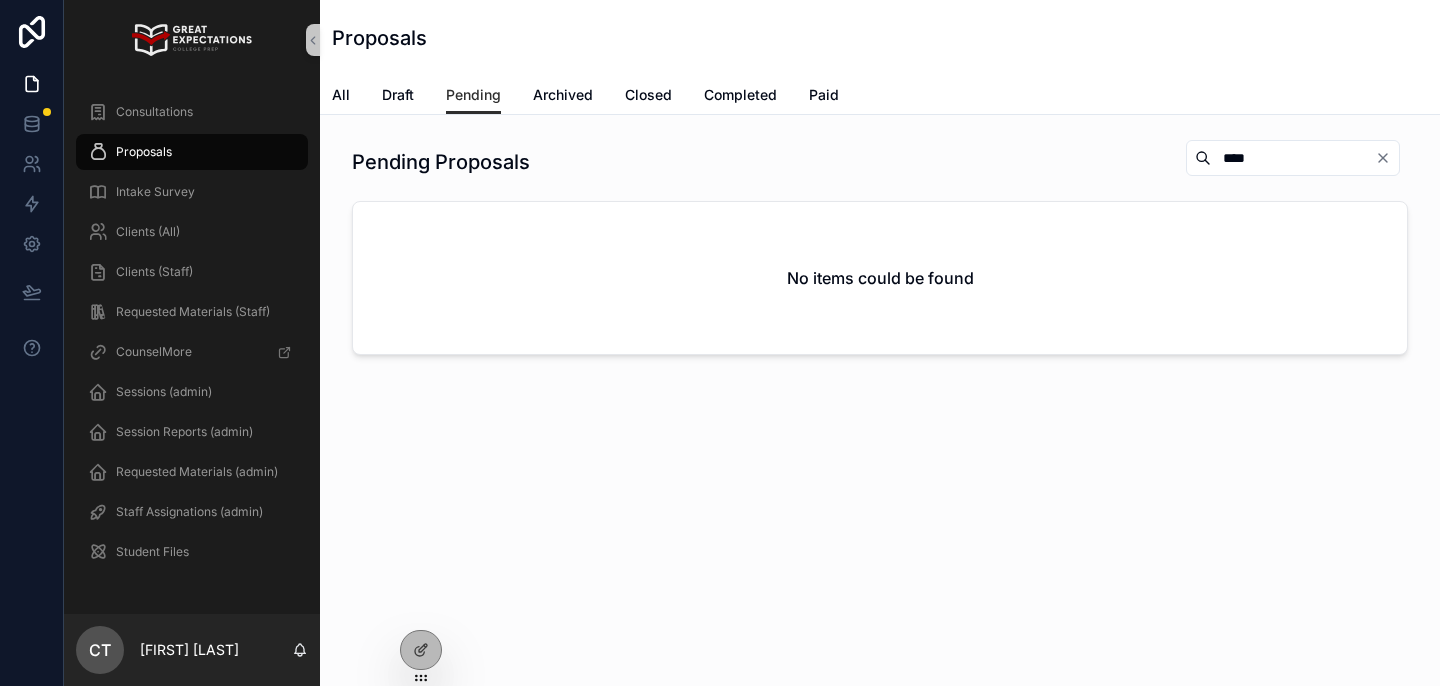 click on "****" at bounding box center [1293, 158] 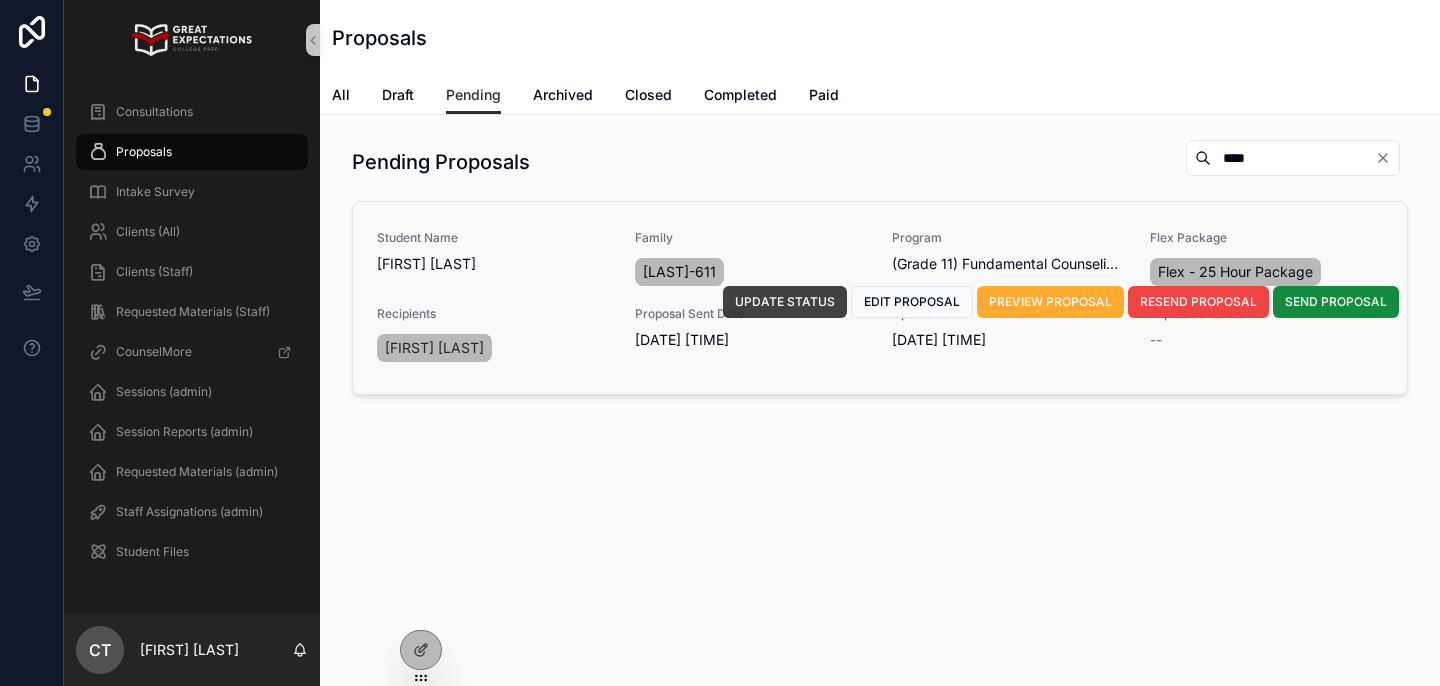 type on "****" 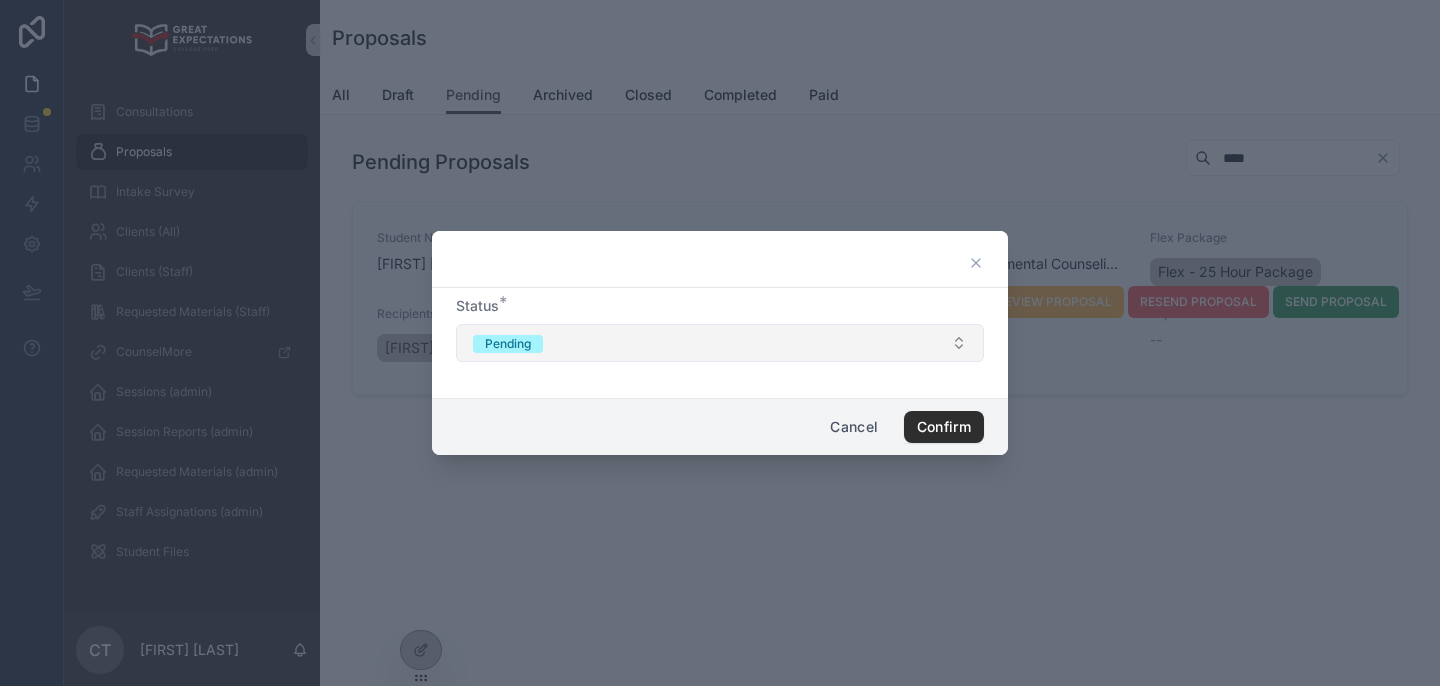 click on "Pending" at bounding box center [720, 343] 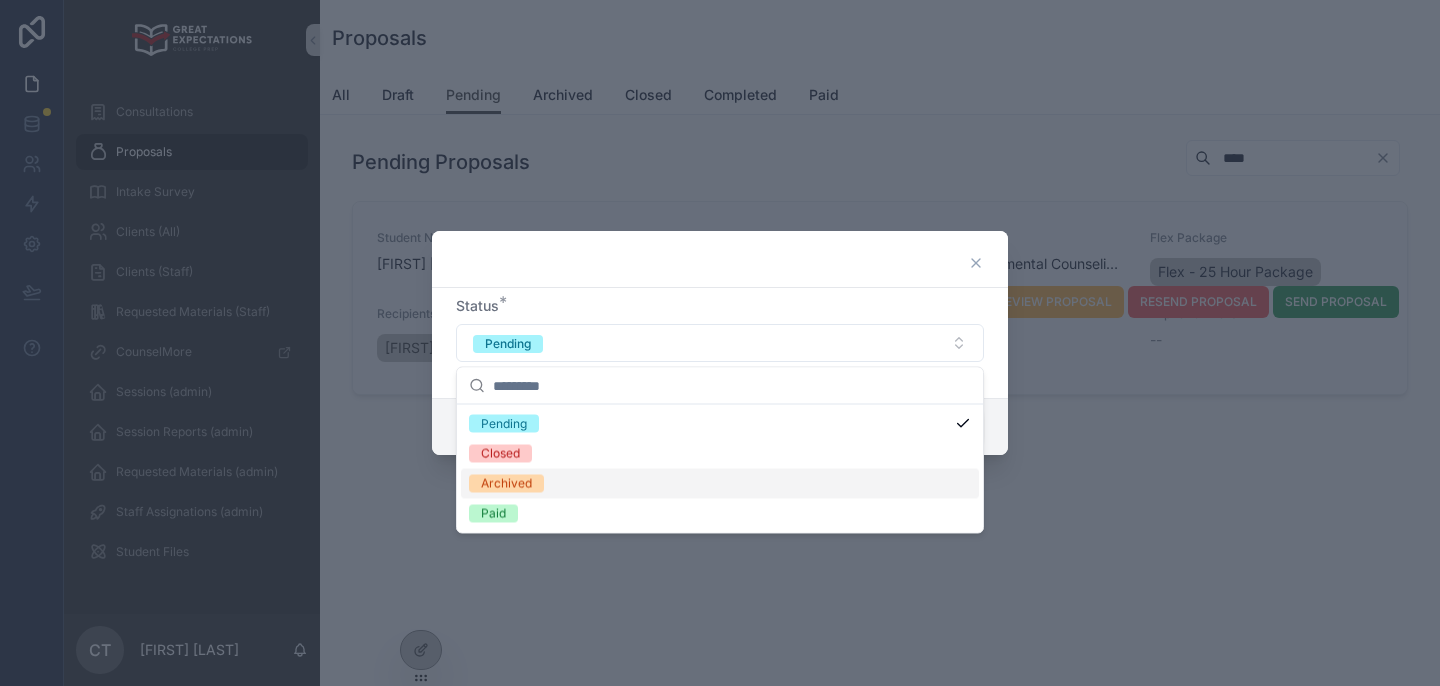 click on "Archived" at bounding box center (720, 484) 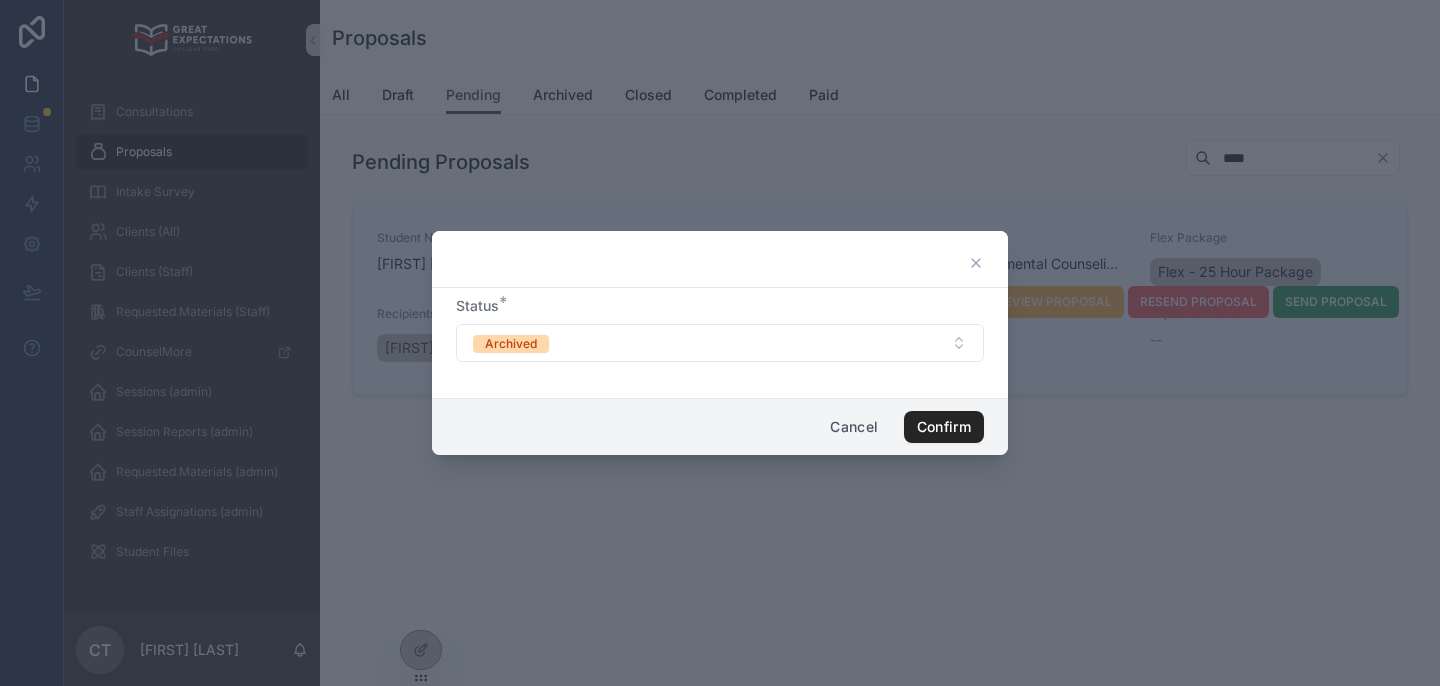 click on "Confirm" at bounding box center (944, 427) 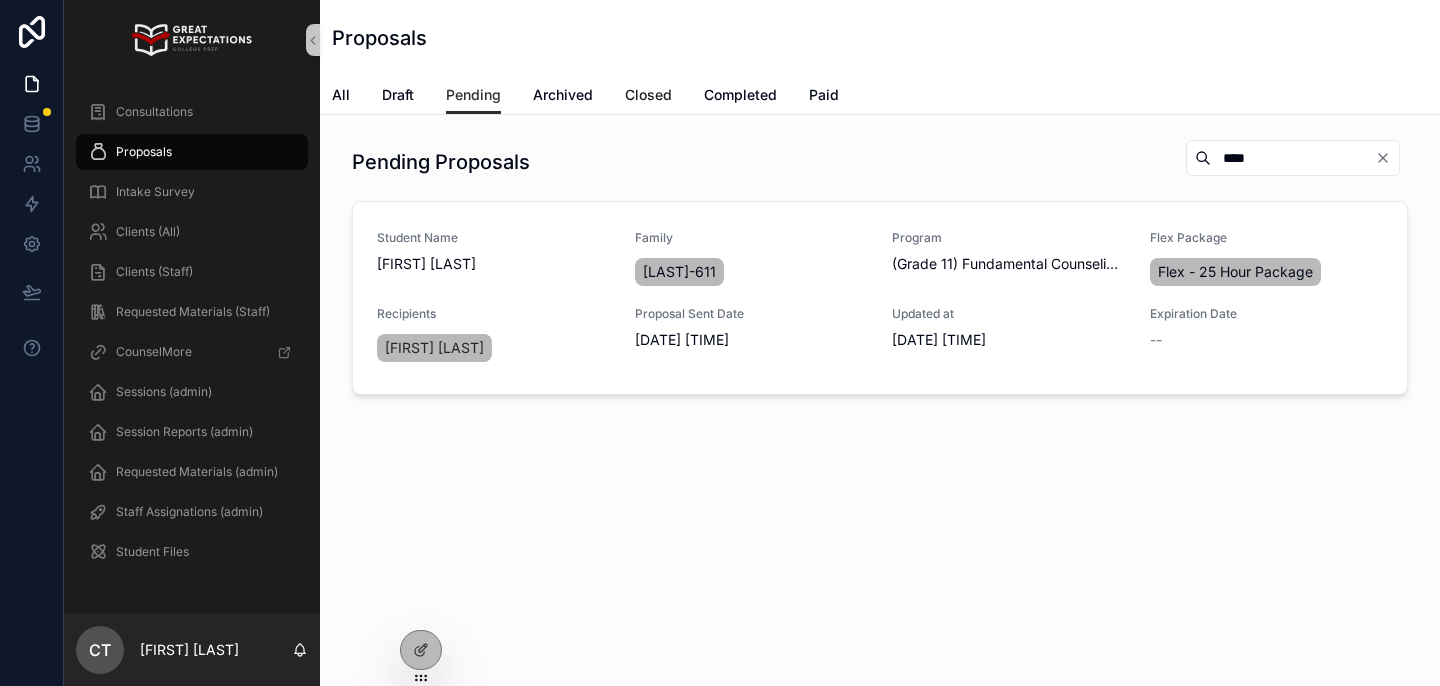 click on "Closed" at bounding box center (648, 95) 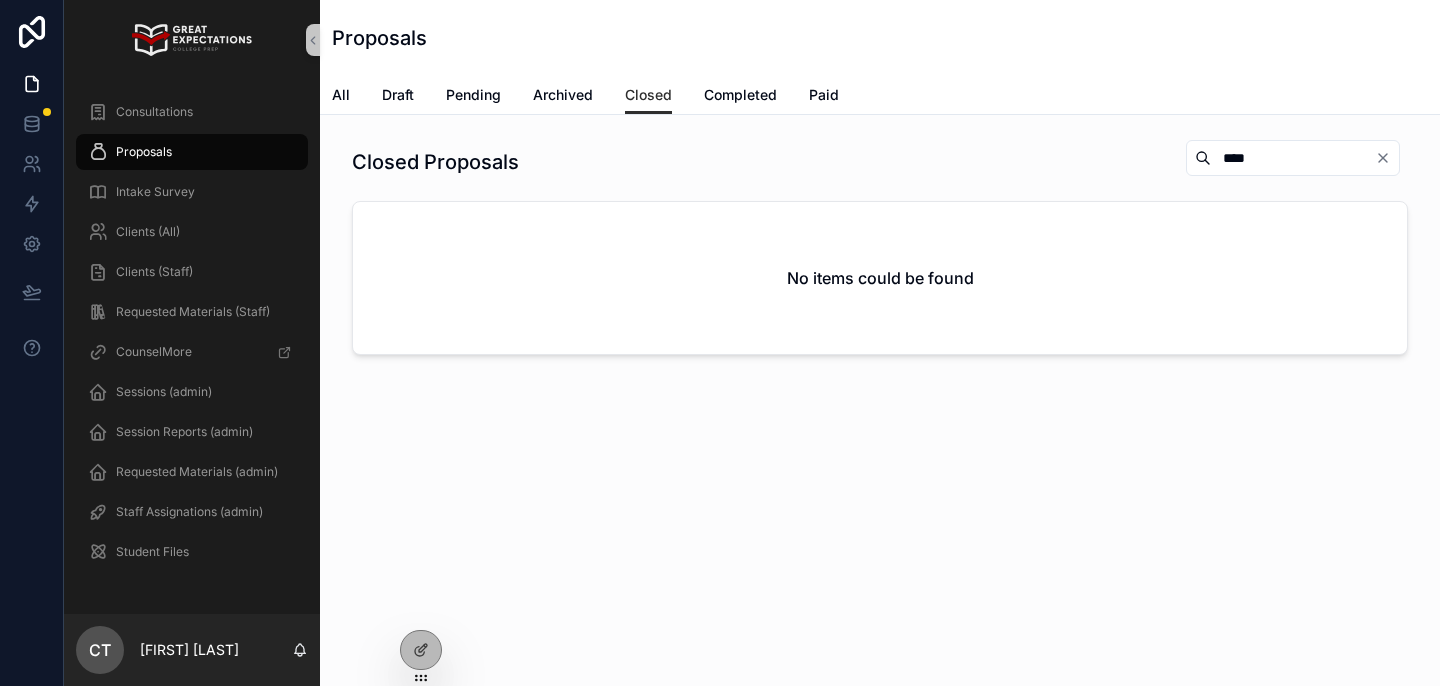 click on "****" at bounding box center (1293, 158) 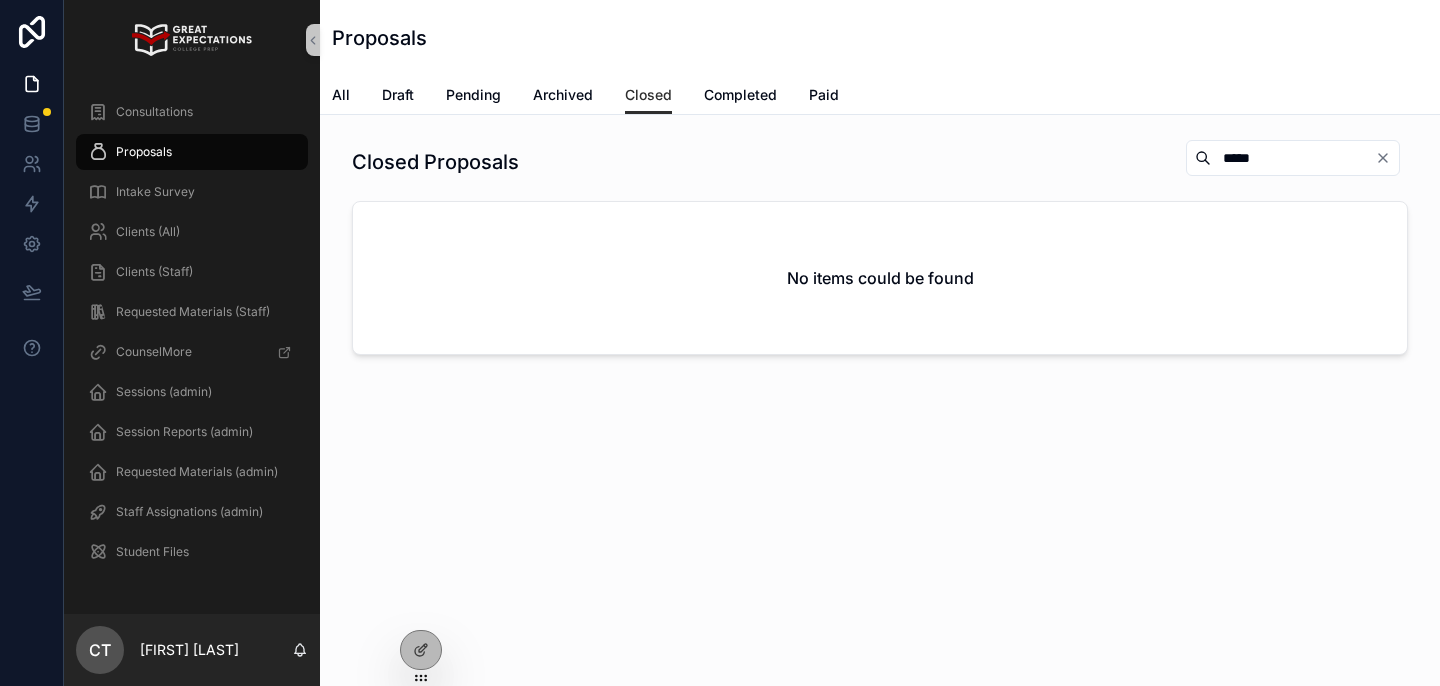 click on "*****" at bounding box center [1293, 158] 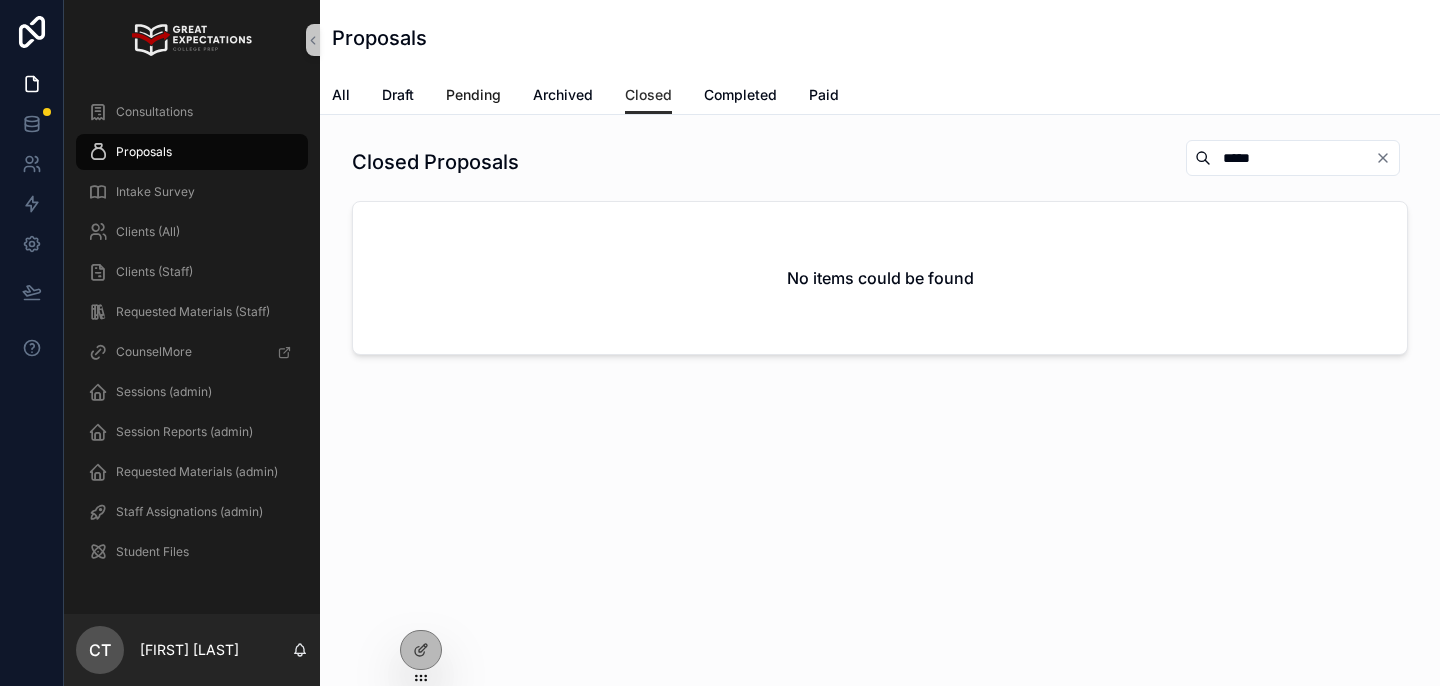 type on "*****" 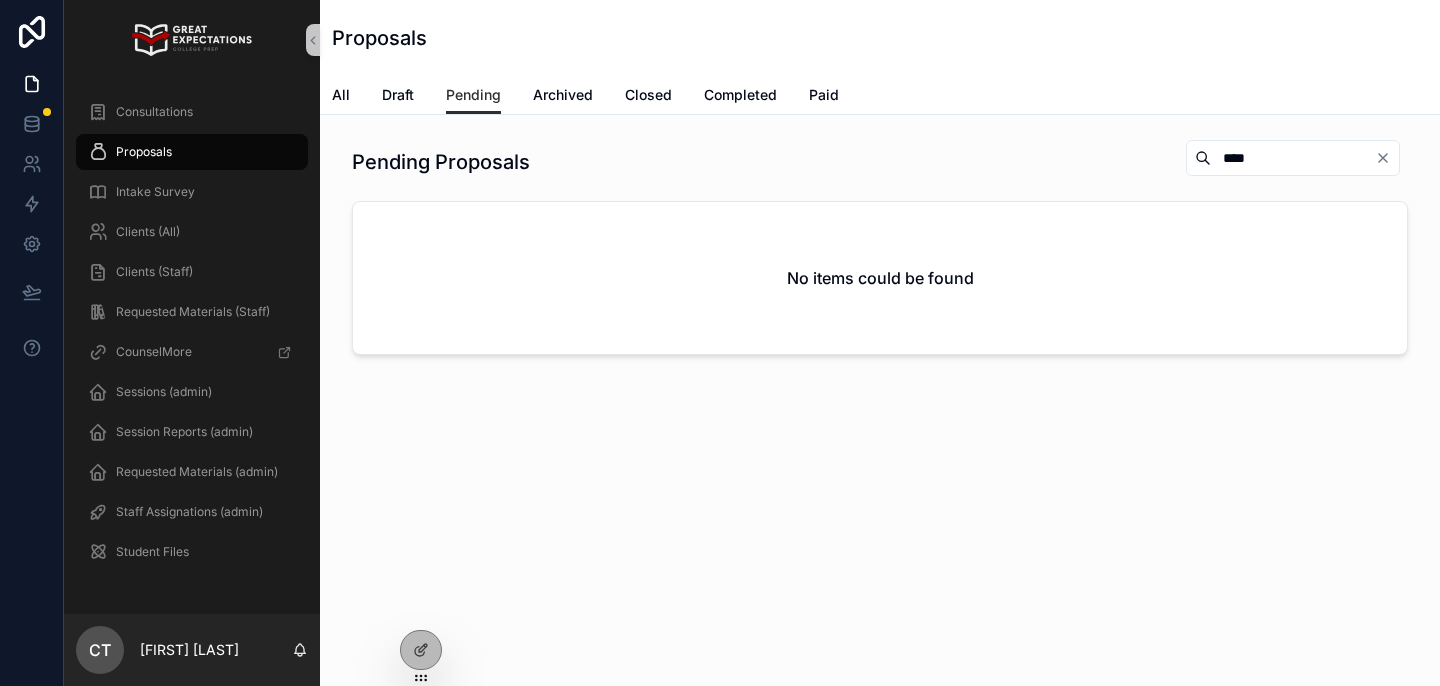 click on "****" at bounding box center [1293, 158] 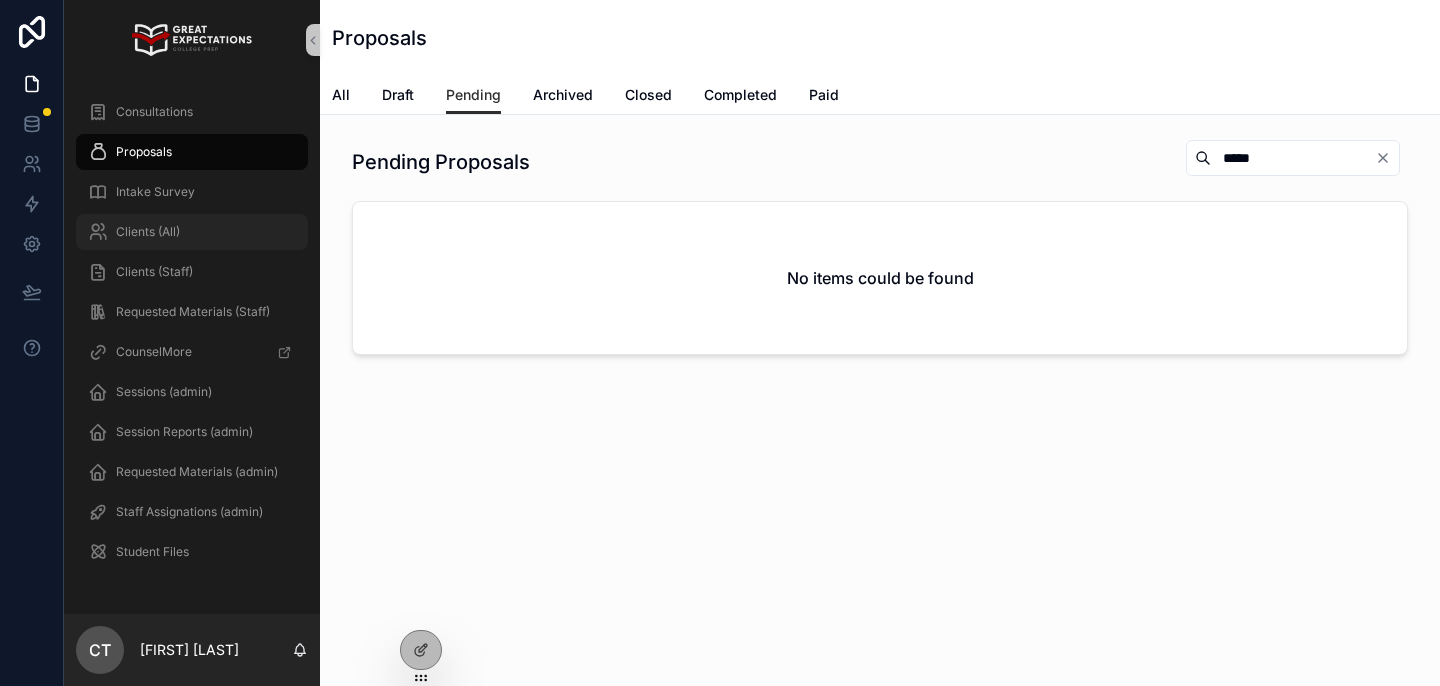 type on "*****" 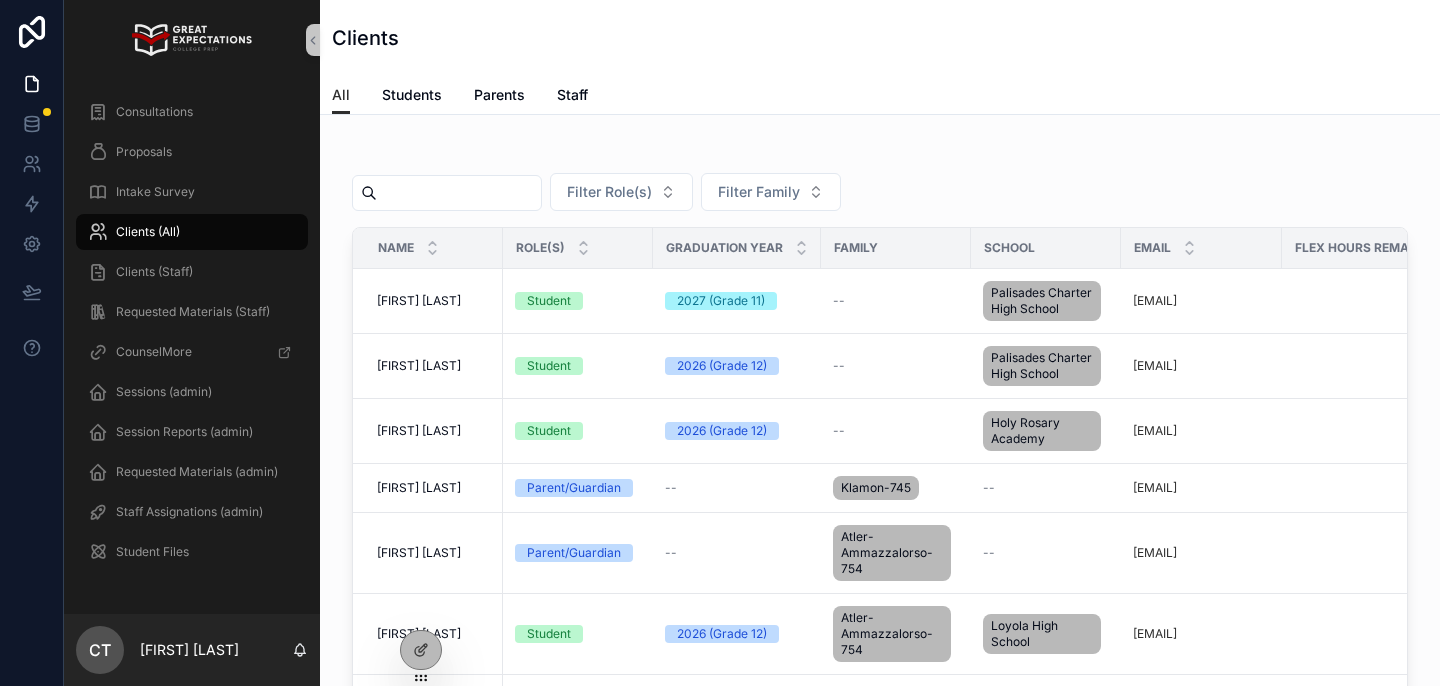 click at bounding box center (459, 193) 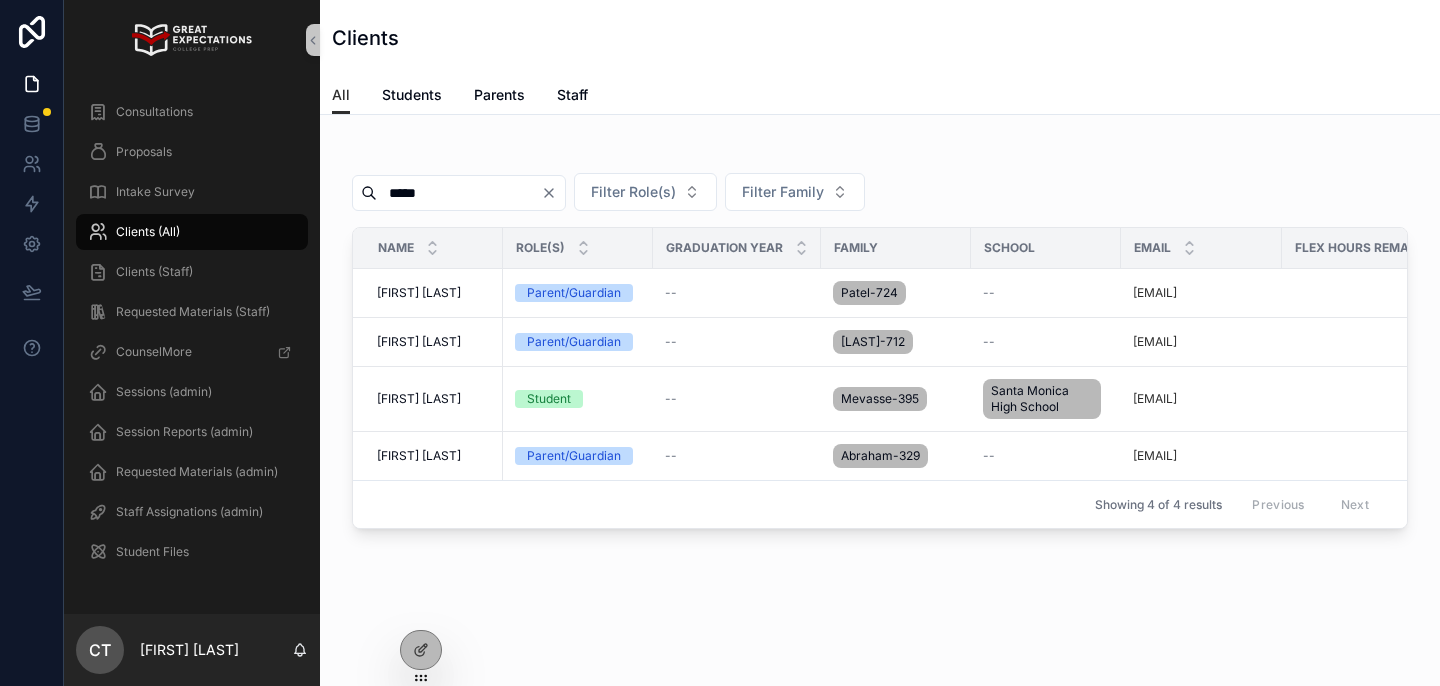 click on "*****" at bounding box center (459, 193) 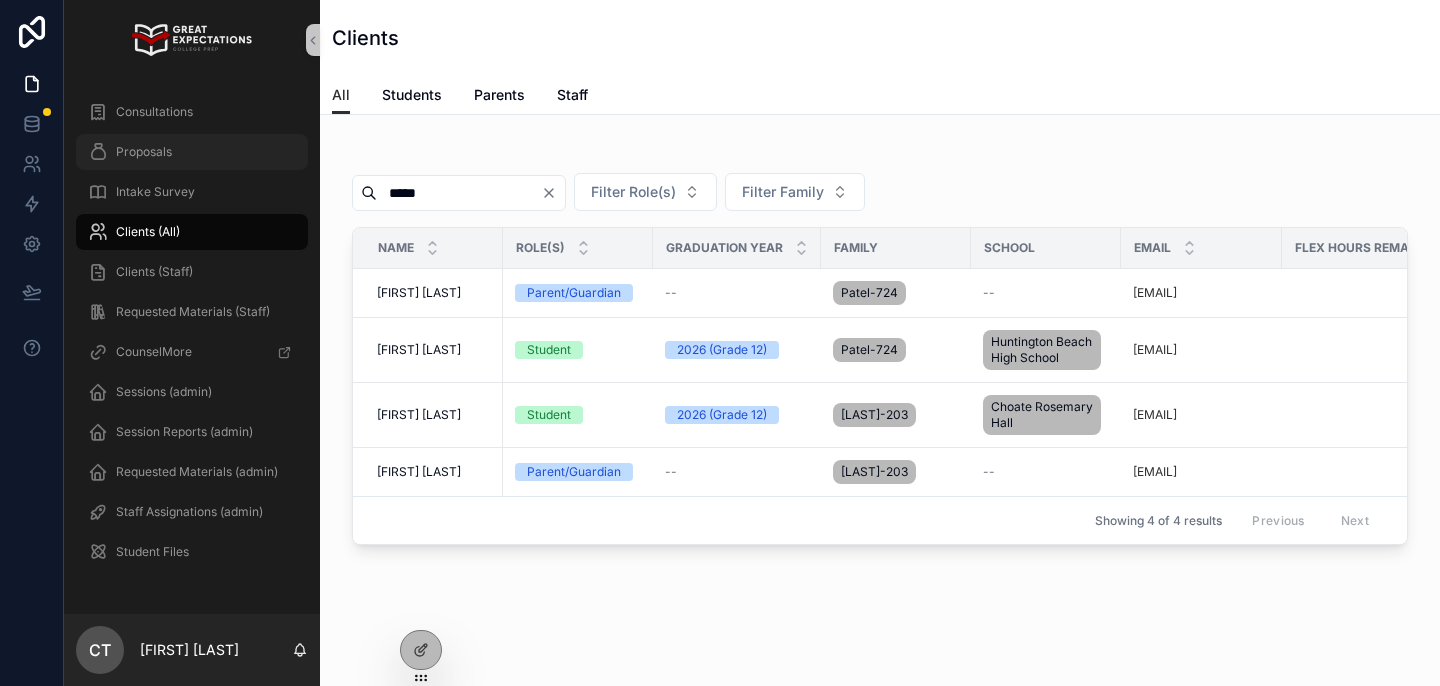 type on "*****" 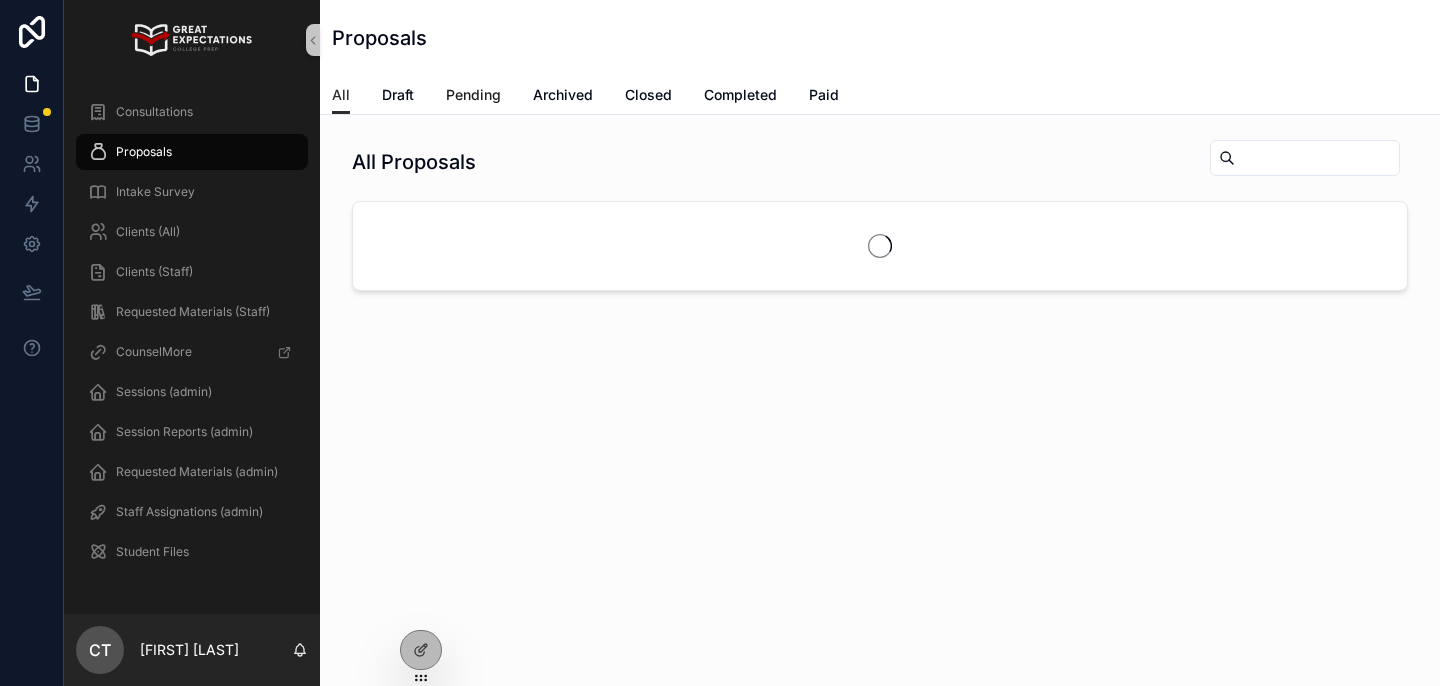 click on "Pending" at bounding box center [473, 95] 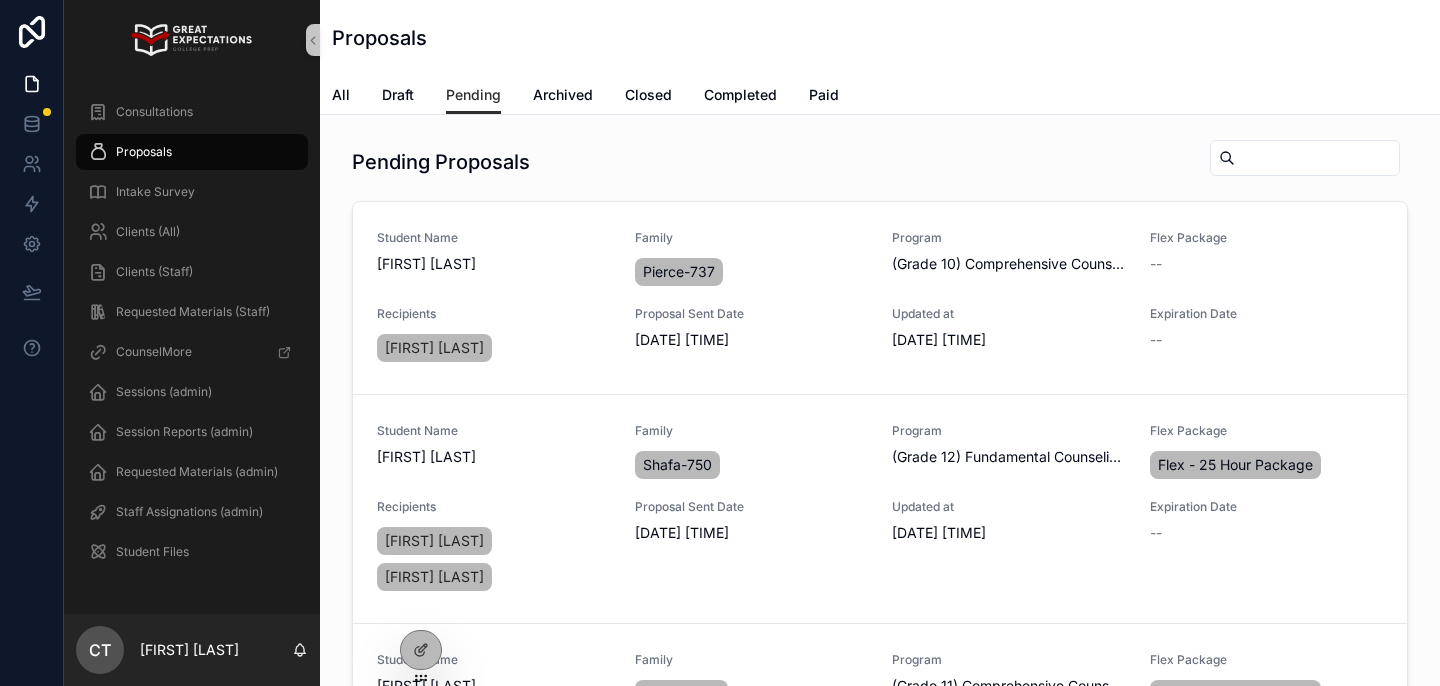 click at bounding box center (1317, 158) 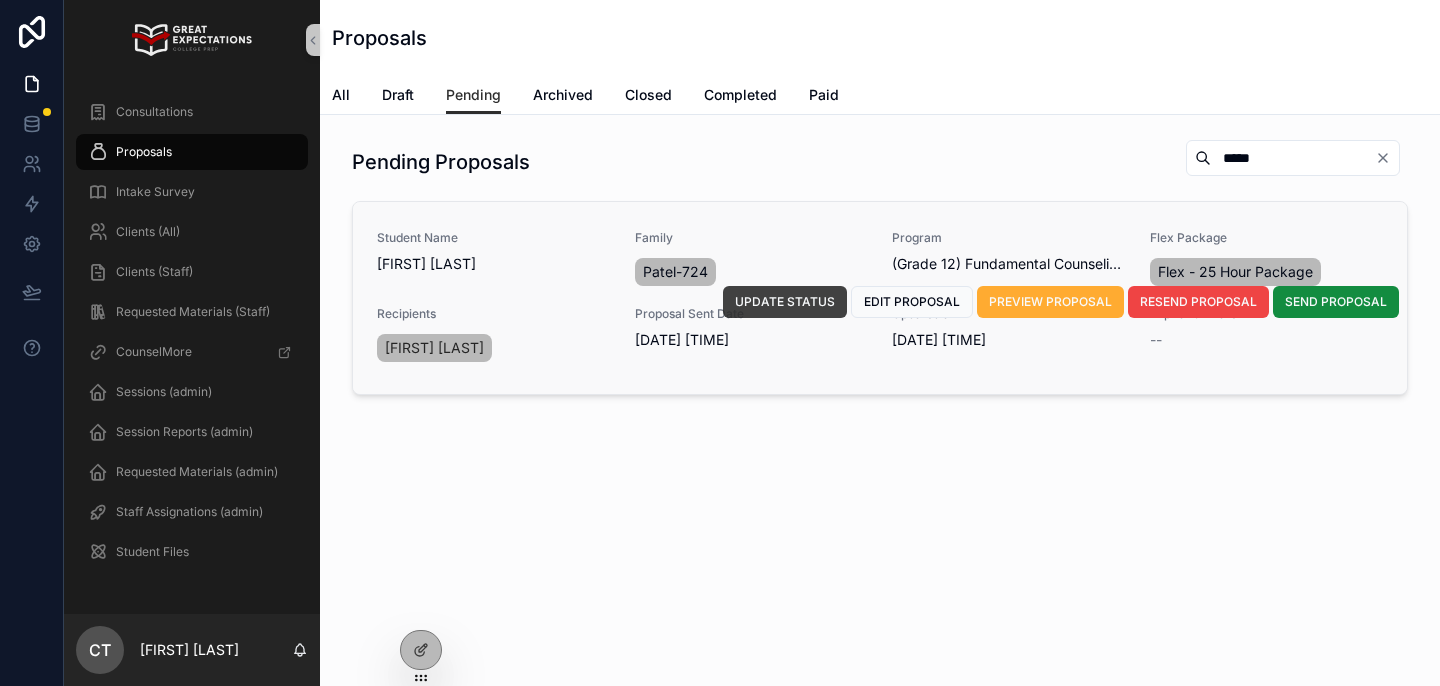 click on "UPDATE STATUS" at bounding box center [785, 302] 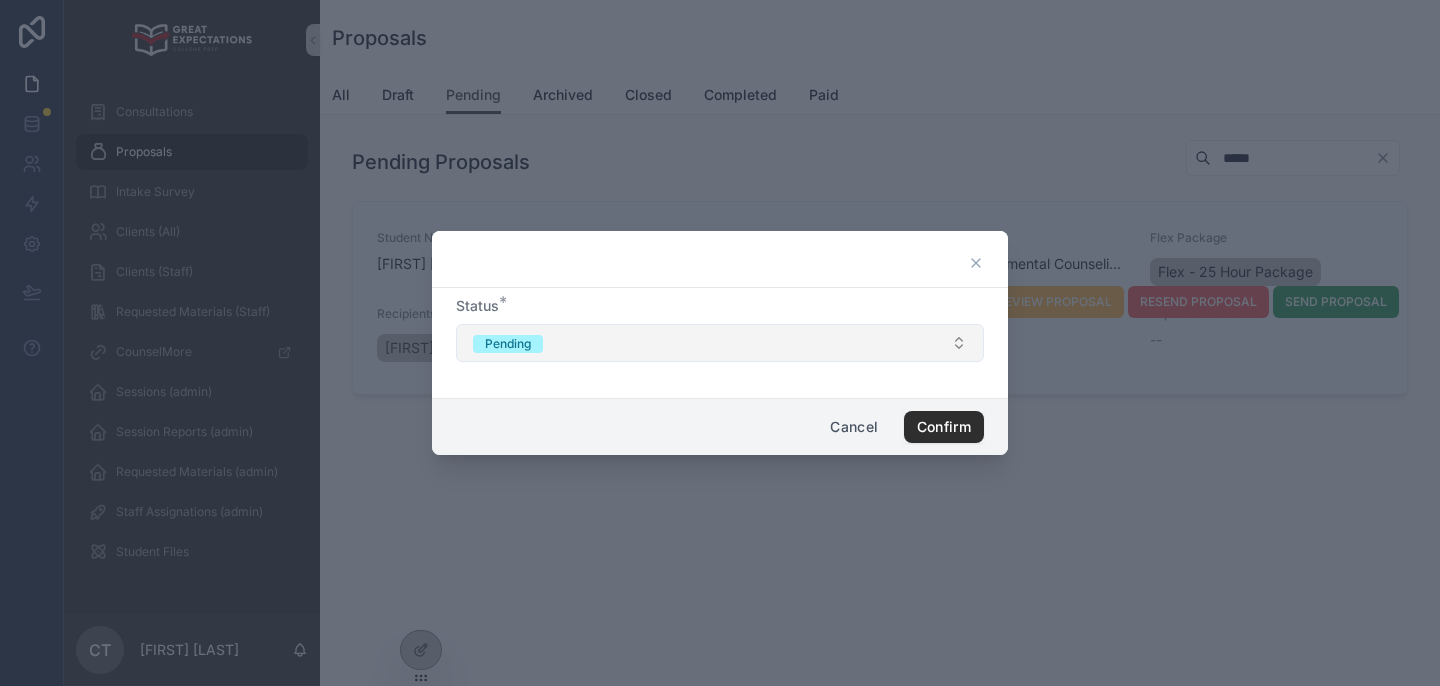 click on "Pending" at bounding box center (720, 343) 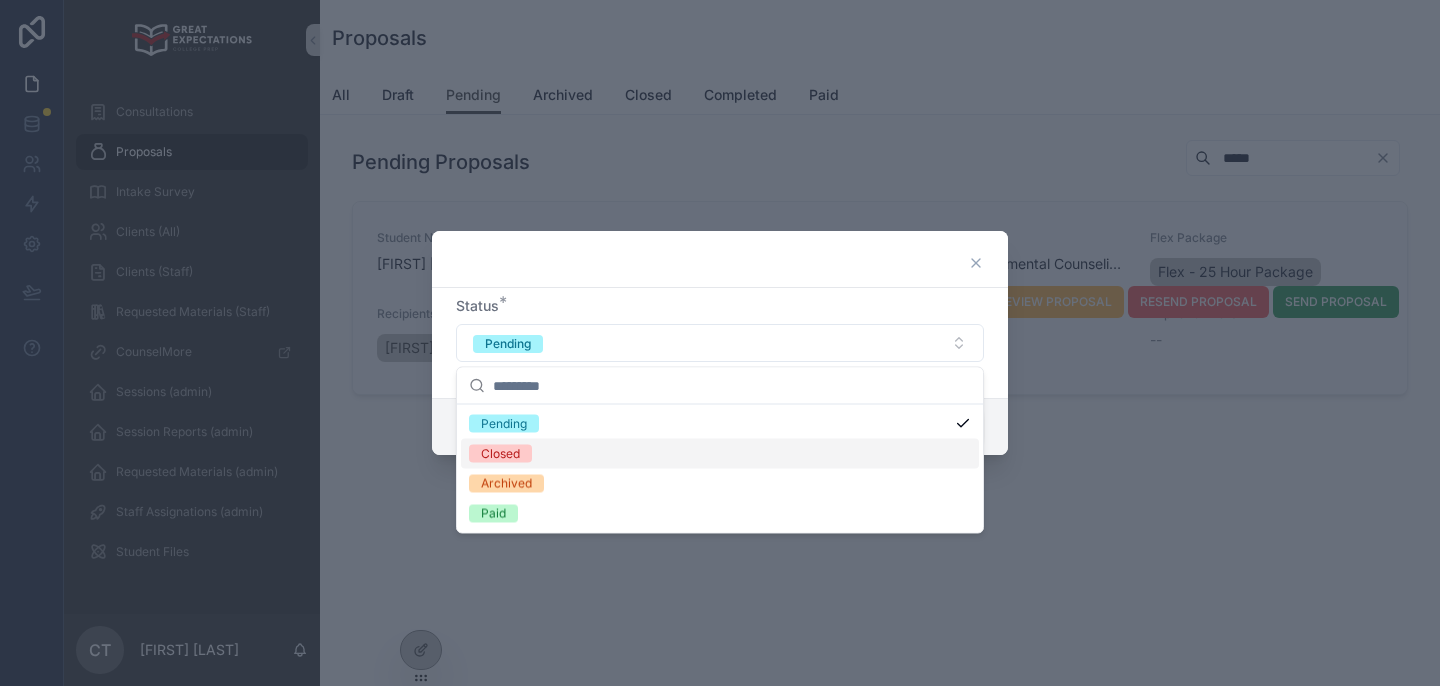 click on "Closed" at bounding box center (720, 454) 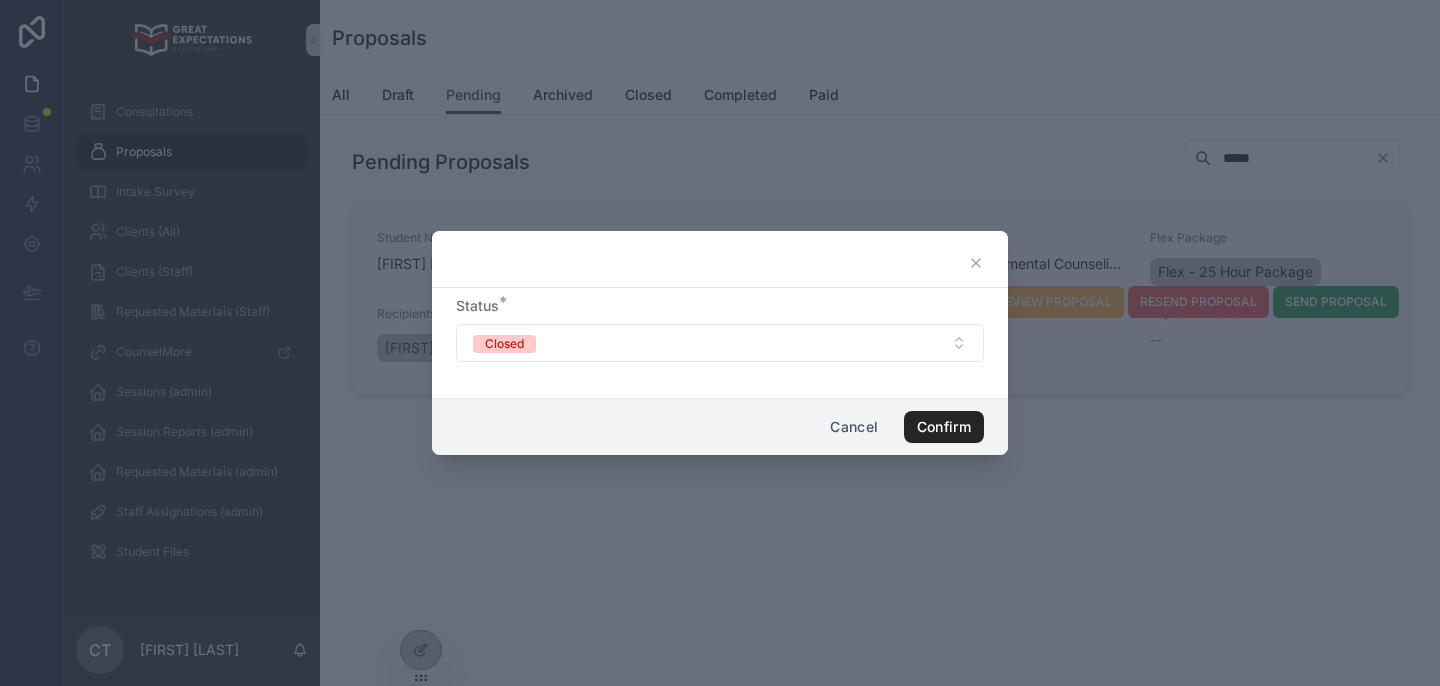 click on "Confirm" at bounding box center (944, 427) 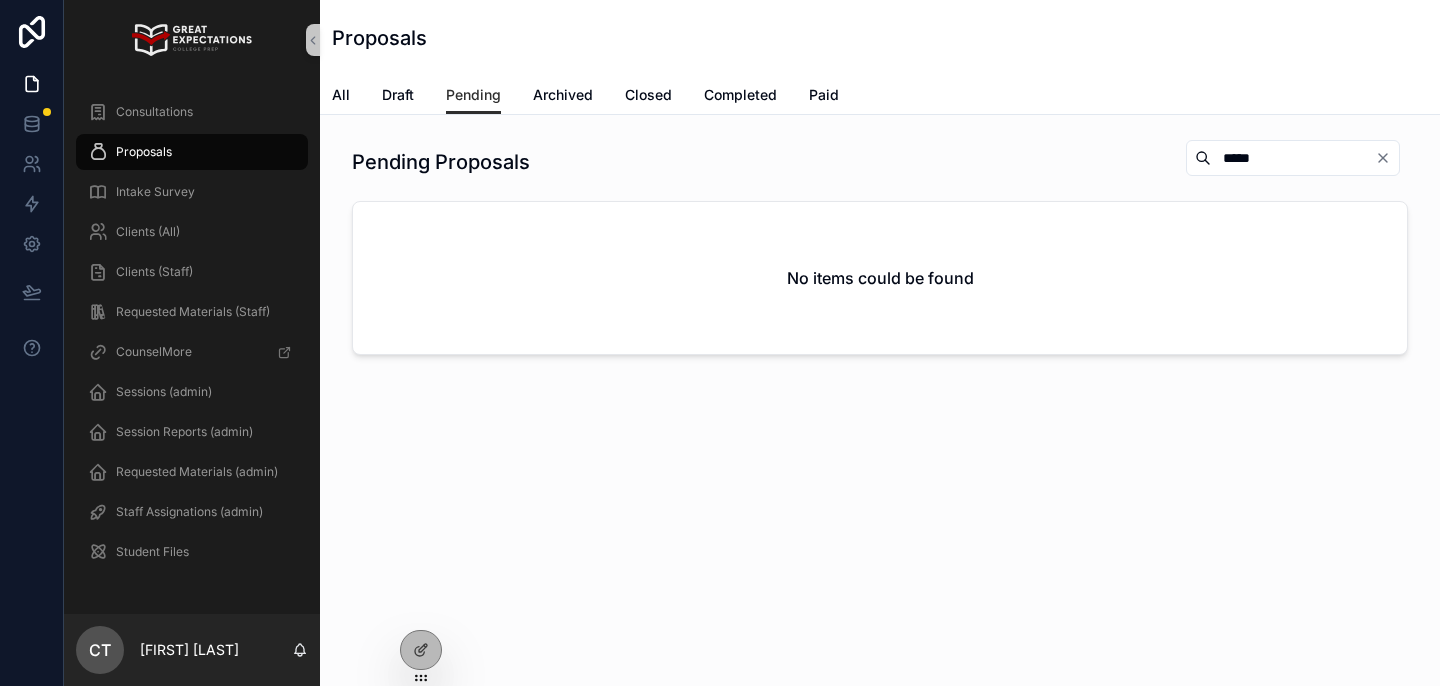 click on "*****" at bounding box center [1293, 158] 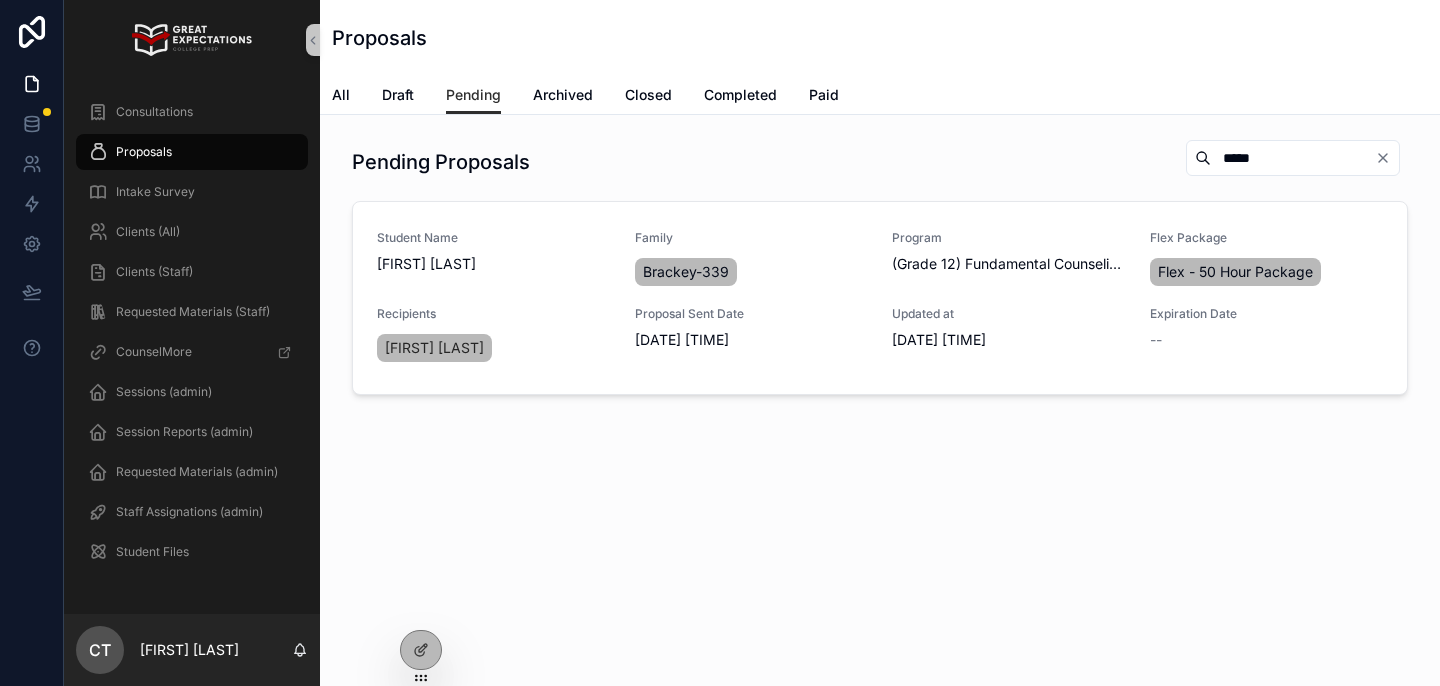 click on "*****" at bounding box center (1293, 158) 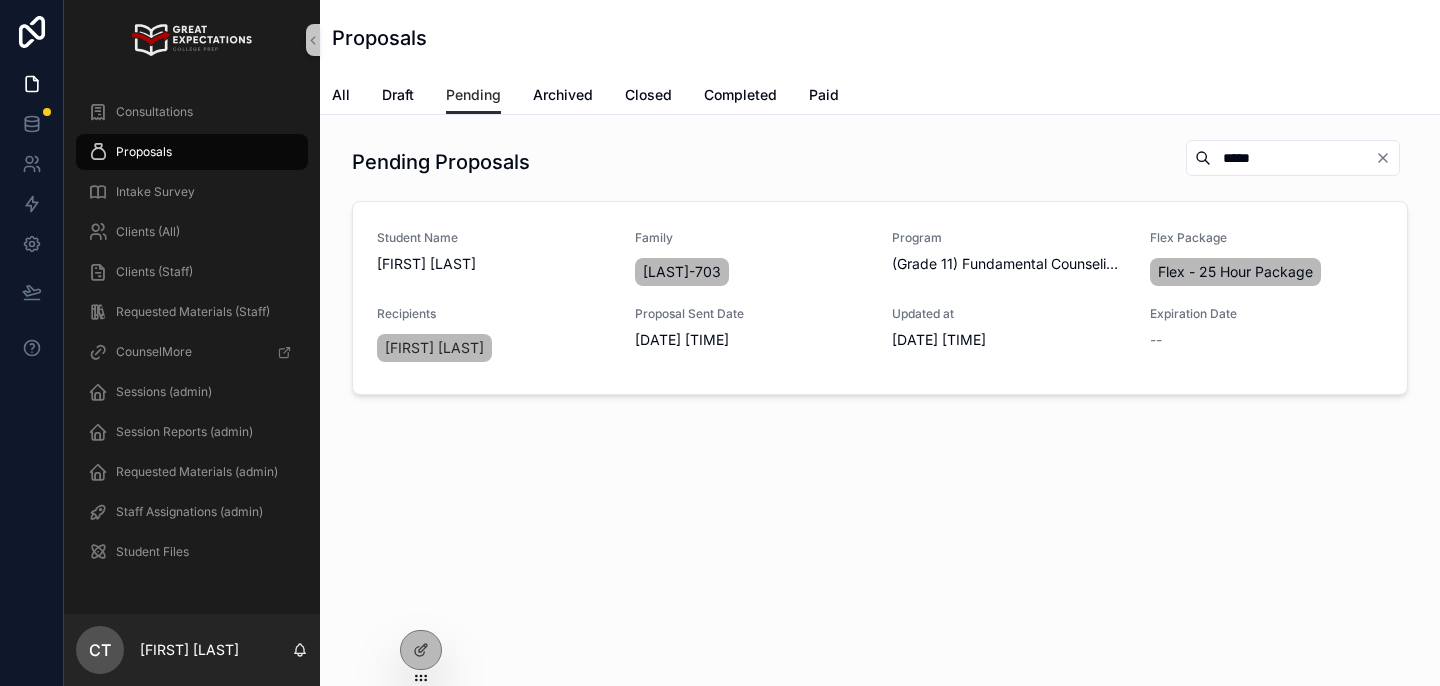 click on "*****" at bounding box center (1293, 158) 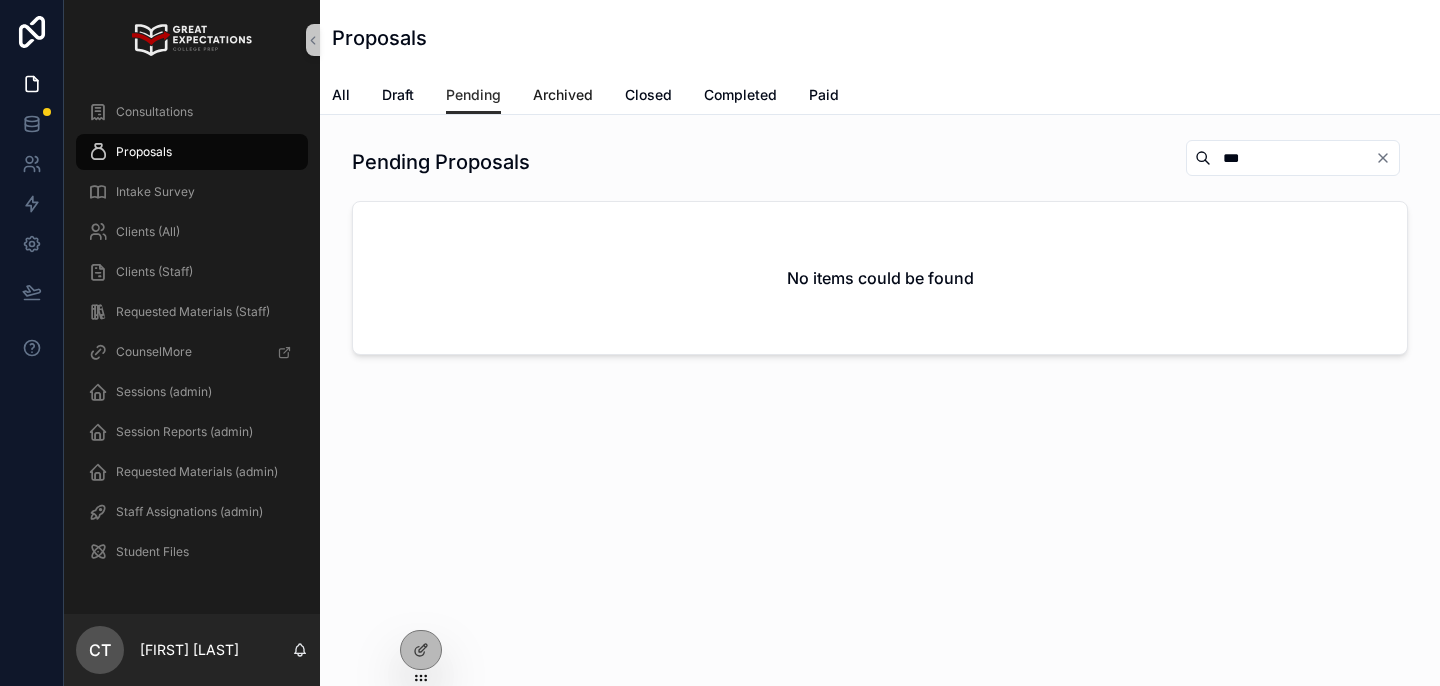 type on "***" 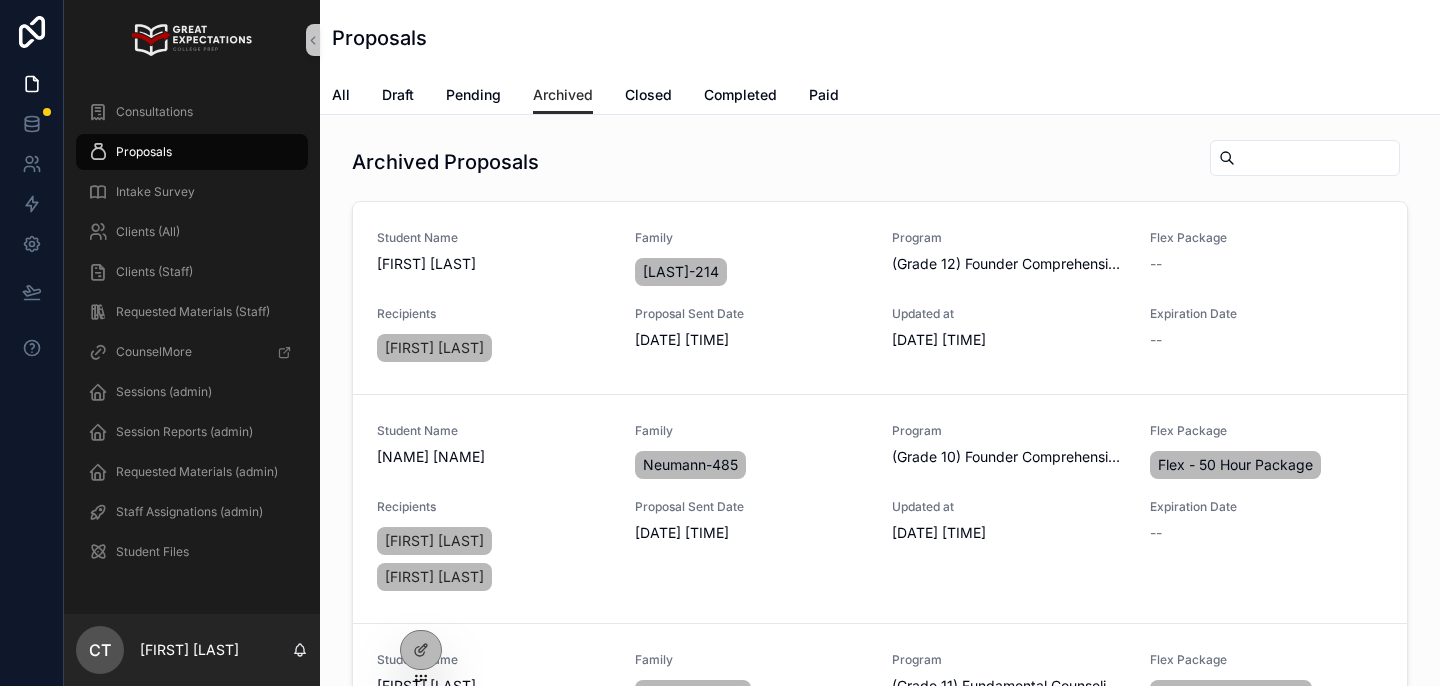 click at bounding box center [1317, 158] 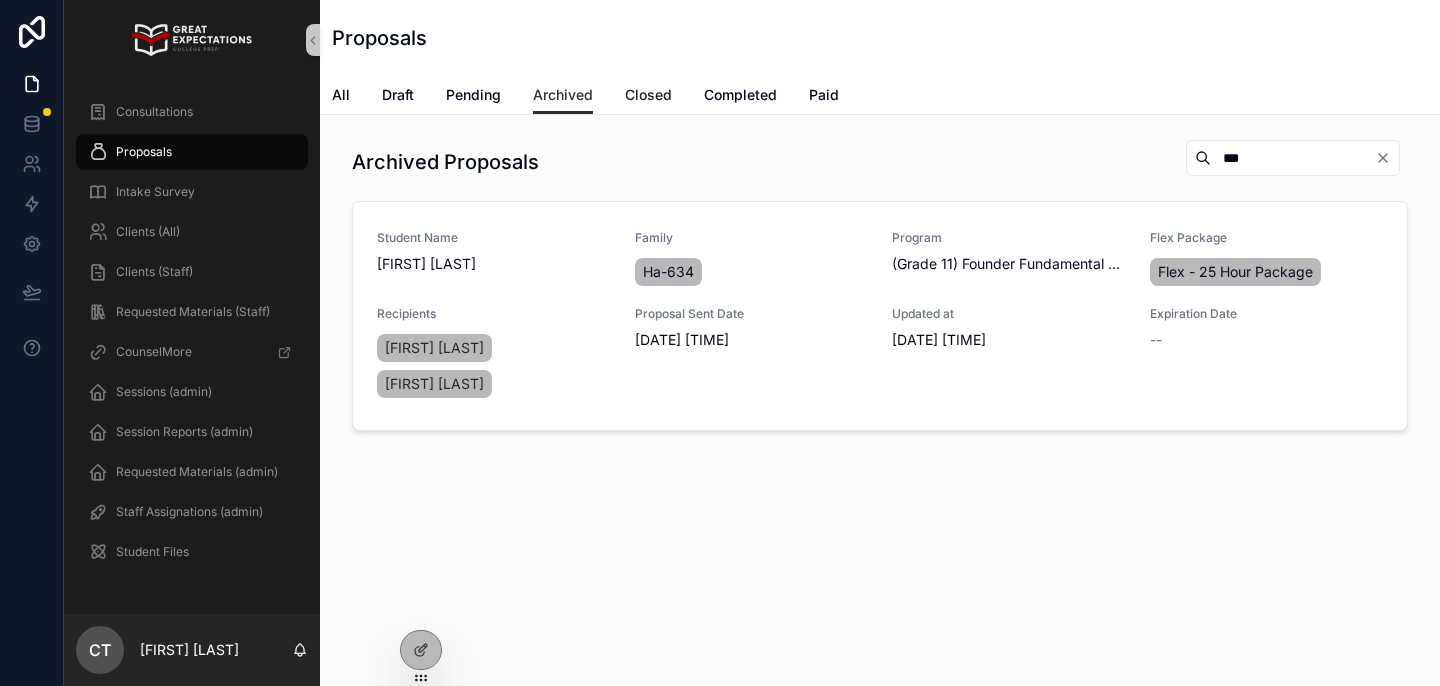 type on "***" 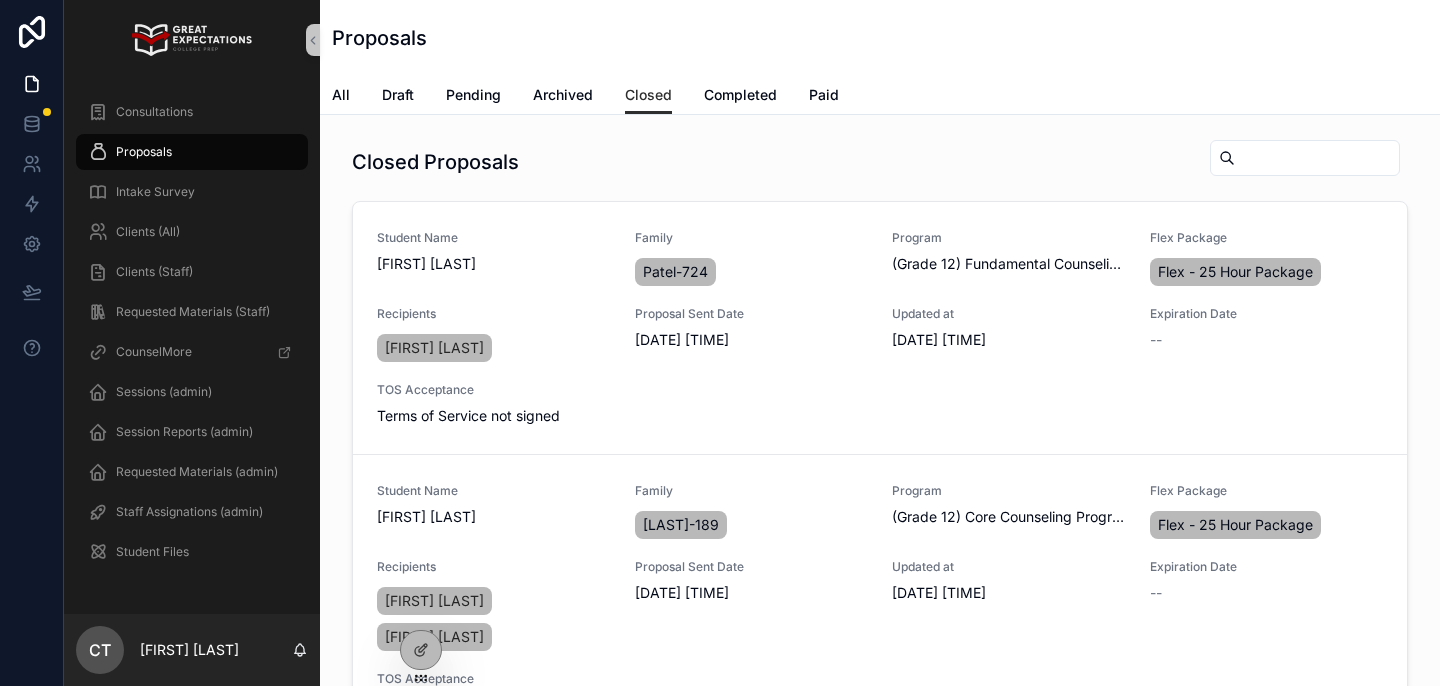 click at bounding box center [1317, 158] 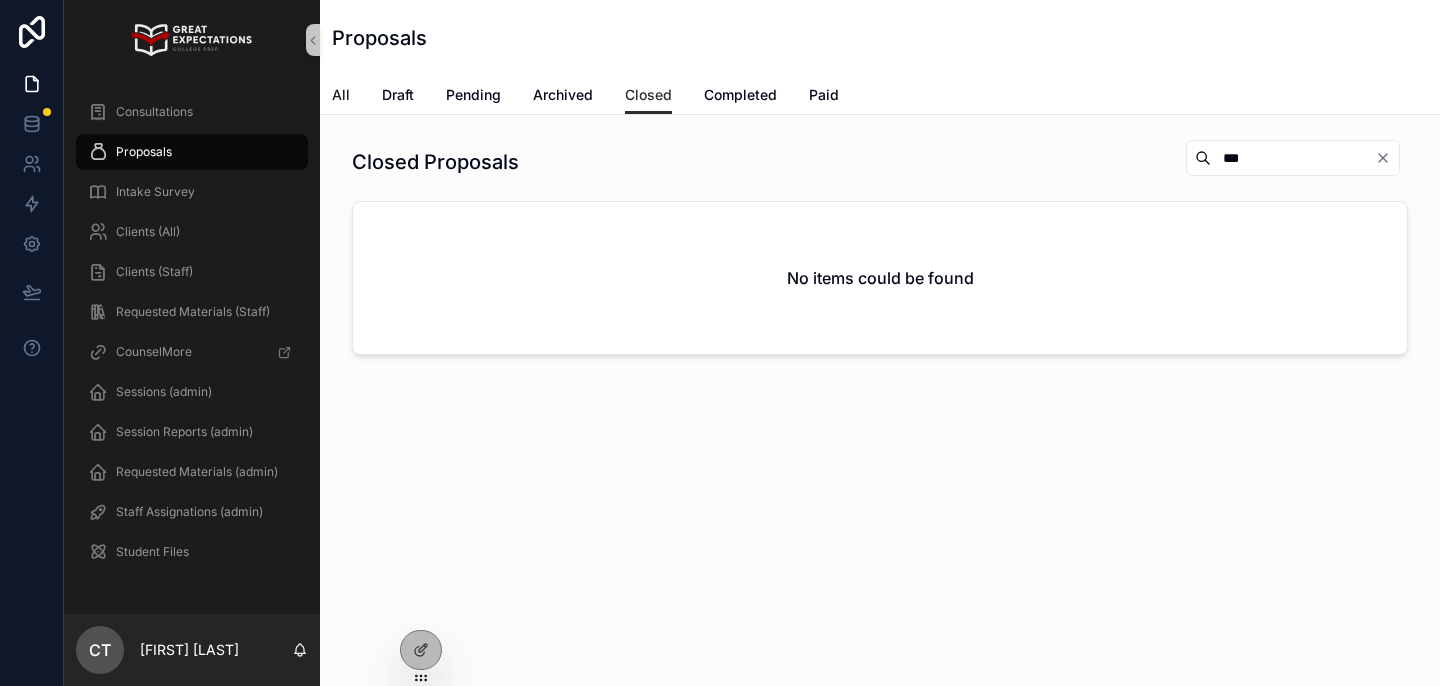 type on "***" 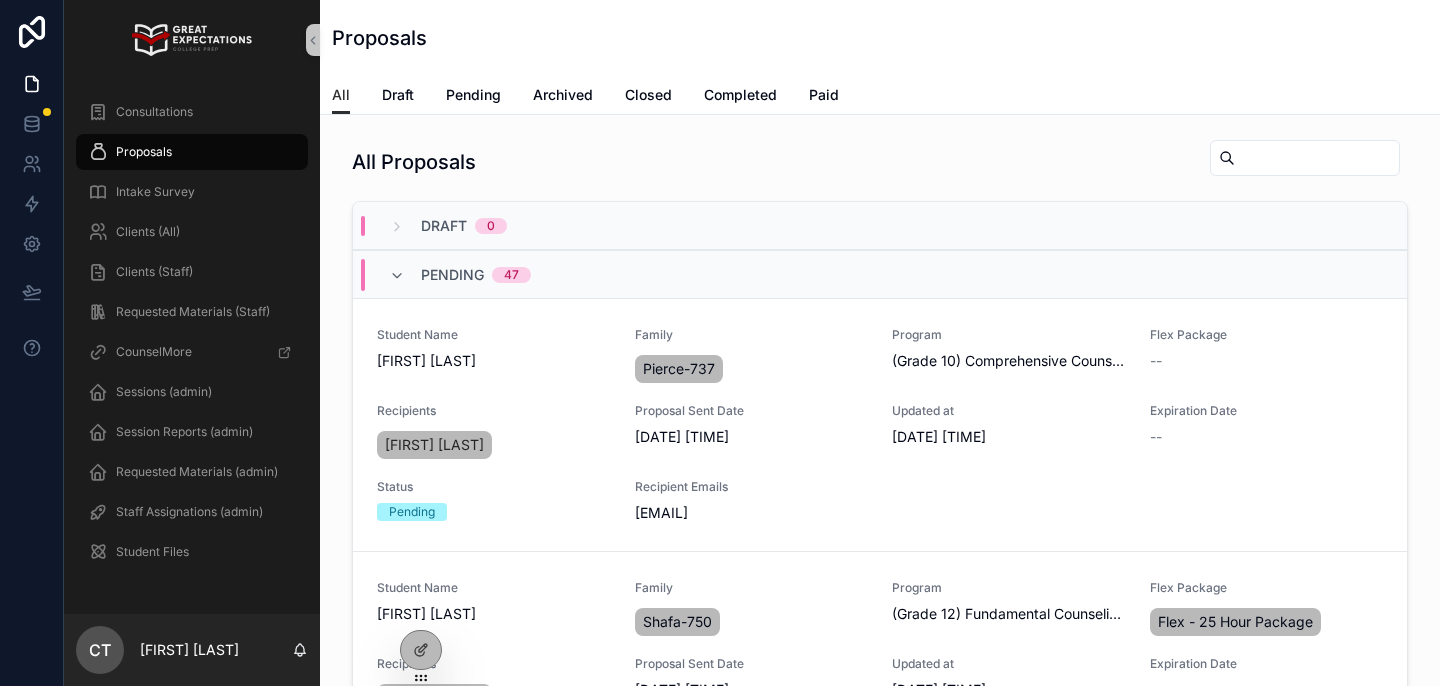 click at bounding box center (1317, 158) 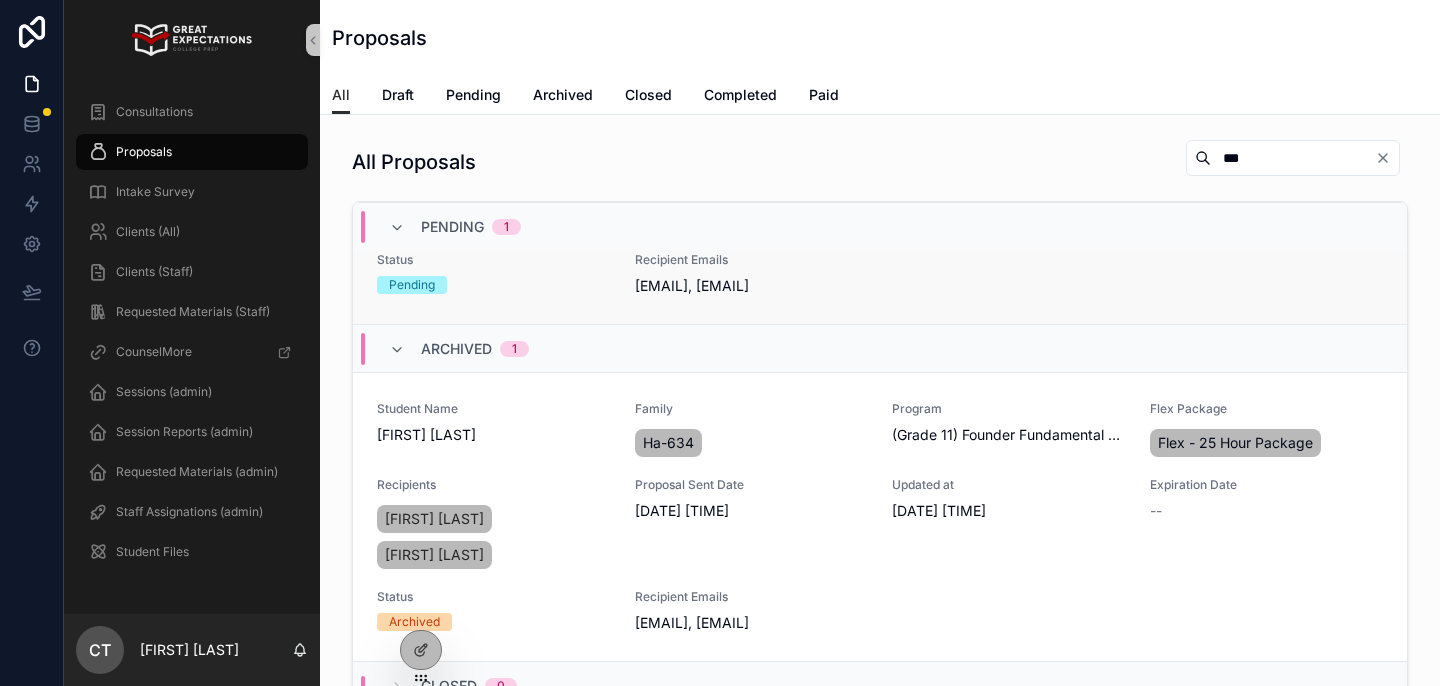 scroll, scrollTop: 321, scrollLeft: 0, axis: vertical 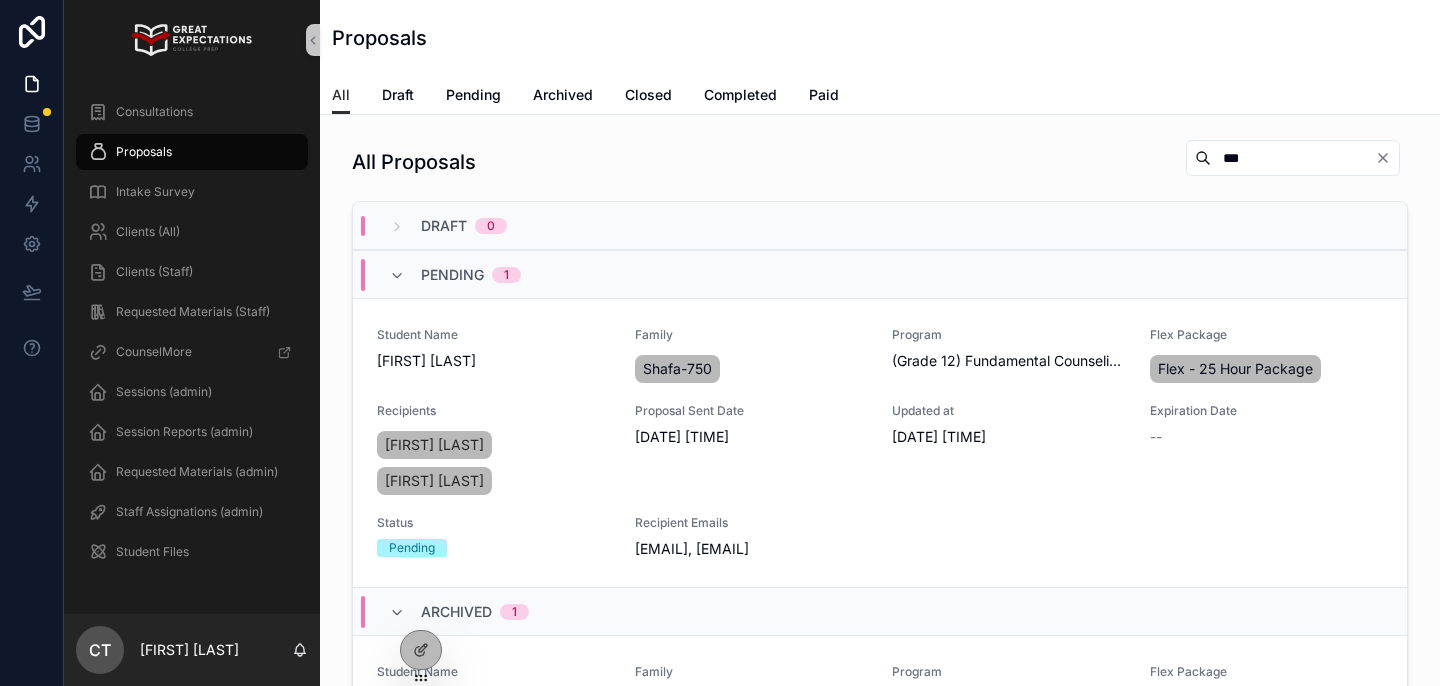click on "All Proposals *** Draft 0 Pending 1 Student Name Sheedeh Shafa Family Shafa-750 Program (Grade 12) Fundamental Counseling Program Flex Package Flex - 25 Hour Package Recipients Ellie Shafa Sheedeh Shafa Proposal Sent Date 7/30/2025 4:27 PM Updated at 7/30/2025 10:13 PM Expiration Date -- Status Pending Recipient Emails elhaminc@yahoo.com, ssheedehusa@gmail.com PREVIEW PROPOSAL UPDATE STATUS Archived 1 Student Name Chloe Min Family Ha-634 Program (Grade 11) Founder Fundamental Program Flex Package Flex - 25 Hour Package Recipients James Min Sujie Ha Proposal Sent Date 5/14/2025 10:52 PM Updated at 8/4/2025 8:55 AM Expiration Date -- Status Archived Recipient Emails sujieha@yahoo.com, james@telosadvisors.com PREVIEW PROPOSAL UPDATE STATUS Closed 0 Completed 0 Paid 0" at bounding box center [880, 431] 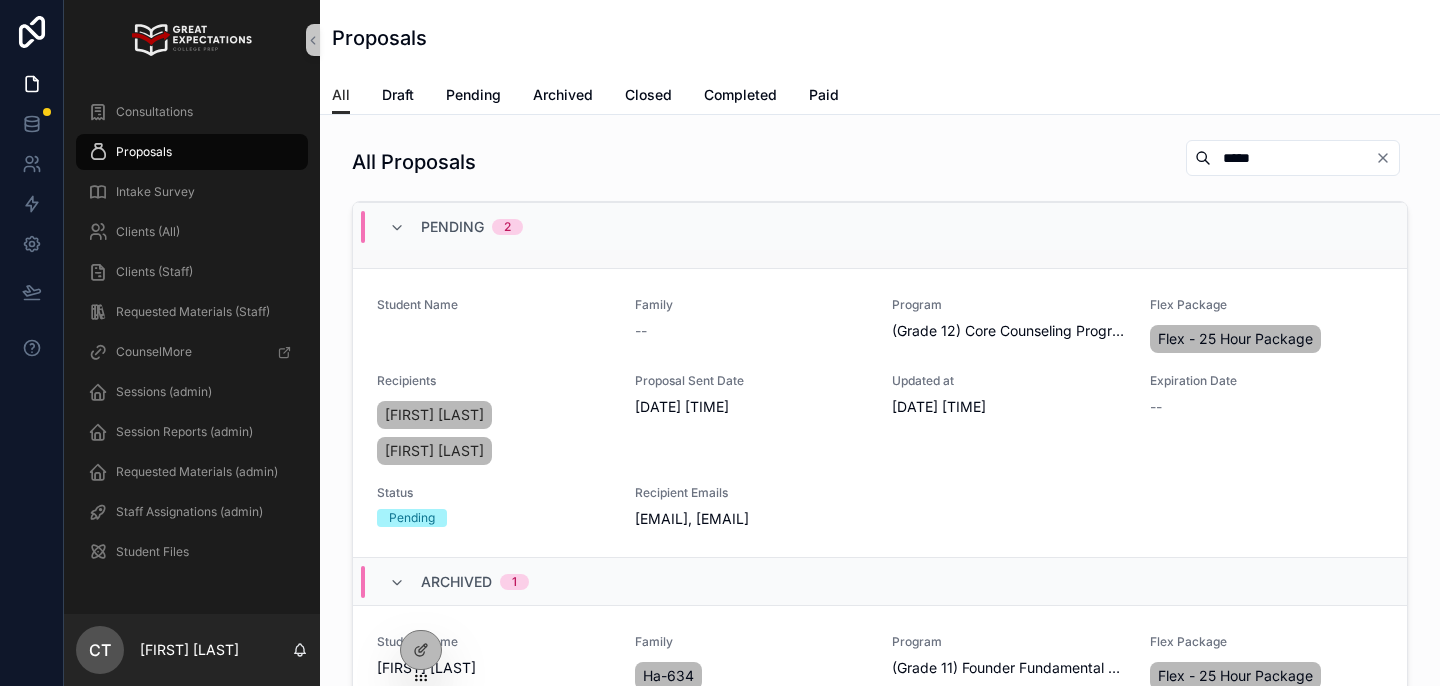scroll, scrollTop: 278, scrollLeft: 0, axis: vertical 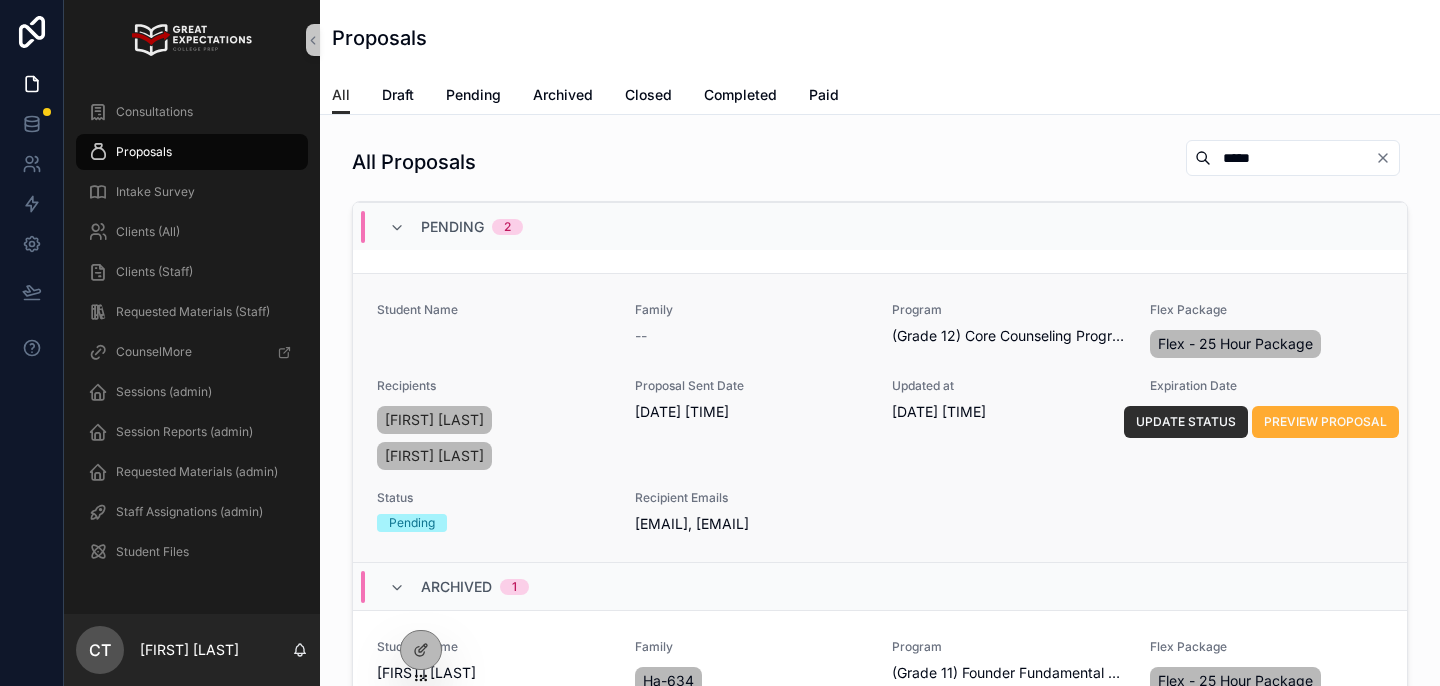 type on "*****" 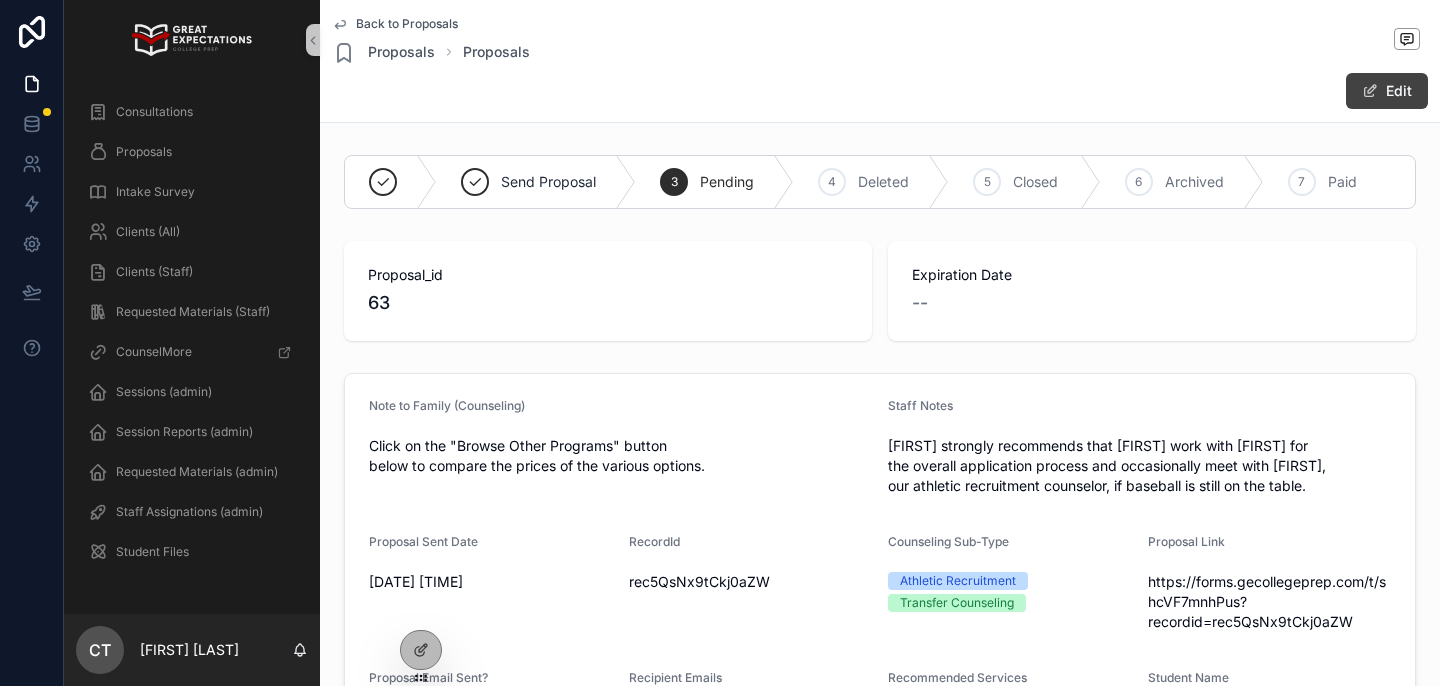 click on "Edit" at bounding box center [1387, 91] 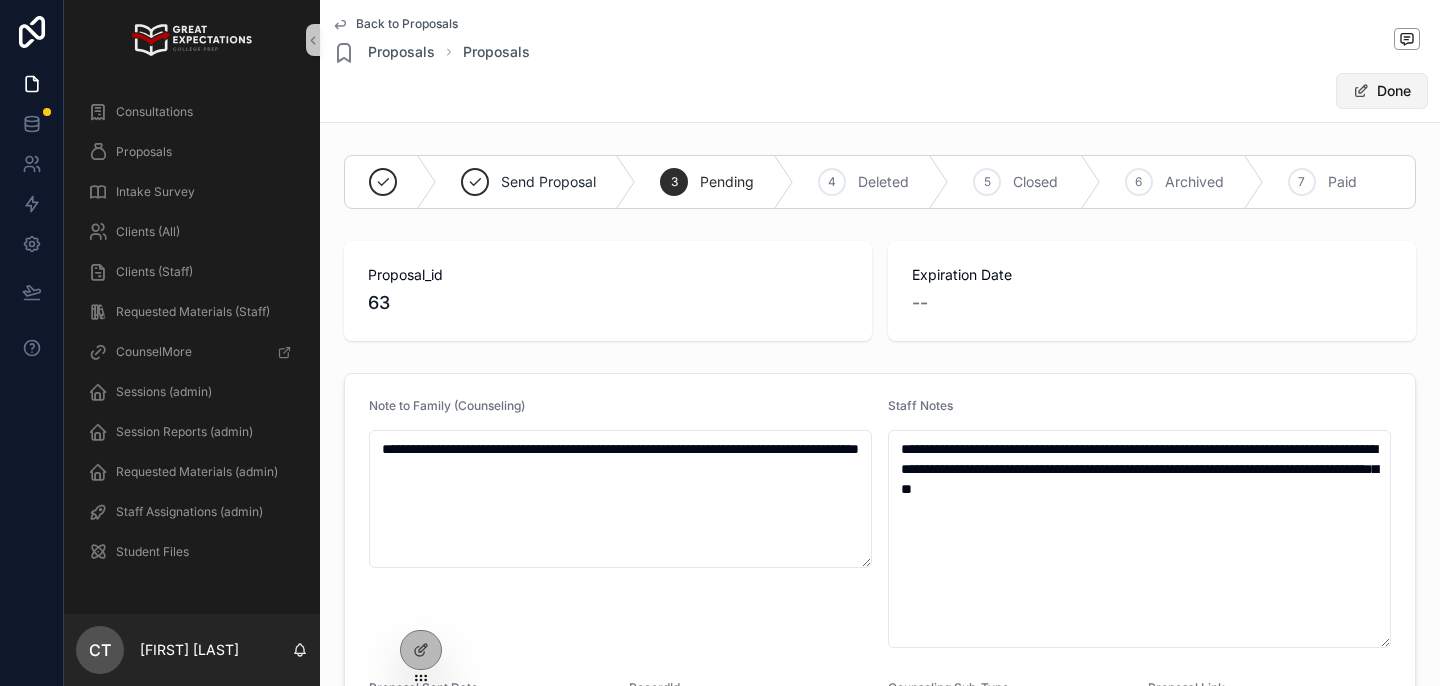click on "Done" at bounding box center (1382, 91) 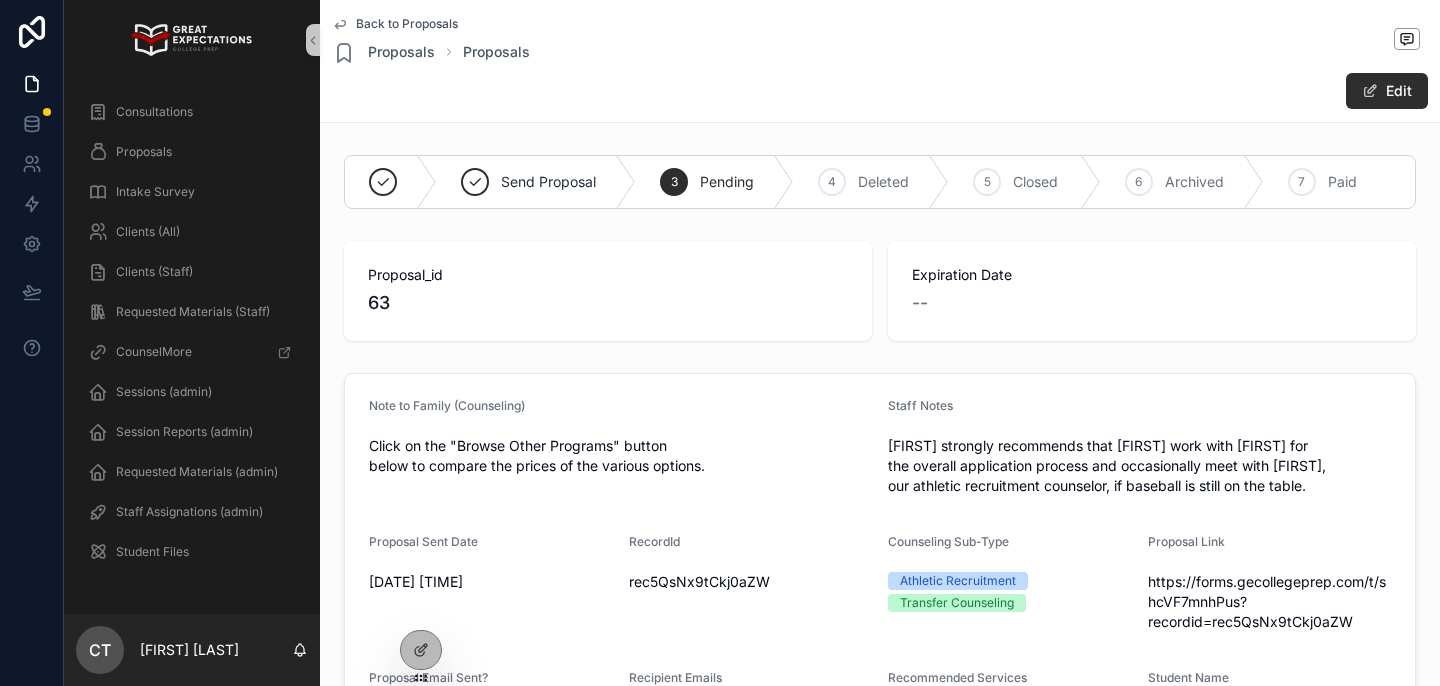 click on "Back to Proposals" at bounding box center [407, 24] 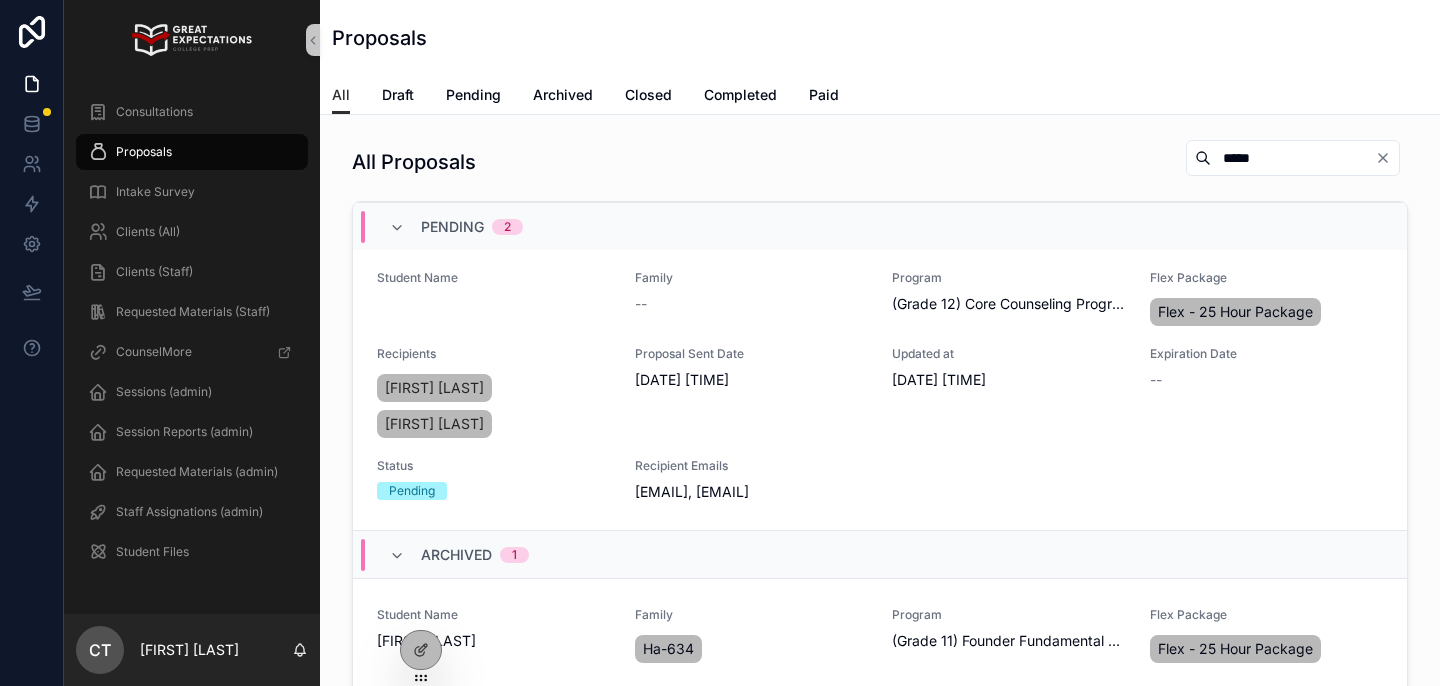 scroll, scrollTop: 308, scrollLeft: 0, axis: vertical 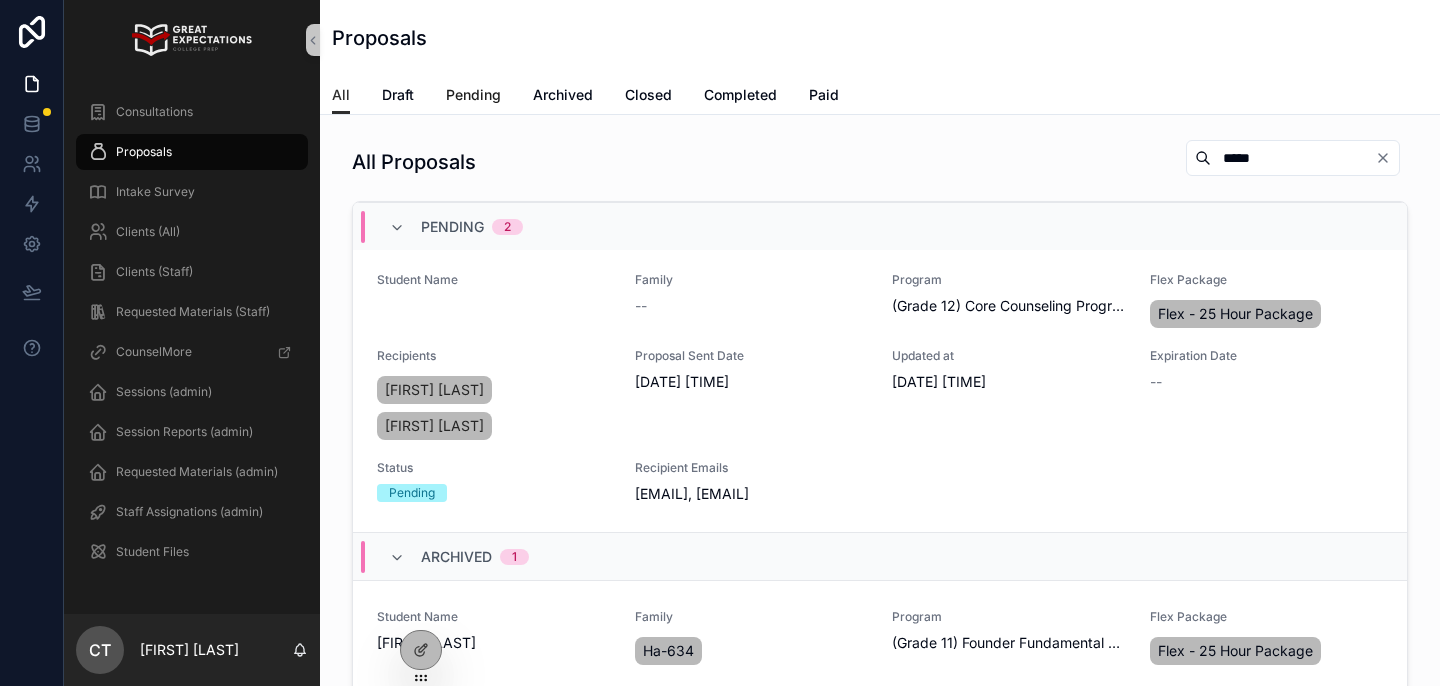click on "Pending" at bounding box center (473, 95) 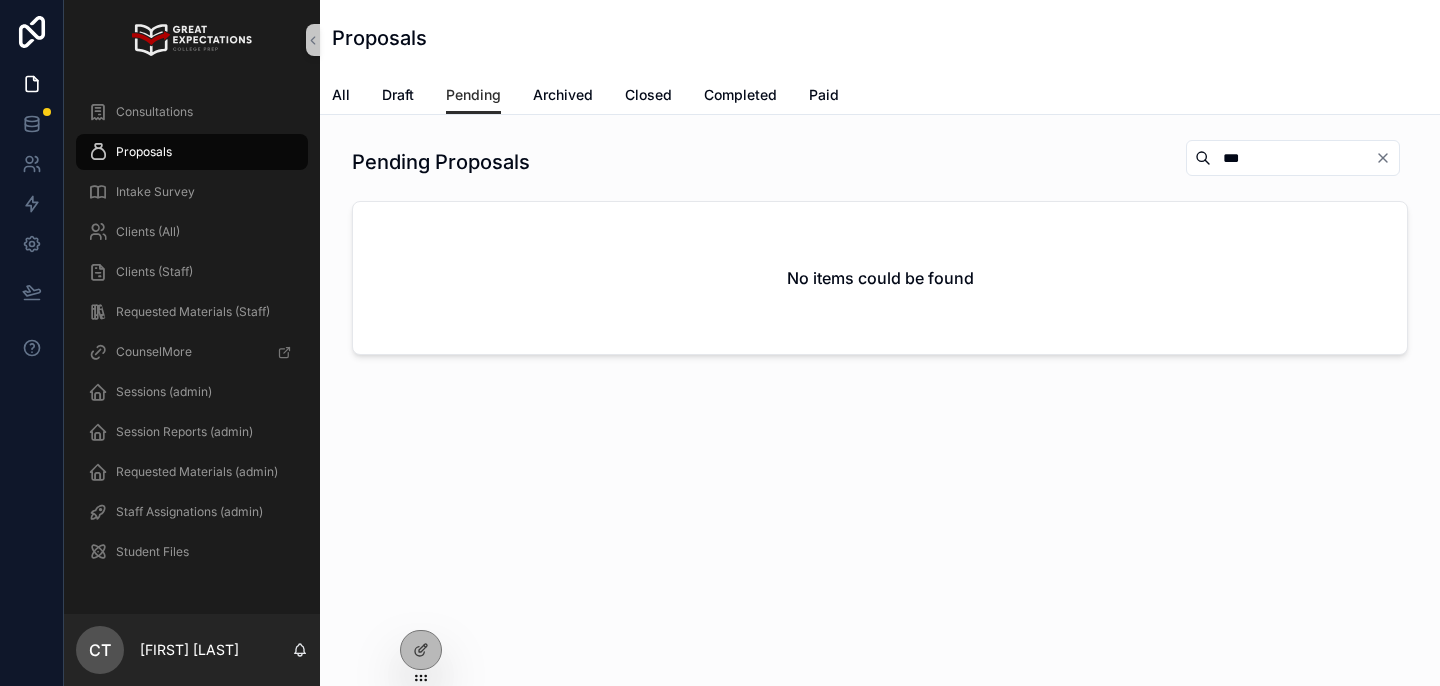 click on "***" at bounding box center (1293, 158) 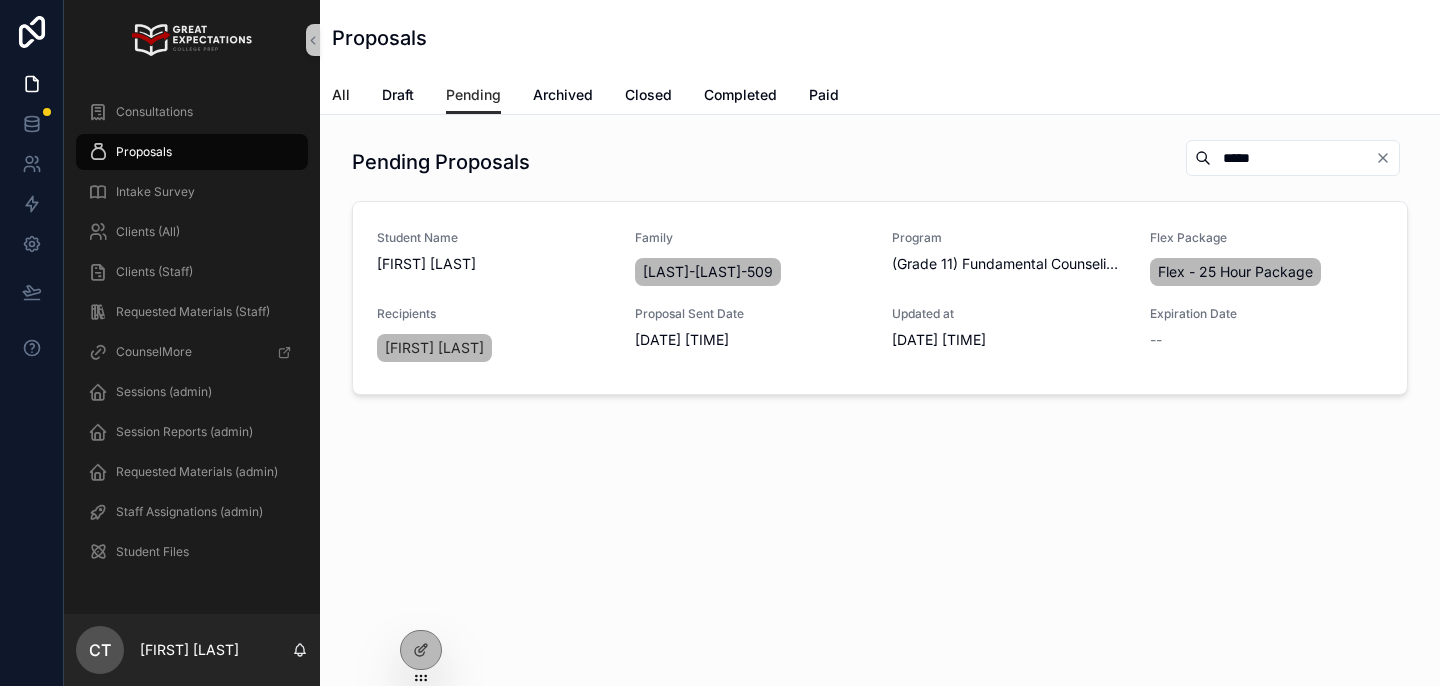 type on "*****" 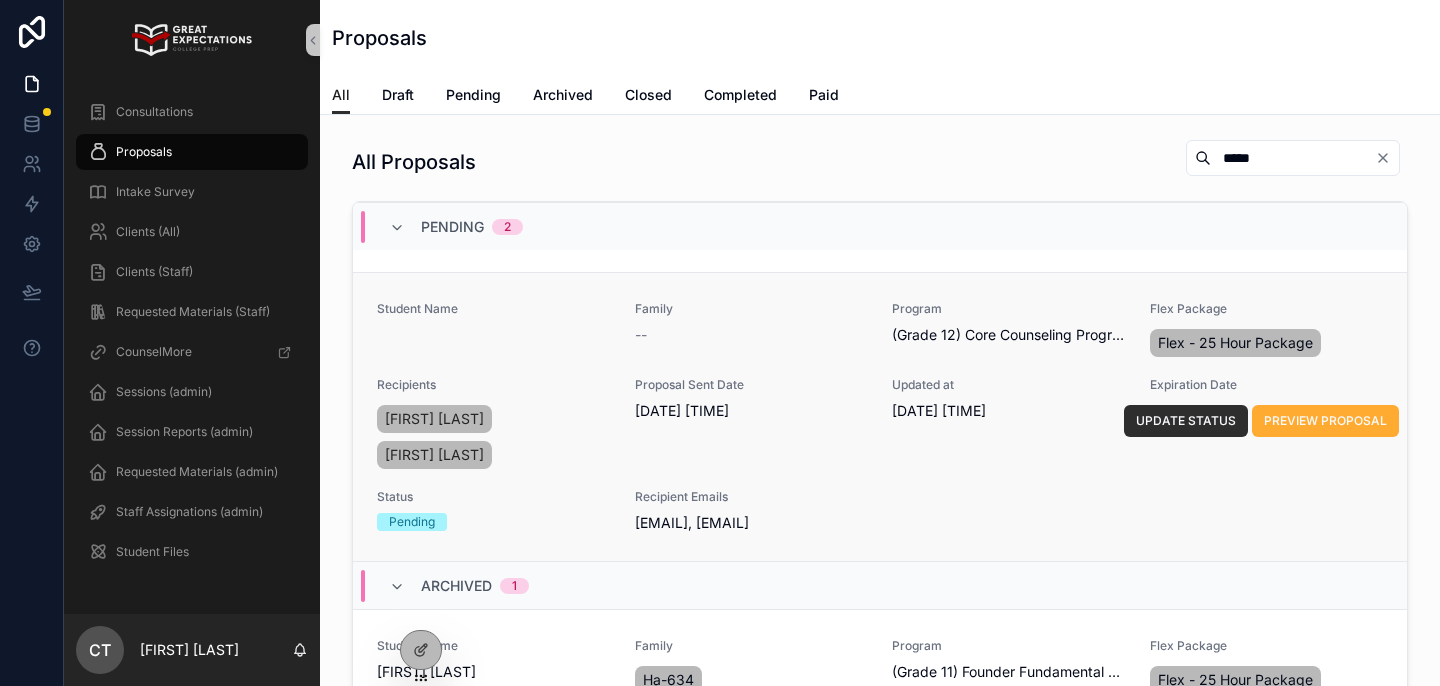 scroll, scrollTop: 297, scrollLeft: 0, axis: vertical 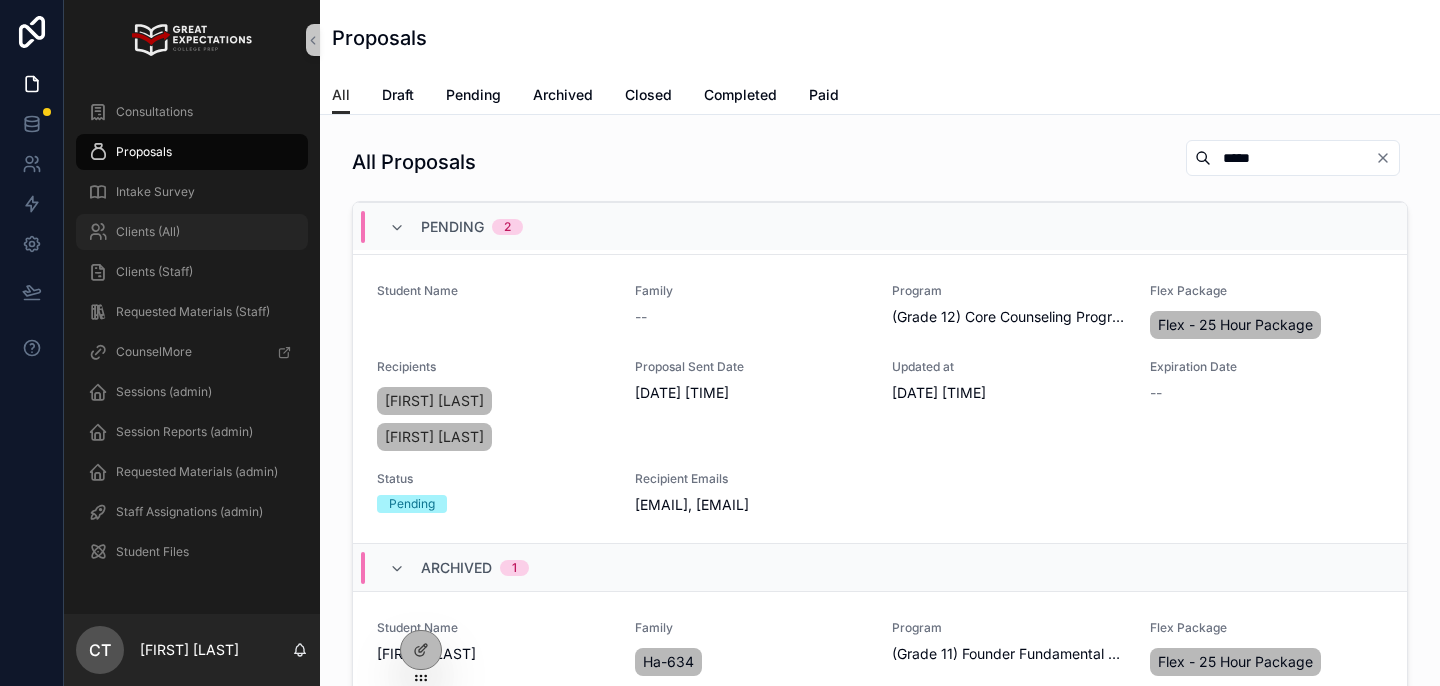 click on "Clients (All)" at bounding box center (192, 232) 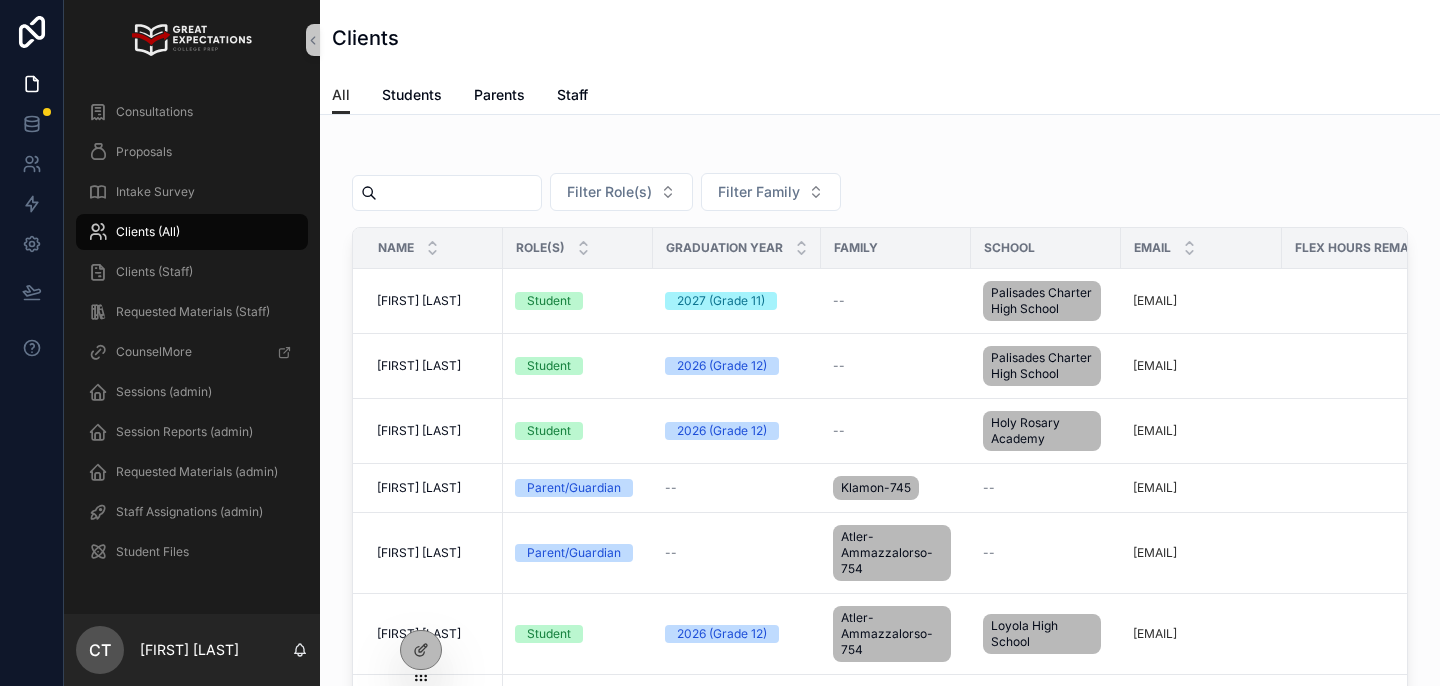 click at bounding box center [459, 193] 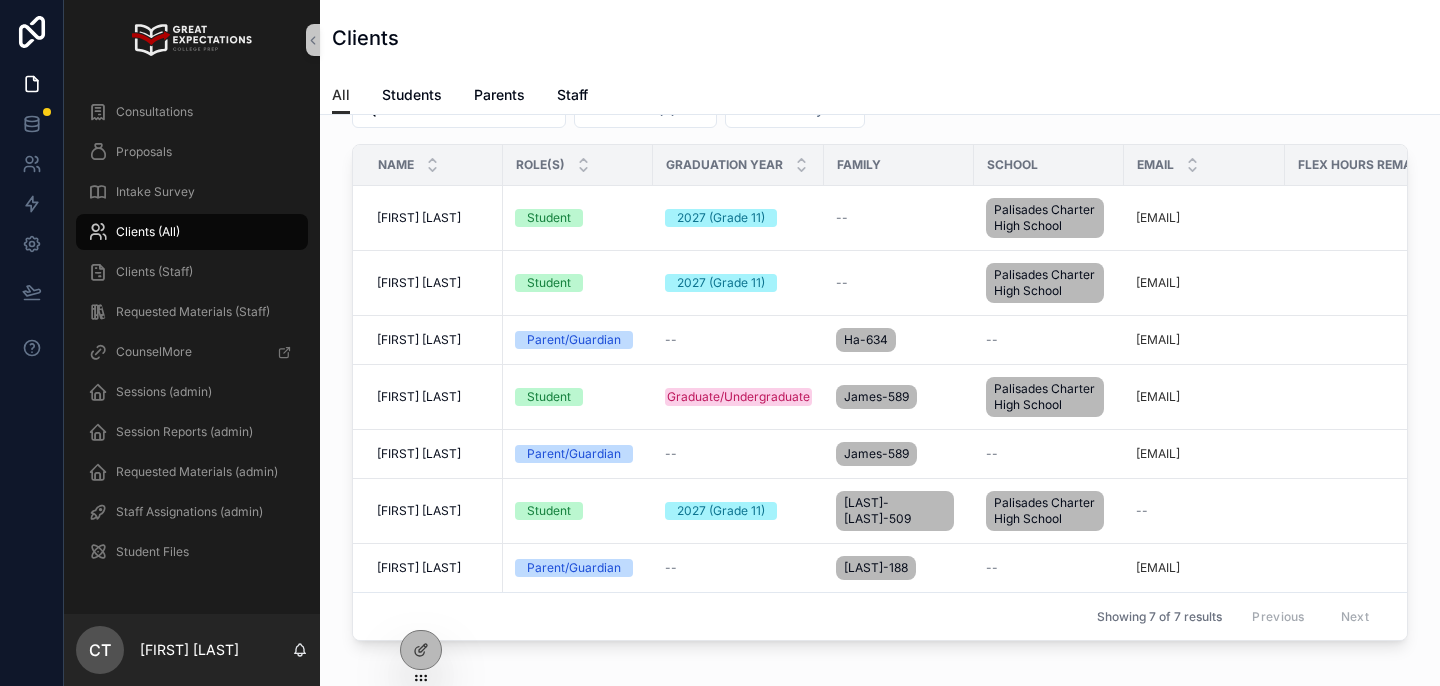 scroll, scrollTop: 81, scrollLeft: 0, axis: vertical 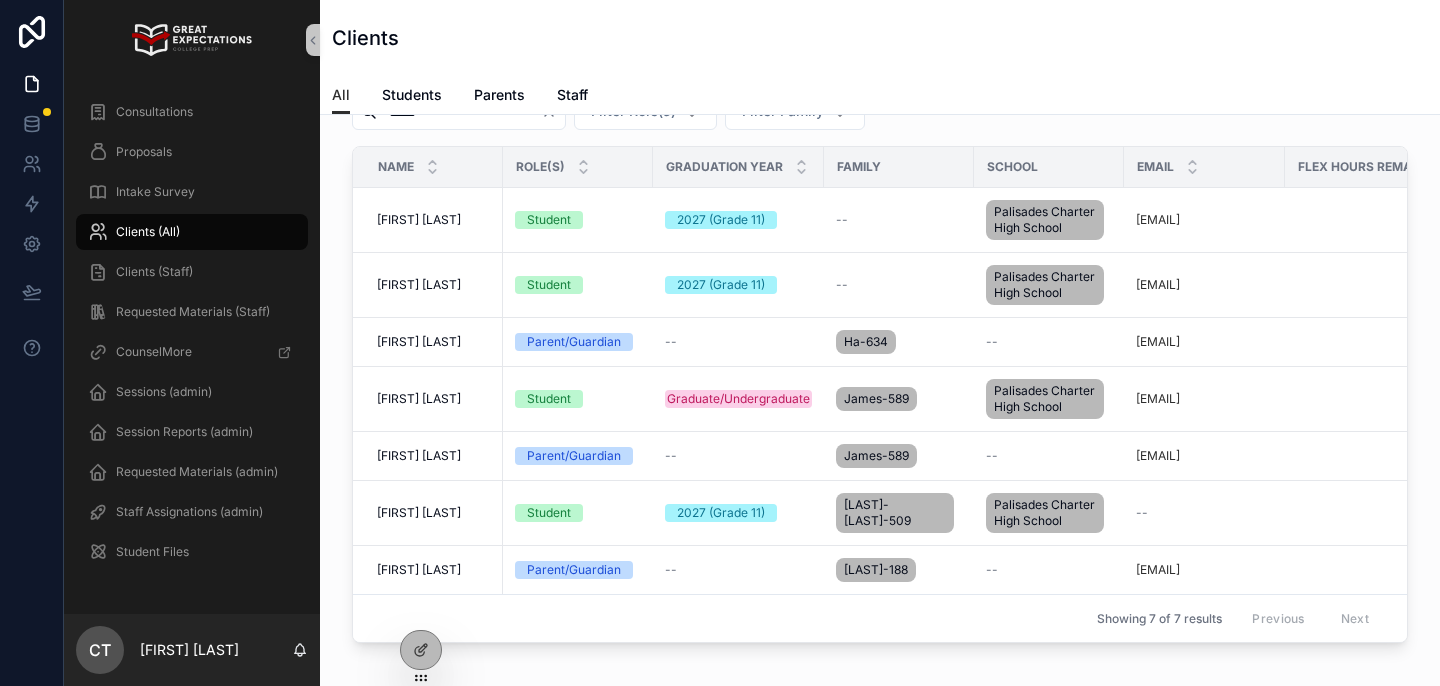type on "*****" 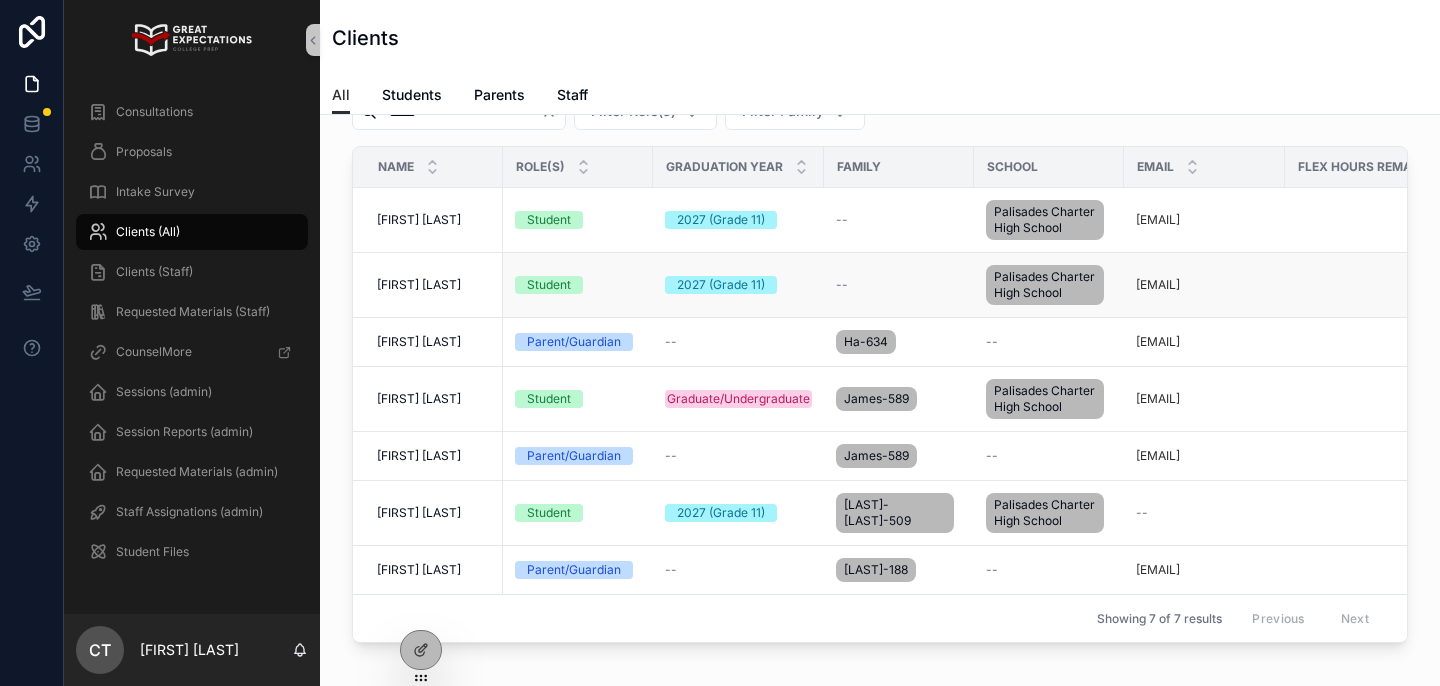 scroll, scrollTop: 34, scrollLeft: 0, axis: vertical 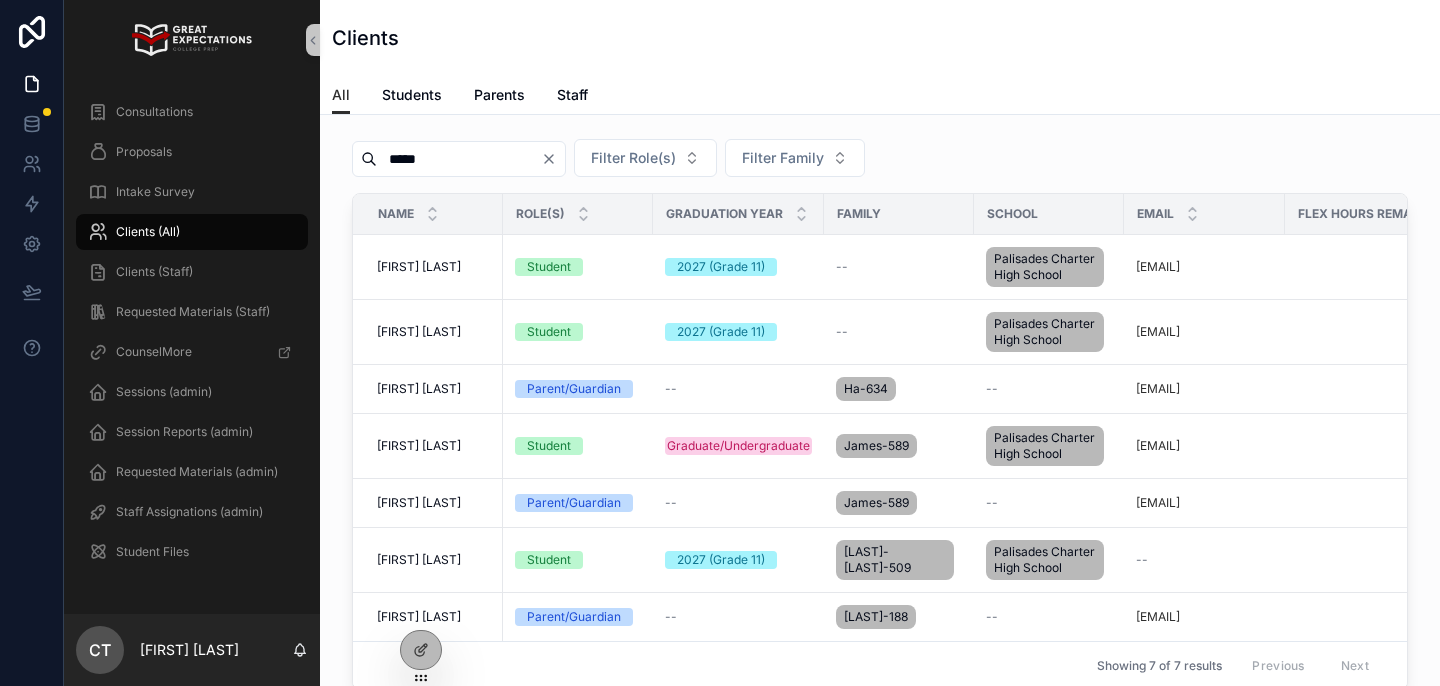 click 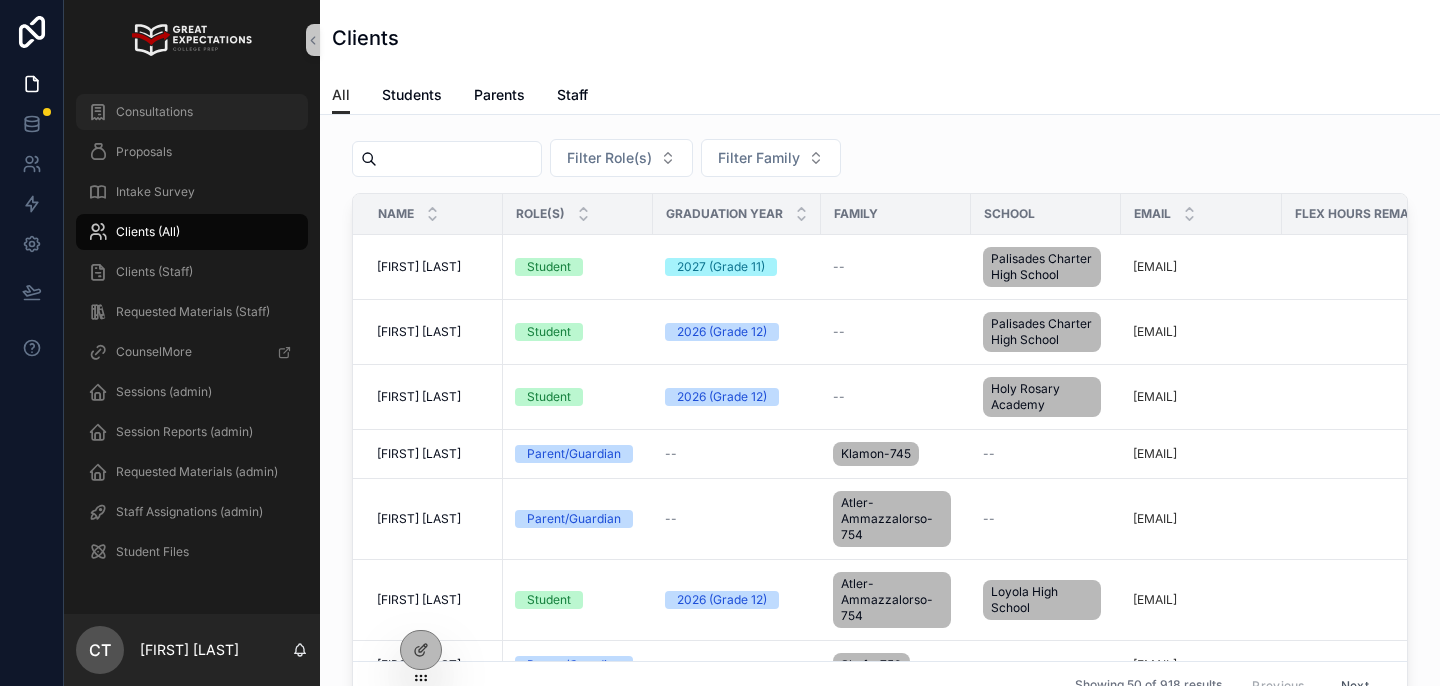 drag, startPoint x: 170, startPoint y: 109, endPoint x: 180, endPoint y: 110, distance: 10.049875 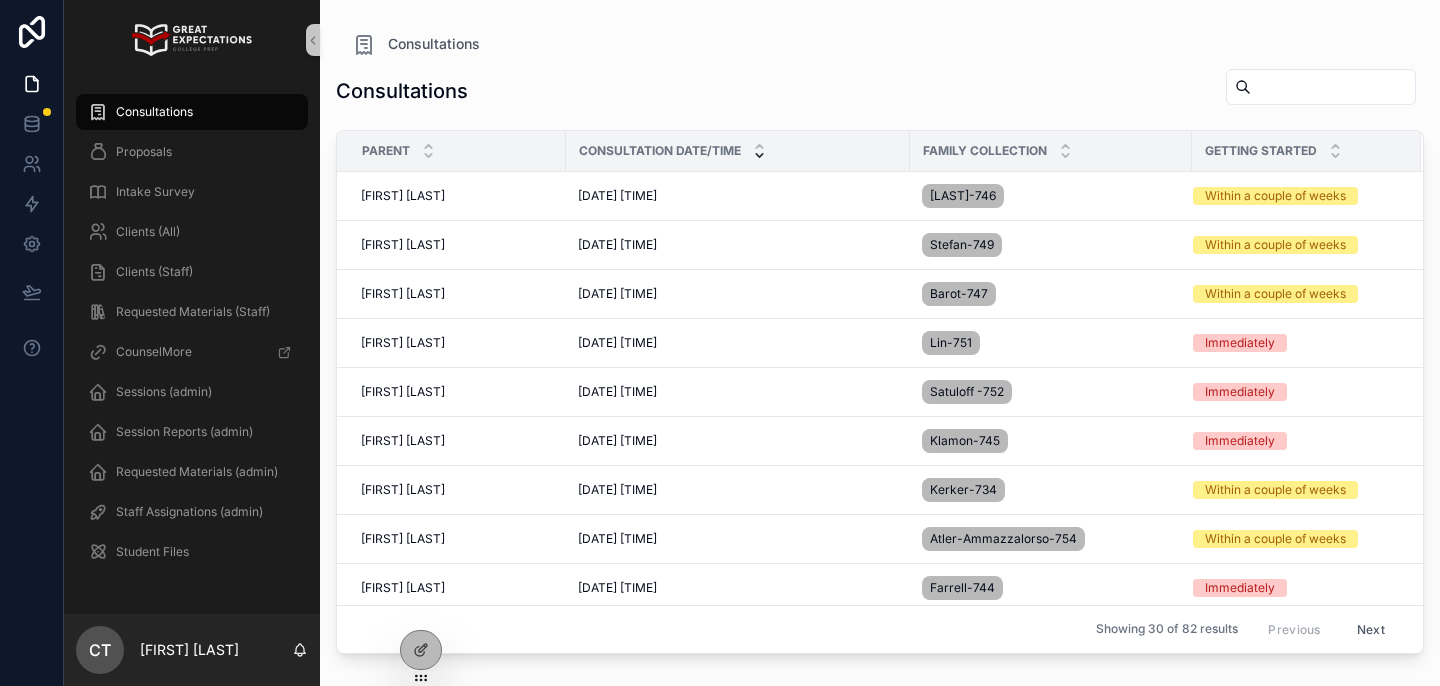 scroll, scrollTop: 0, scrollLeft: 0, axis: both 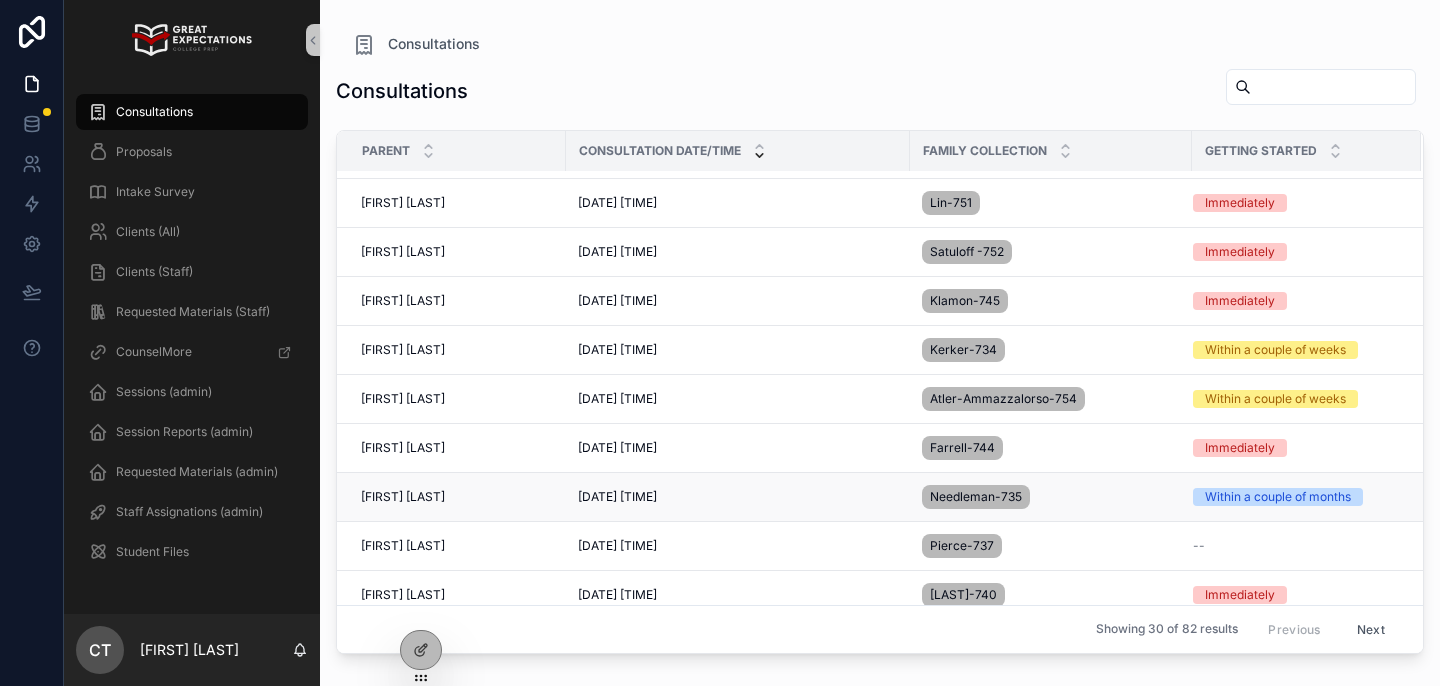 click on "Megan Needleman" at bounding box center [403, 497] 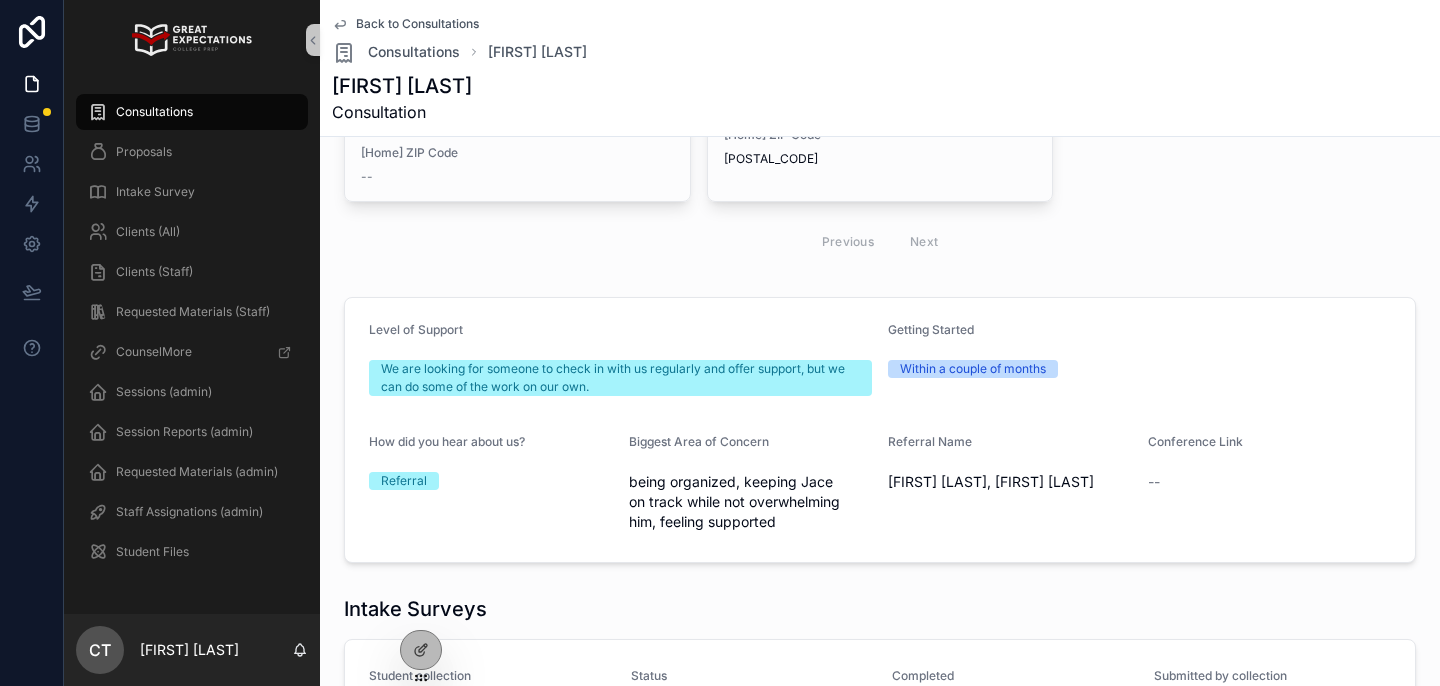 scroll, scrollTop: 0, scrollLeft: 0, axis: both 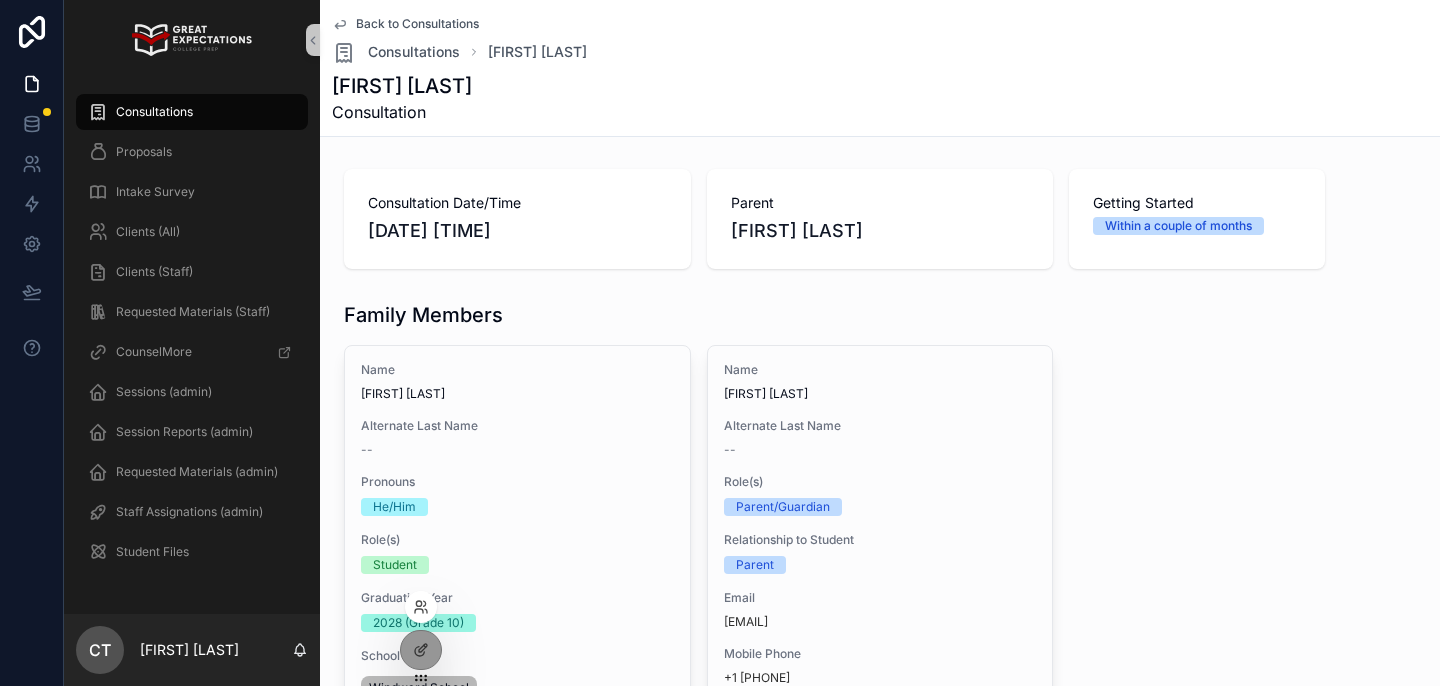 click at bounding box center [421, 607] 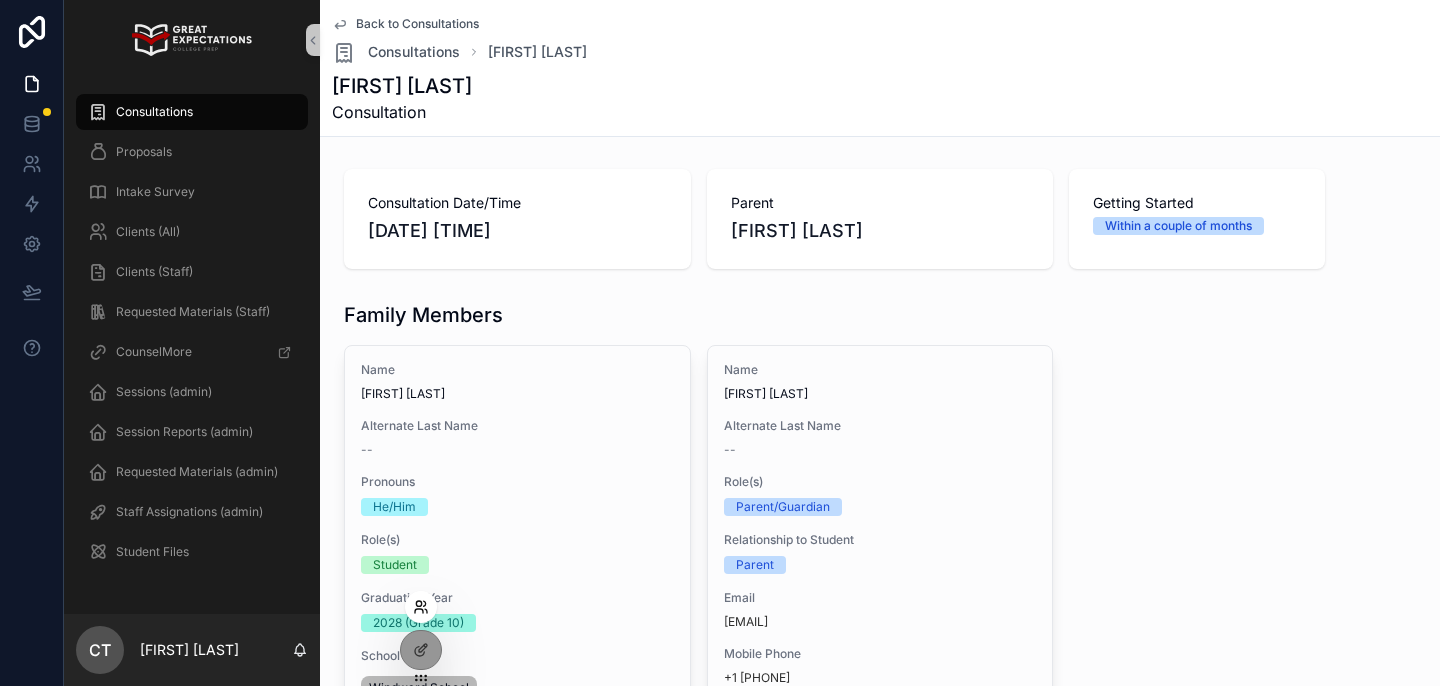 click 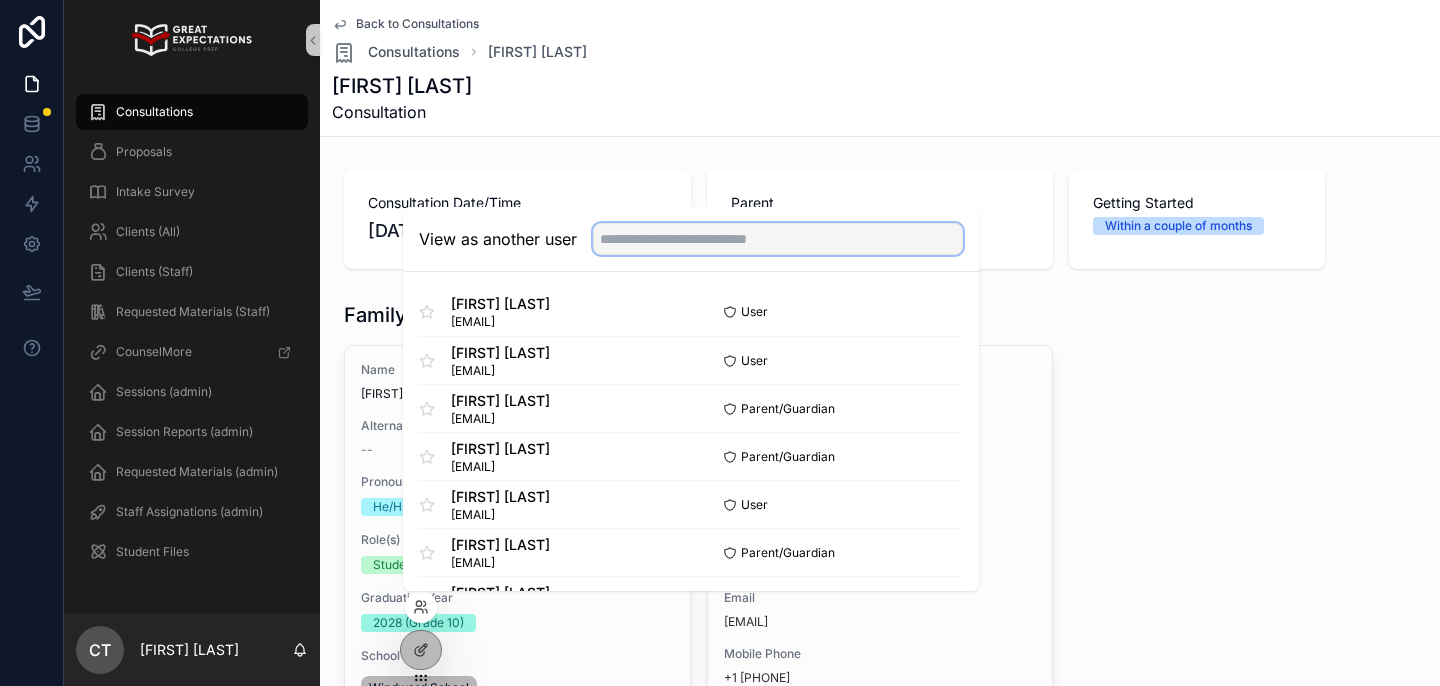 click at bounding box center (778, 239) 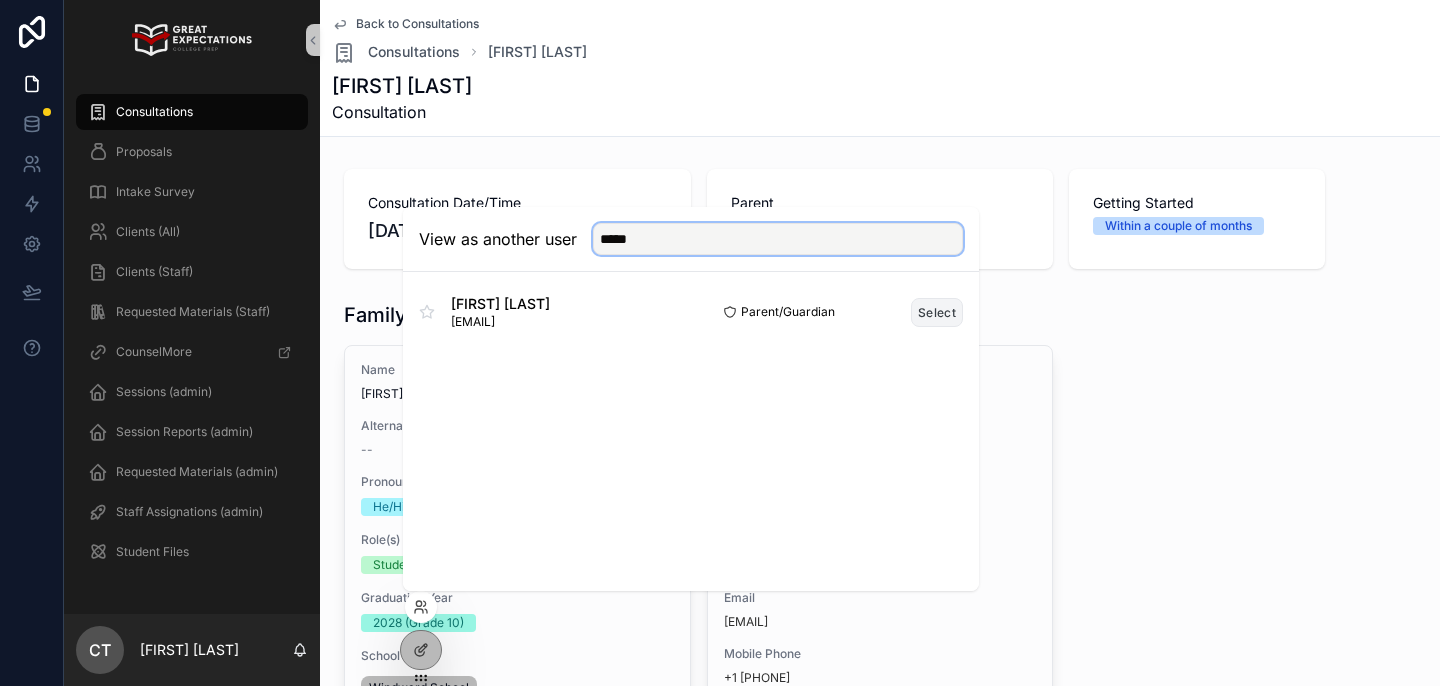 type on "*****" 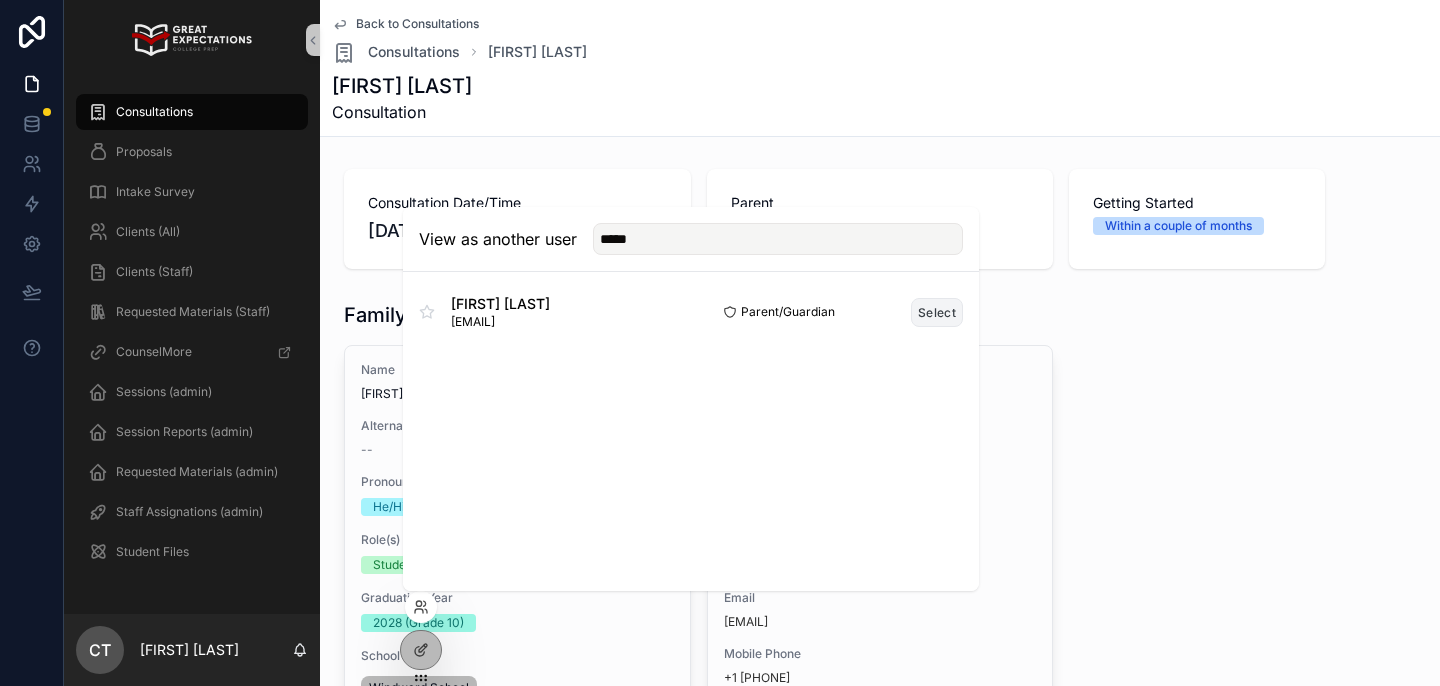 click on "Select" at bounding box center (937, 312) 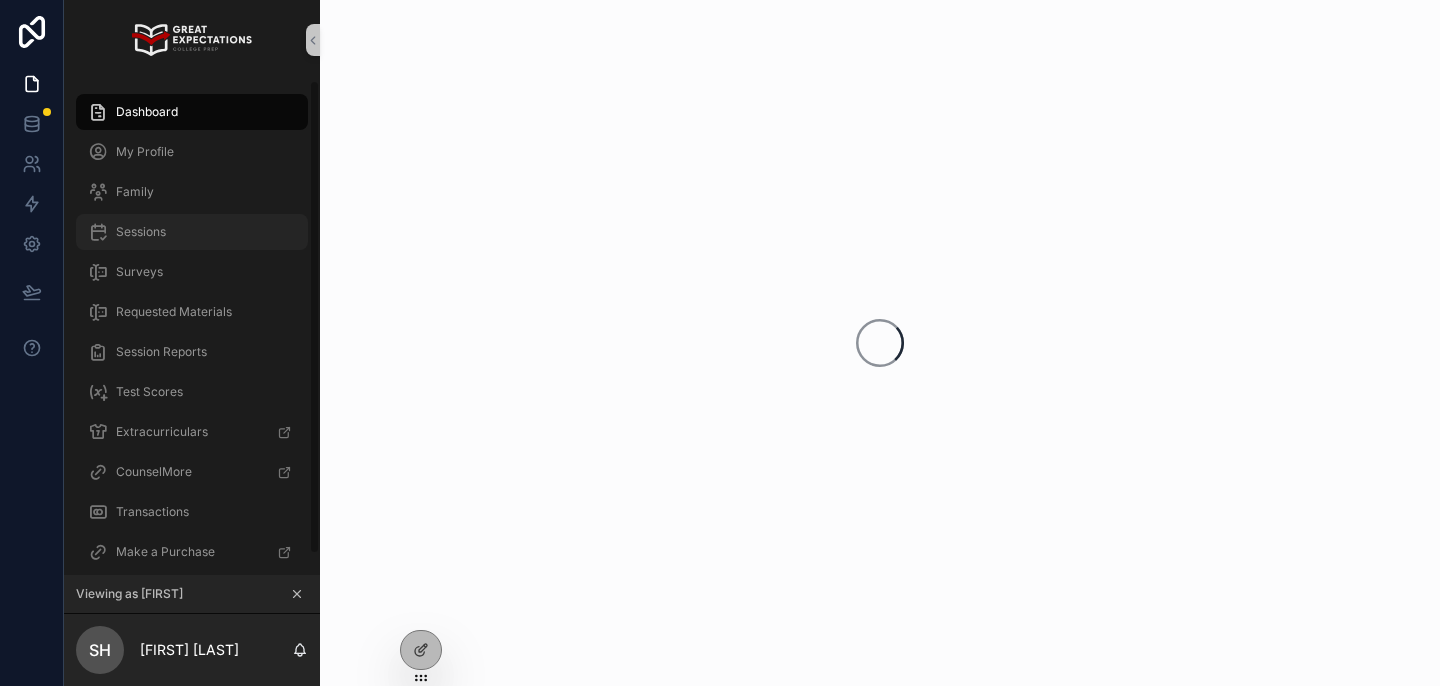 scroll, scrollTop: 0, scrollLeft: 0, axis: both 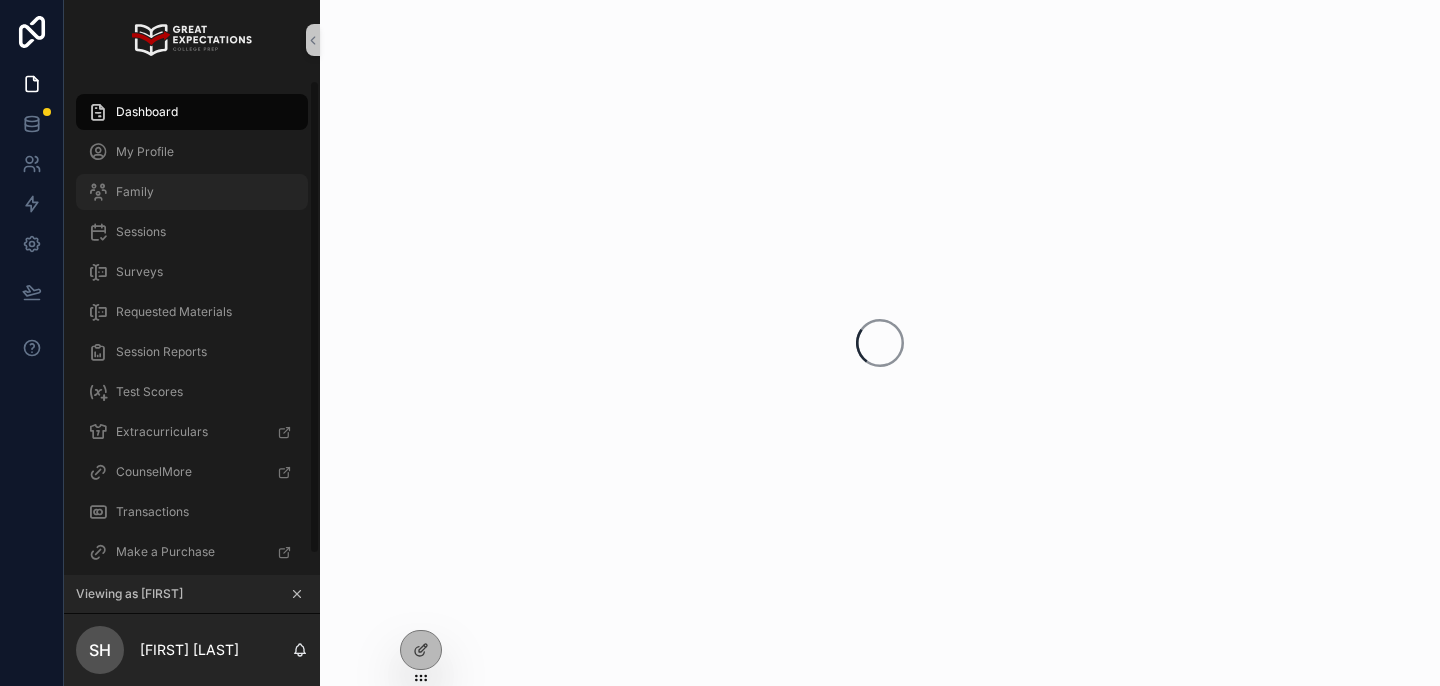 click on "Family" at bounding box center (192, 192) 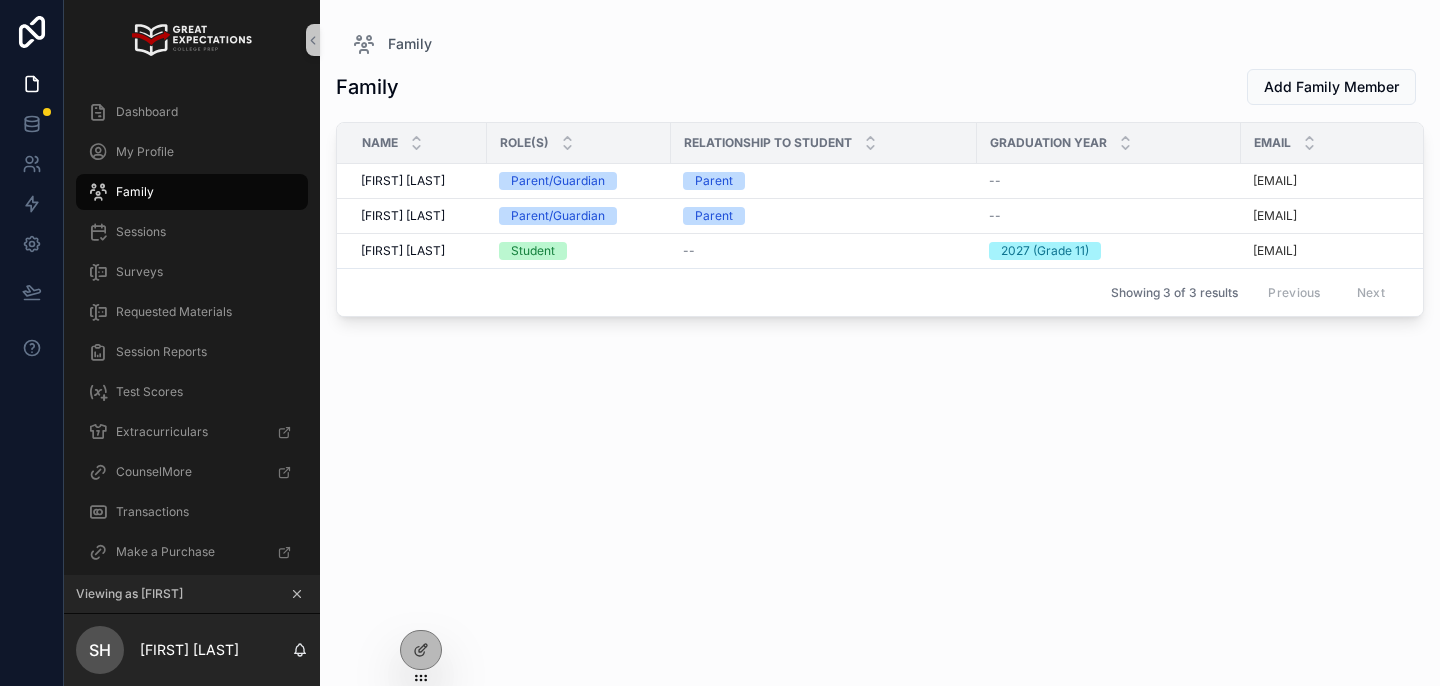 click 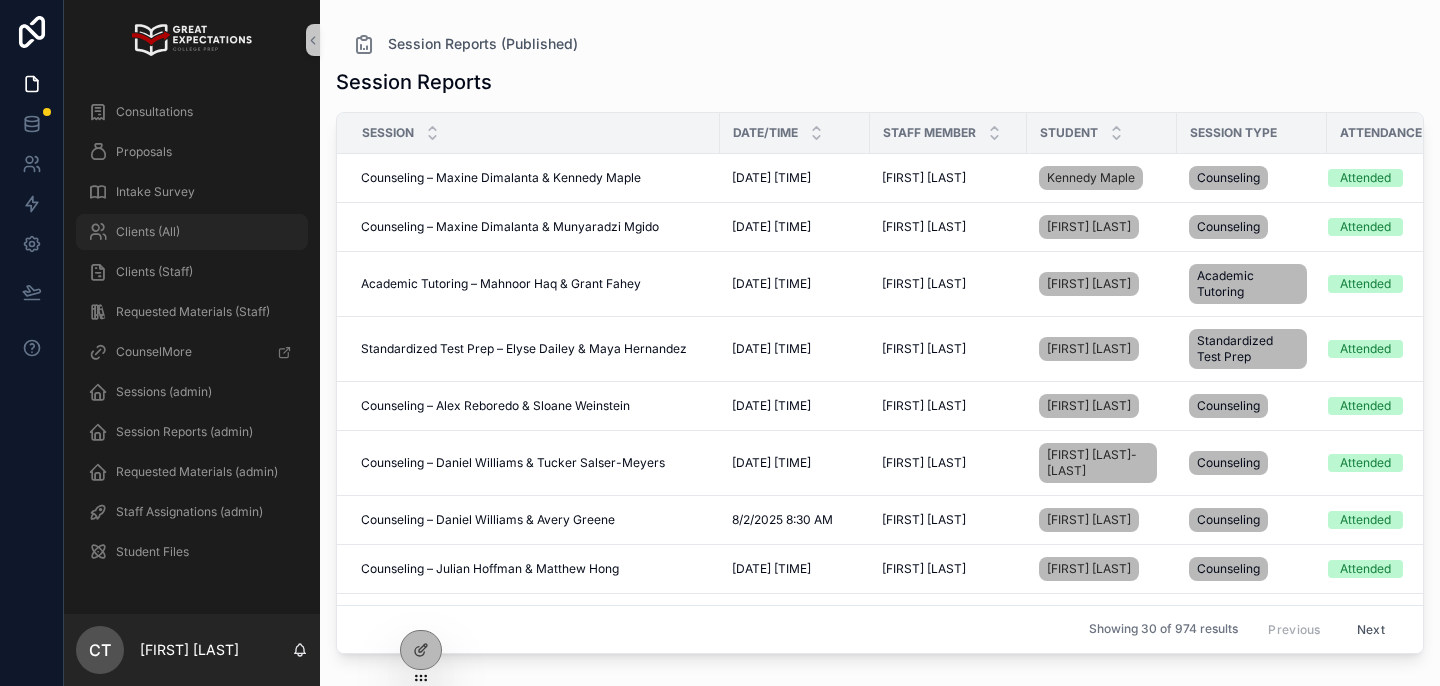 click on "Clients (All)" at bounding box center (192, 232) 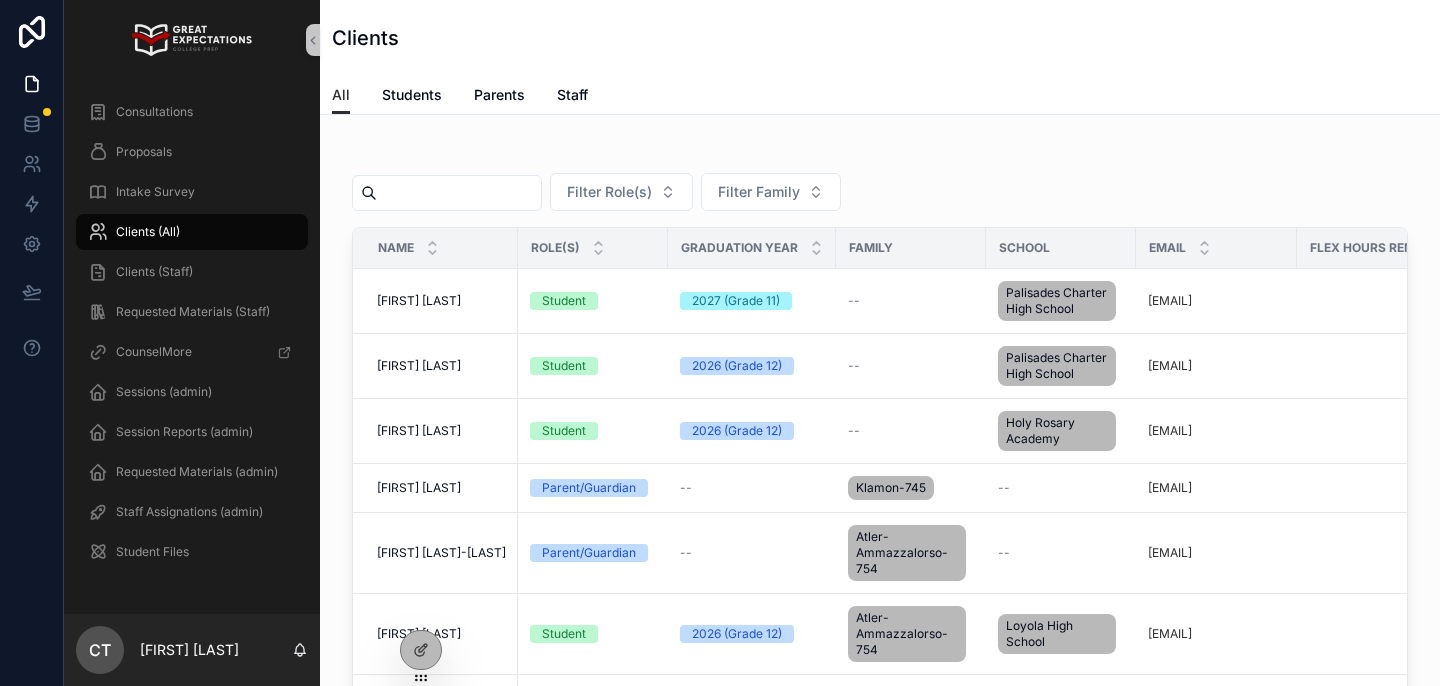 click at bounding box center [459, 193] 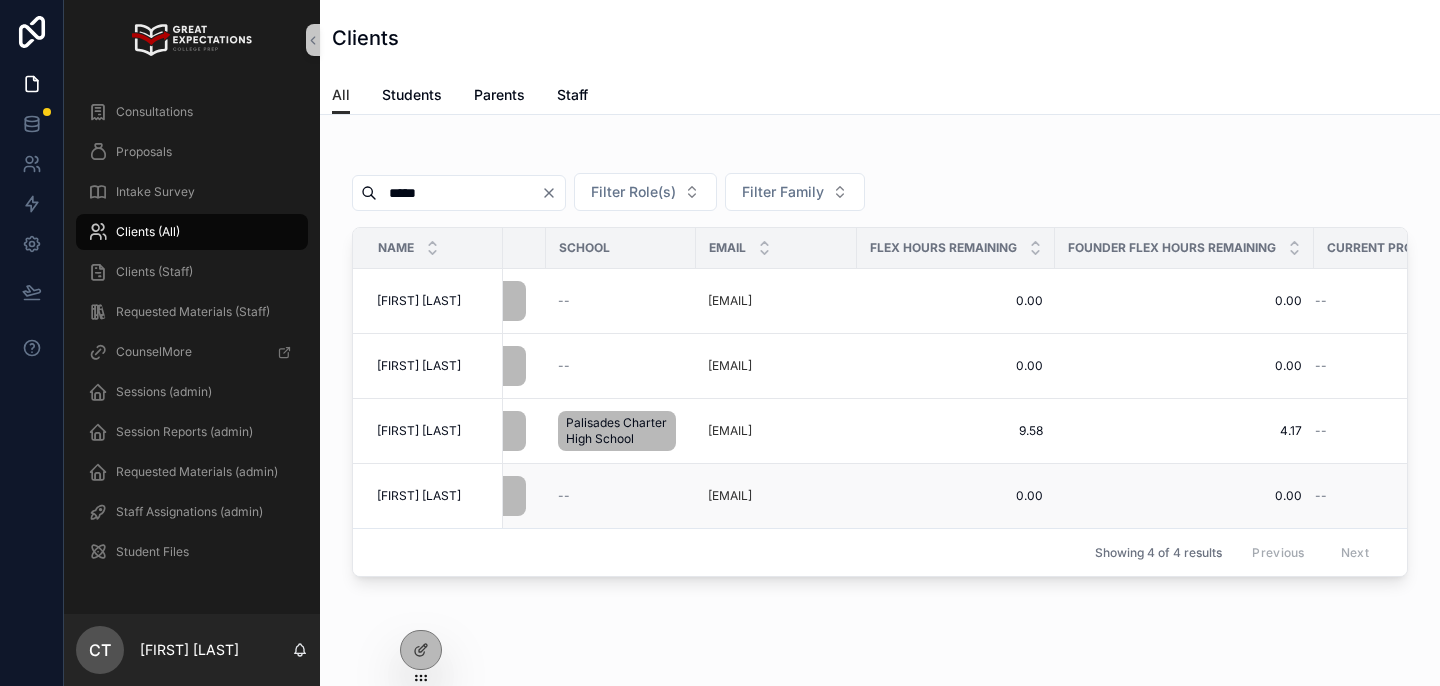 scroll, scrollTop: 0, scrollLeft: 501, axis: horizontal 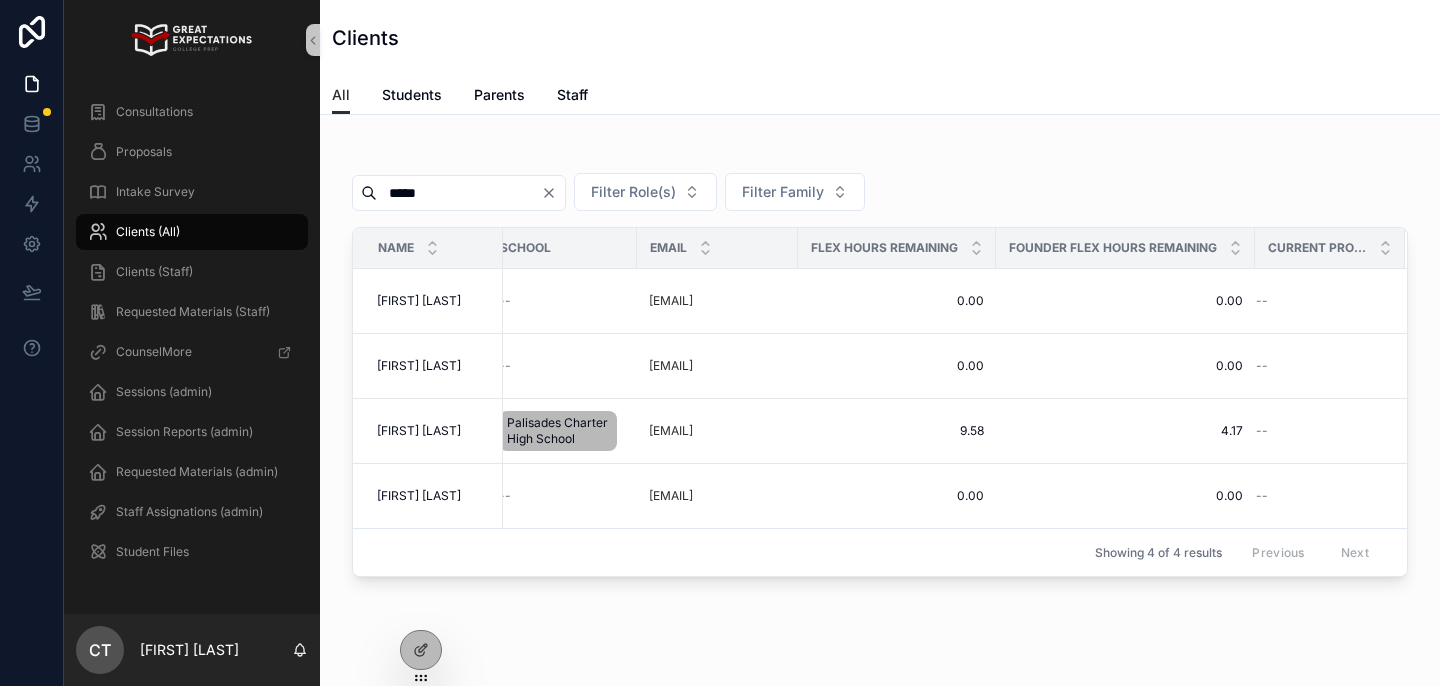 type on "*****" 